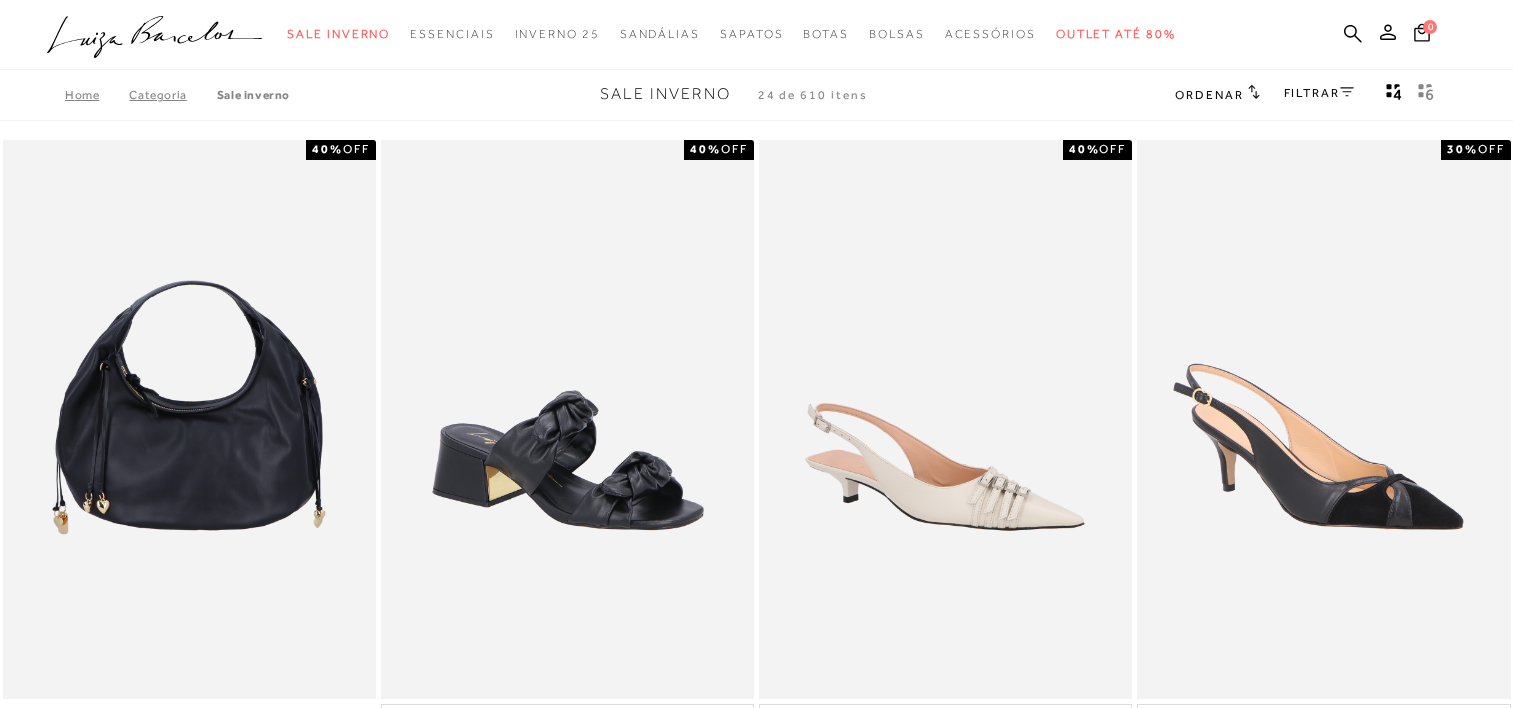 scroll, scrollTop: 0, scrollLeft: 0, axis: both 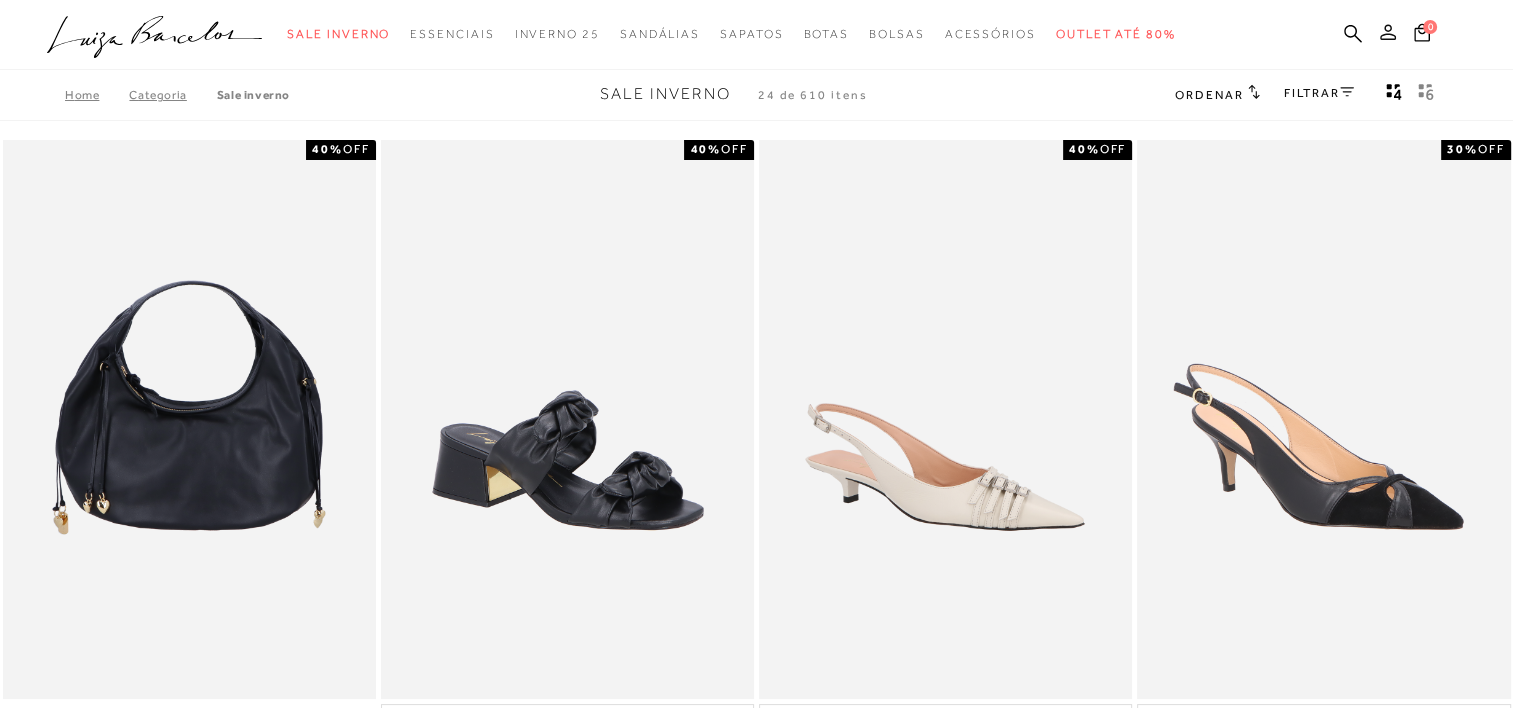 click 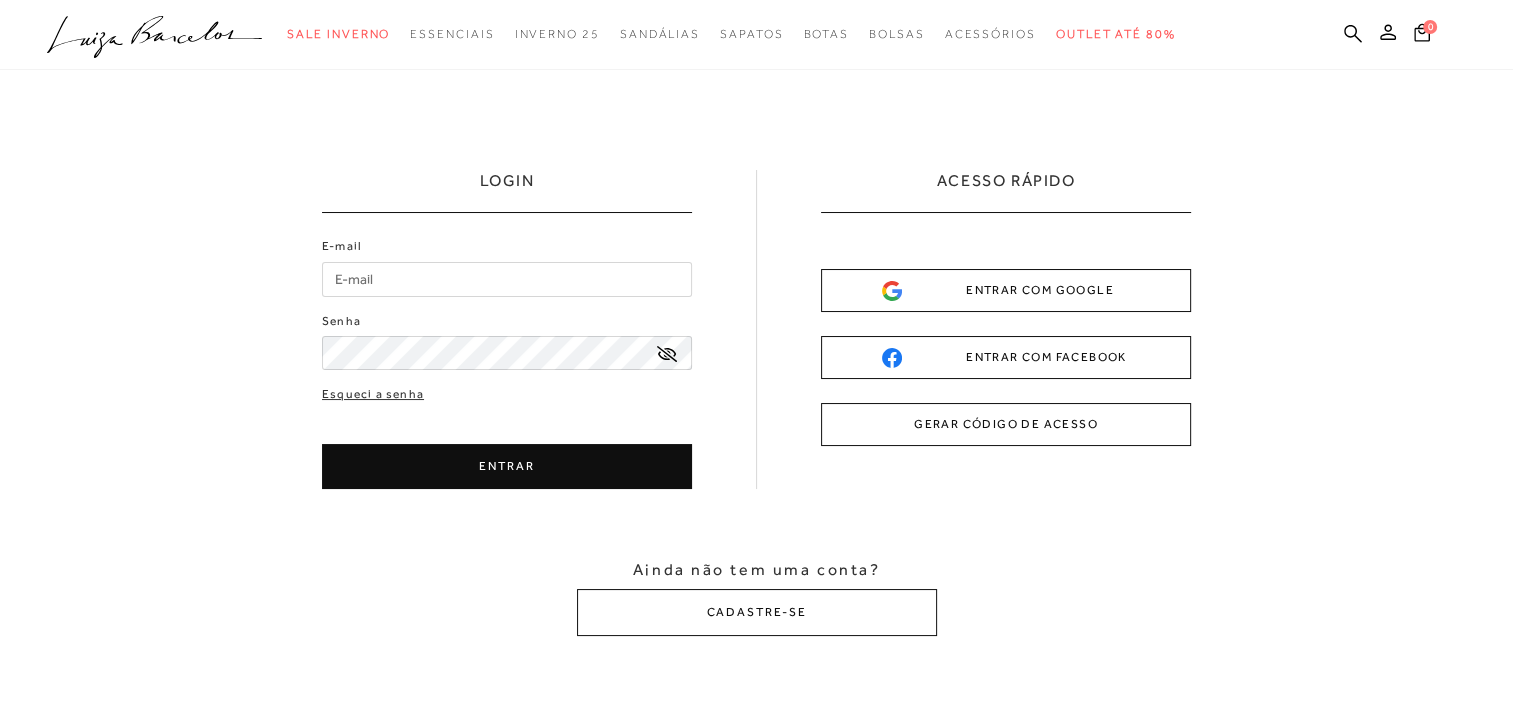 scroll, scrollTop: 0, scrollLeft: 0, axis: both 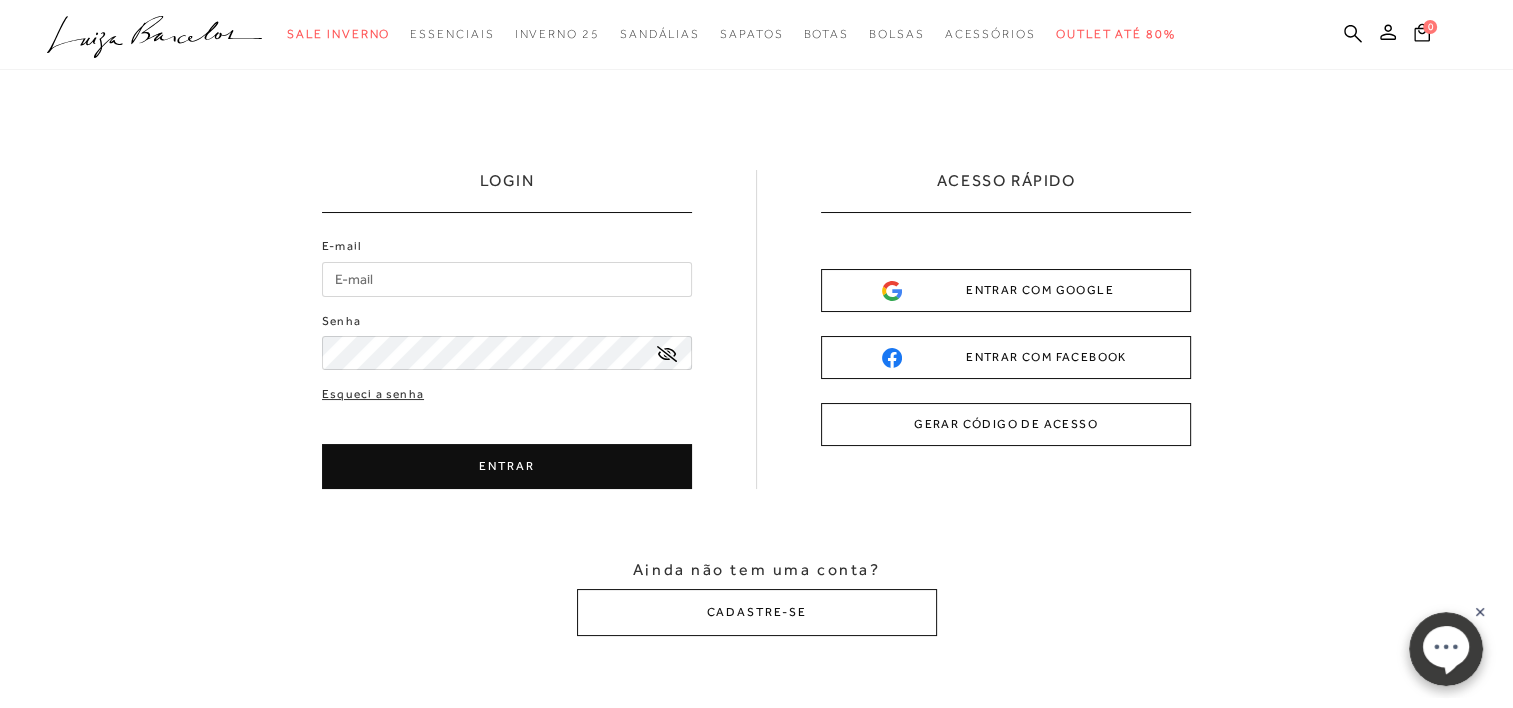 click on "GERAR CÓDIGO DE ACESSO" at bounding box center (1006, 424) 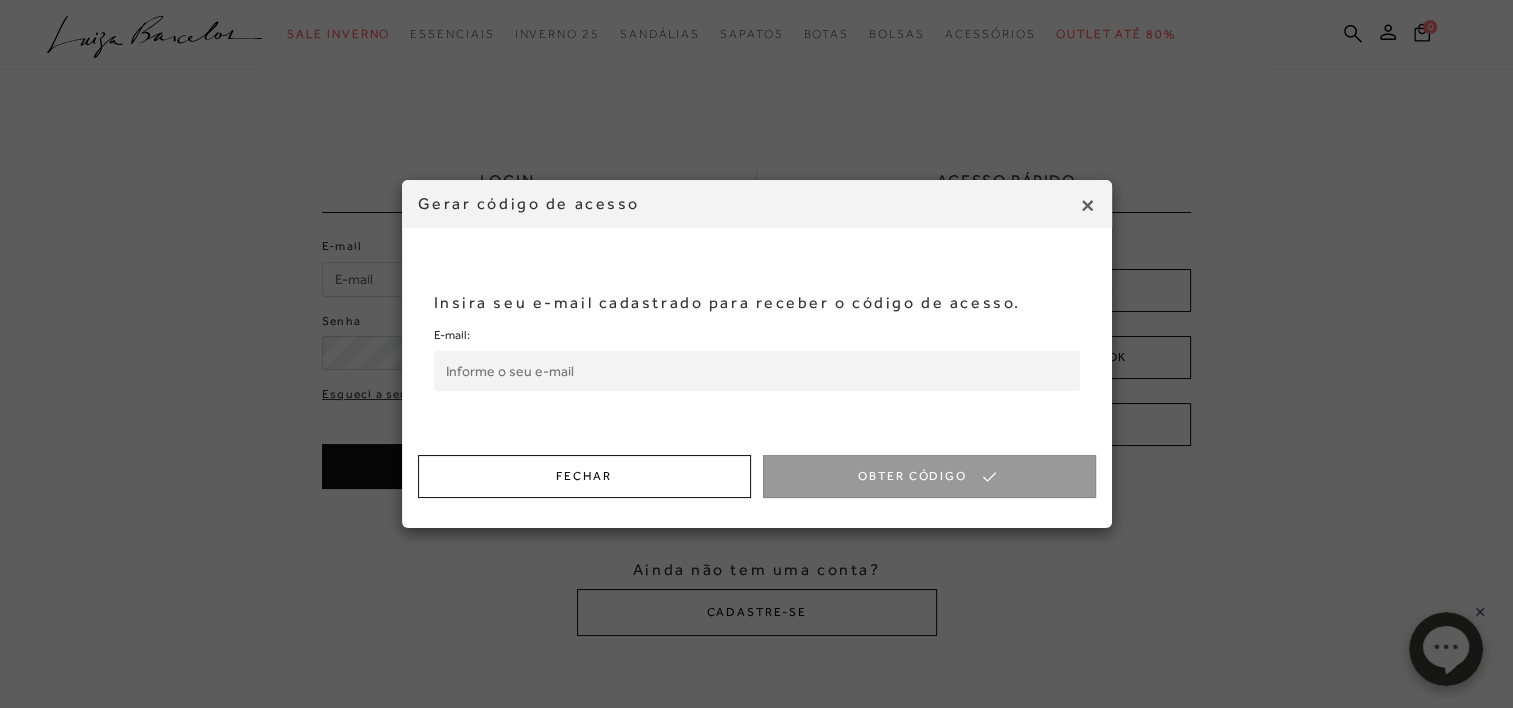 click on "E-mail:" at bounding box center (757, 371) 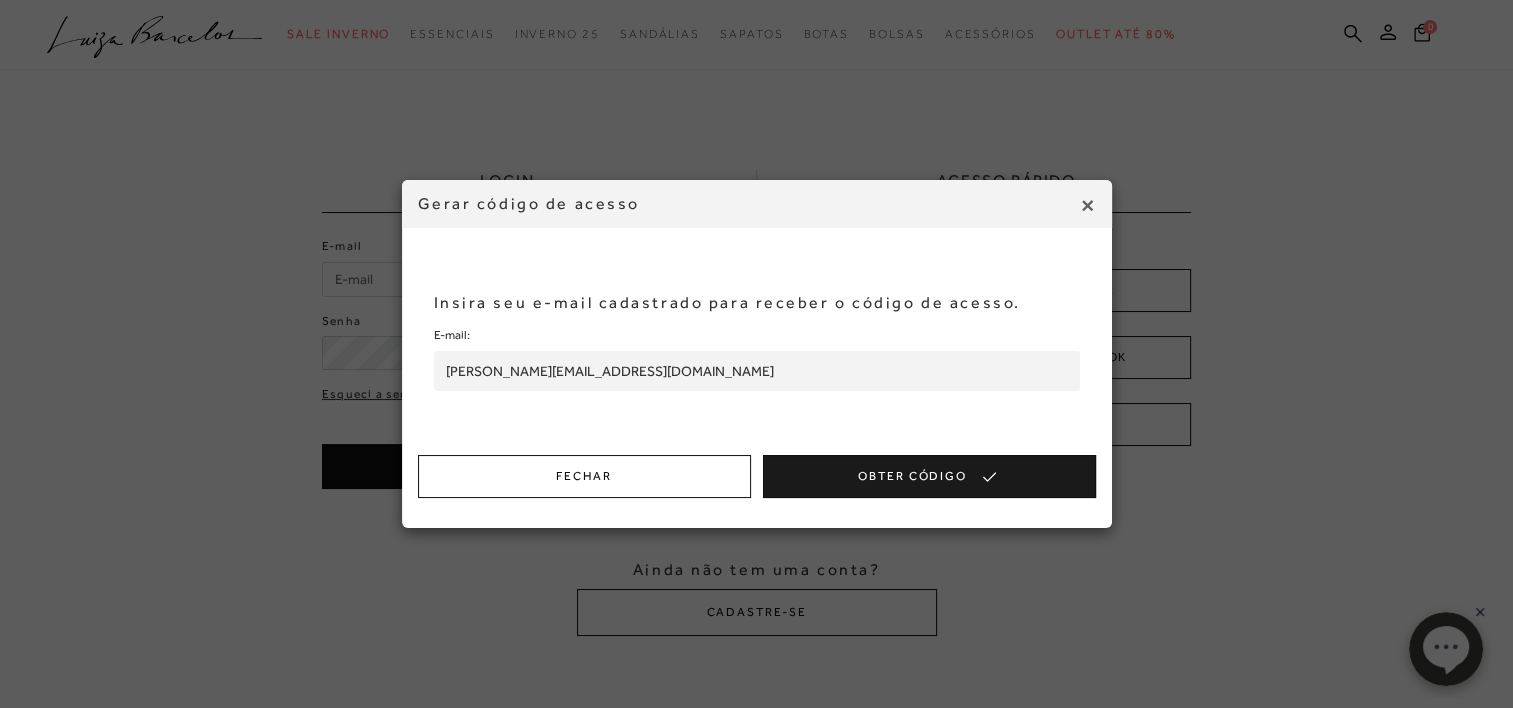 click on "Obter Código" at bounding box center (929, 476) 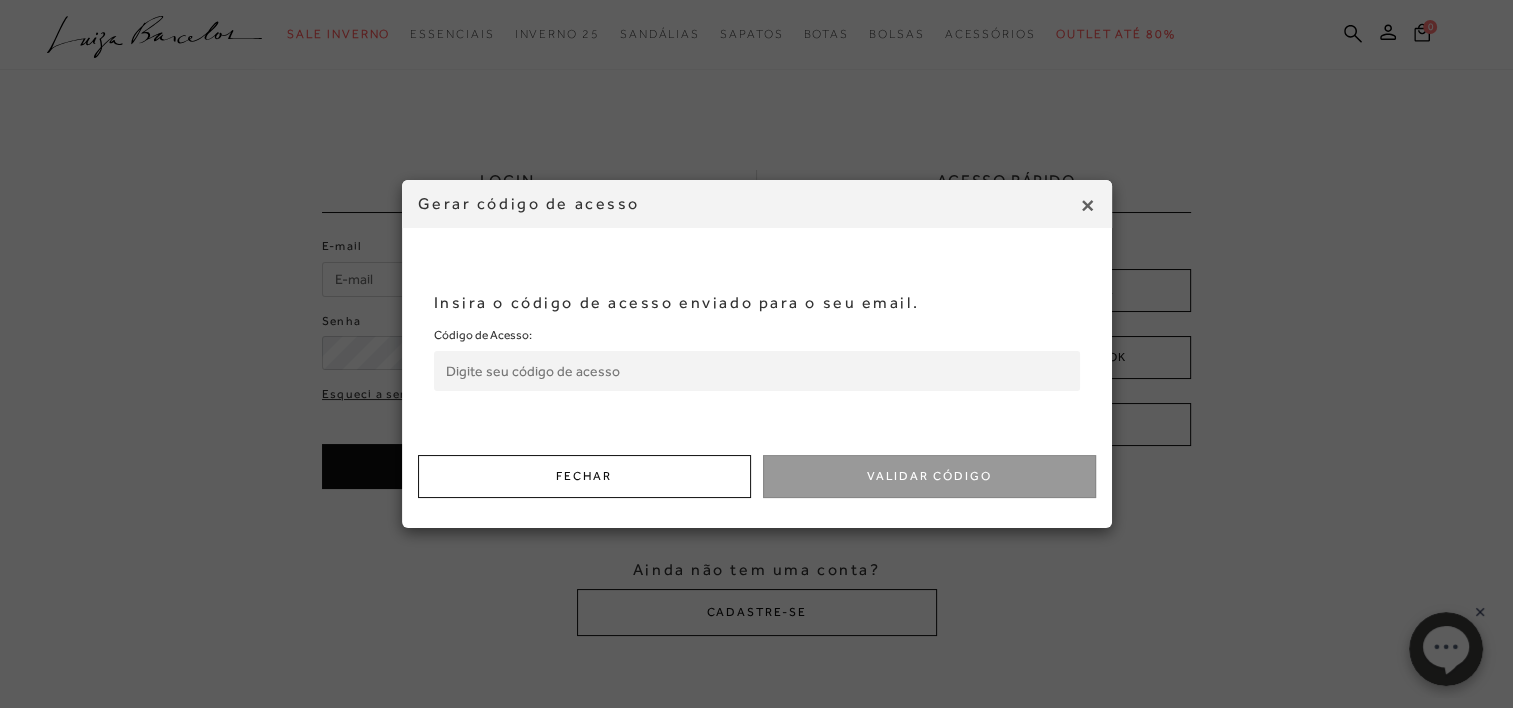 click on "Código de Acesso:" at bounding box center [757, 371] 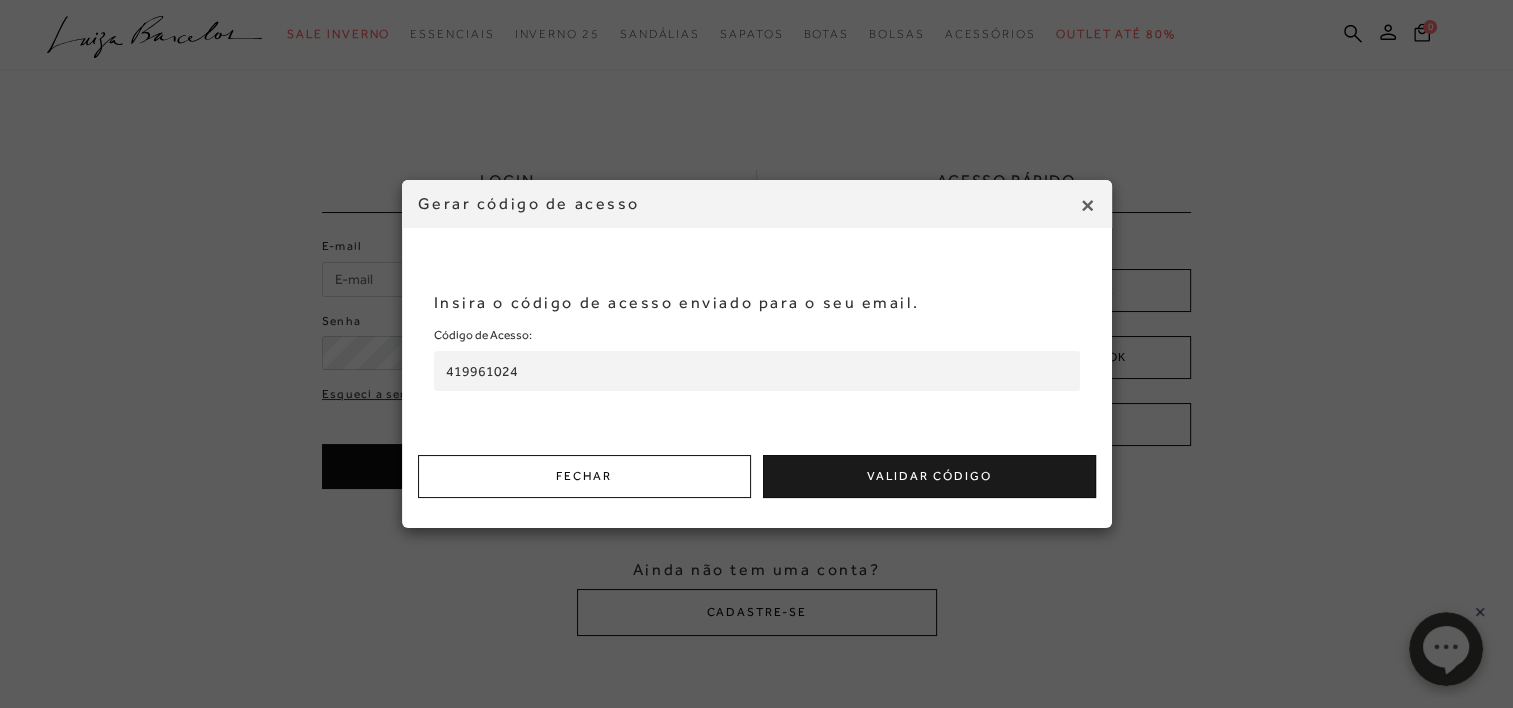type on "419961024" 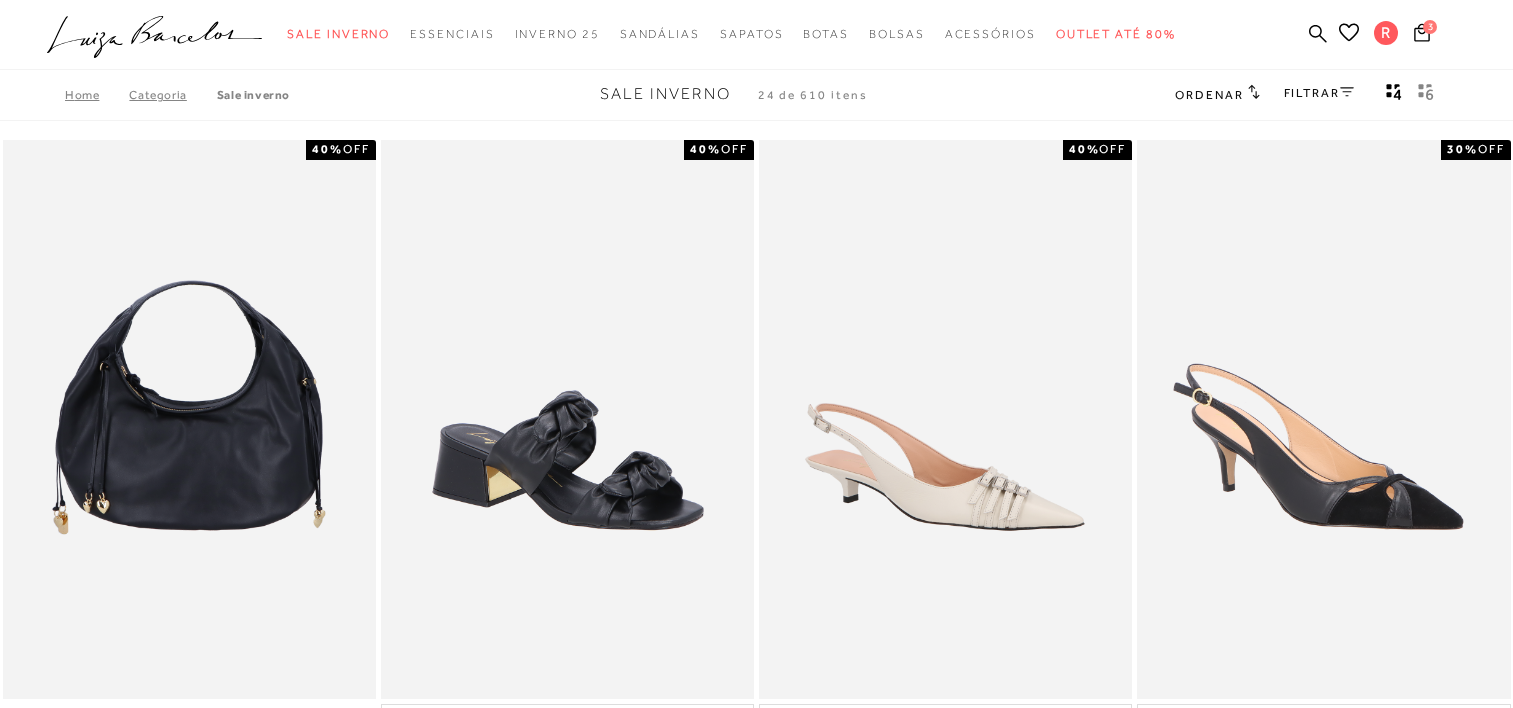 scroll, scrollTop: 0, scrollLeft: 0, axis: both 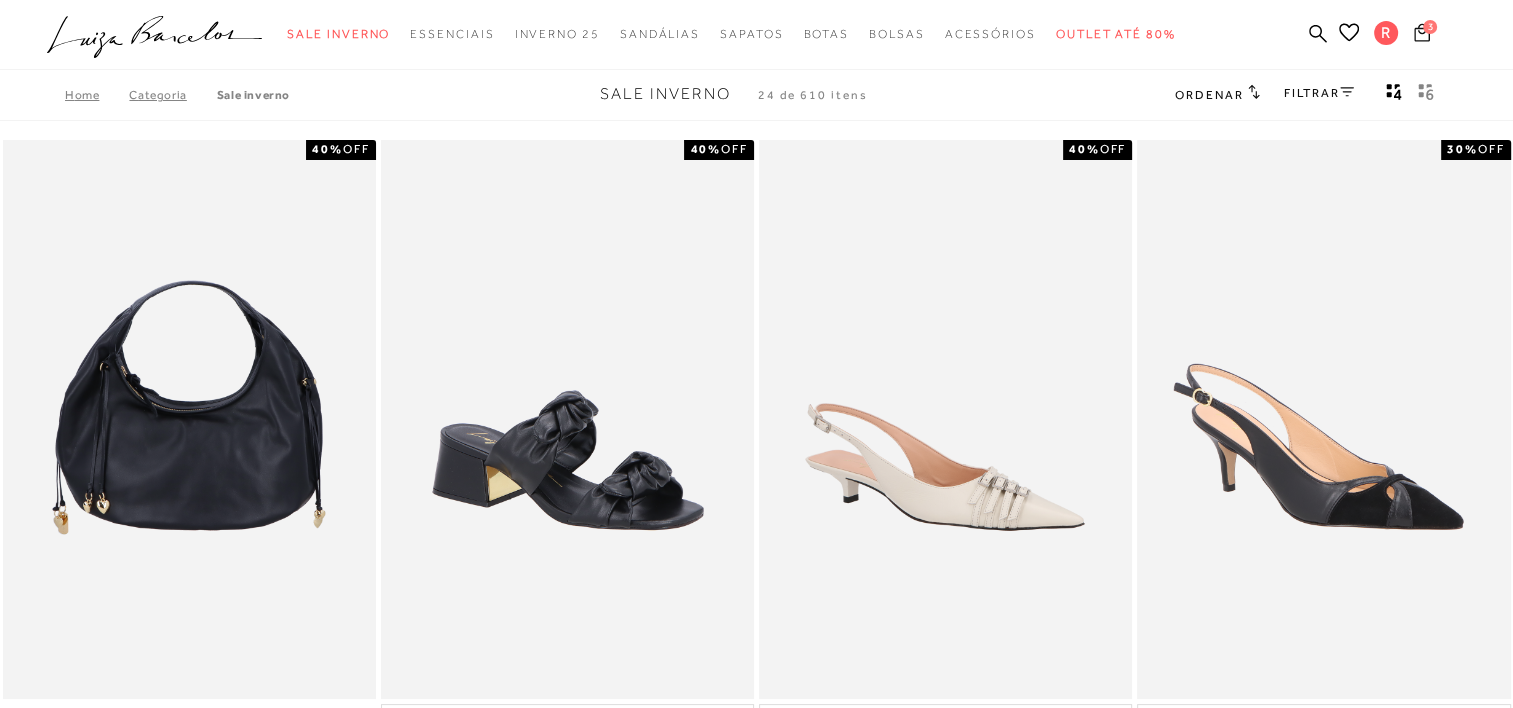 click 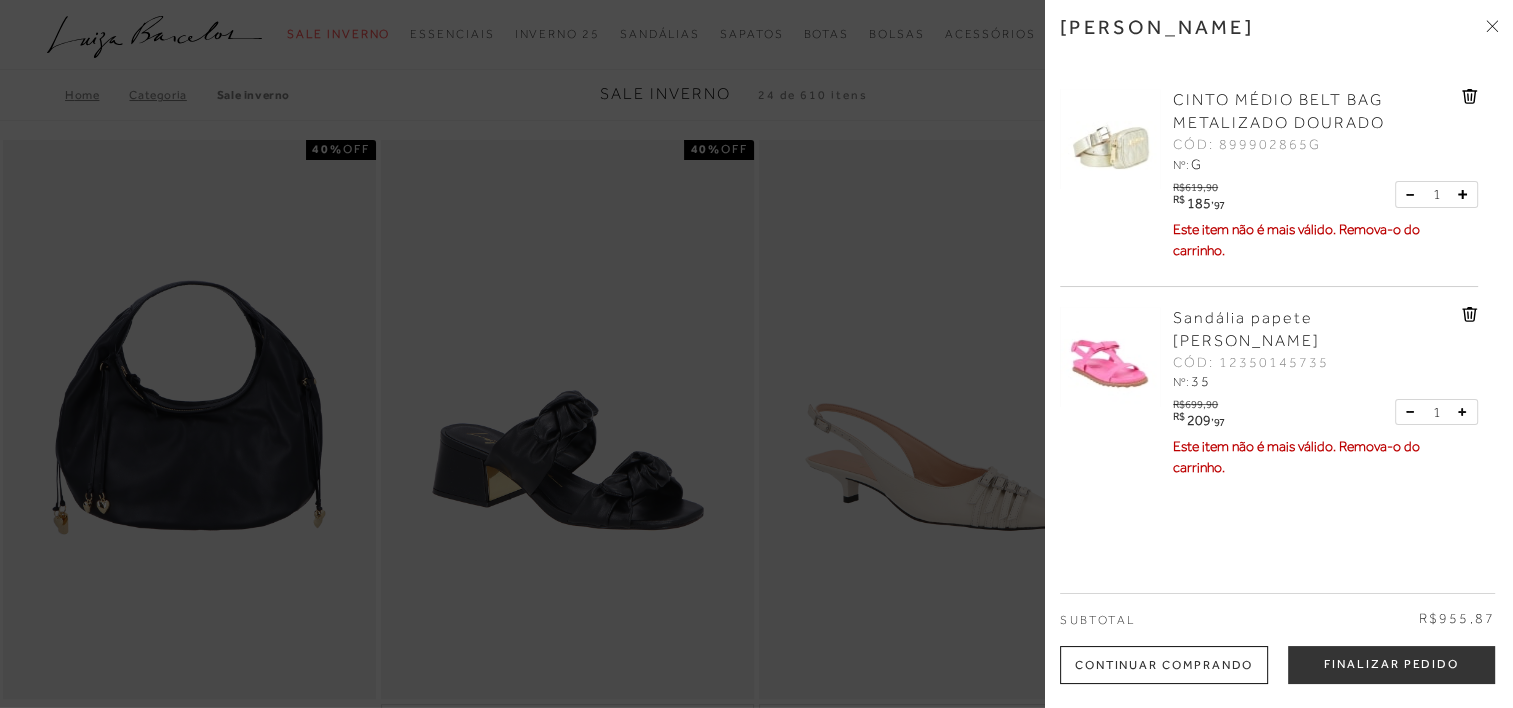 click 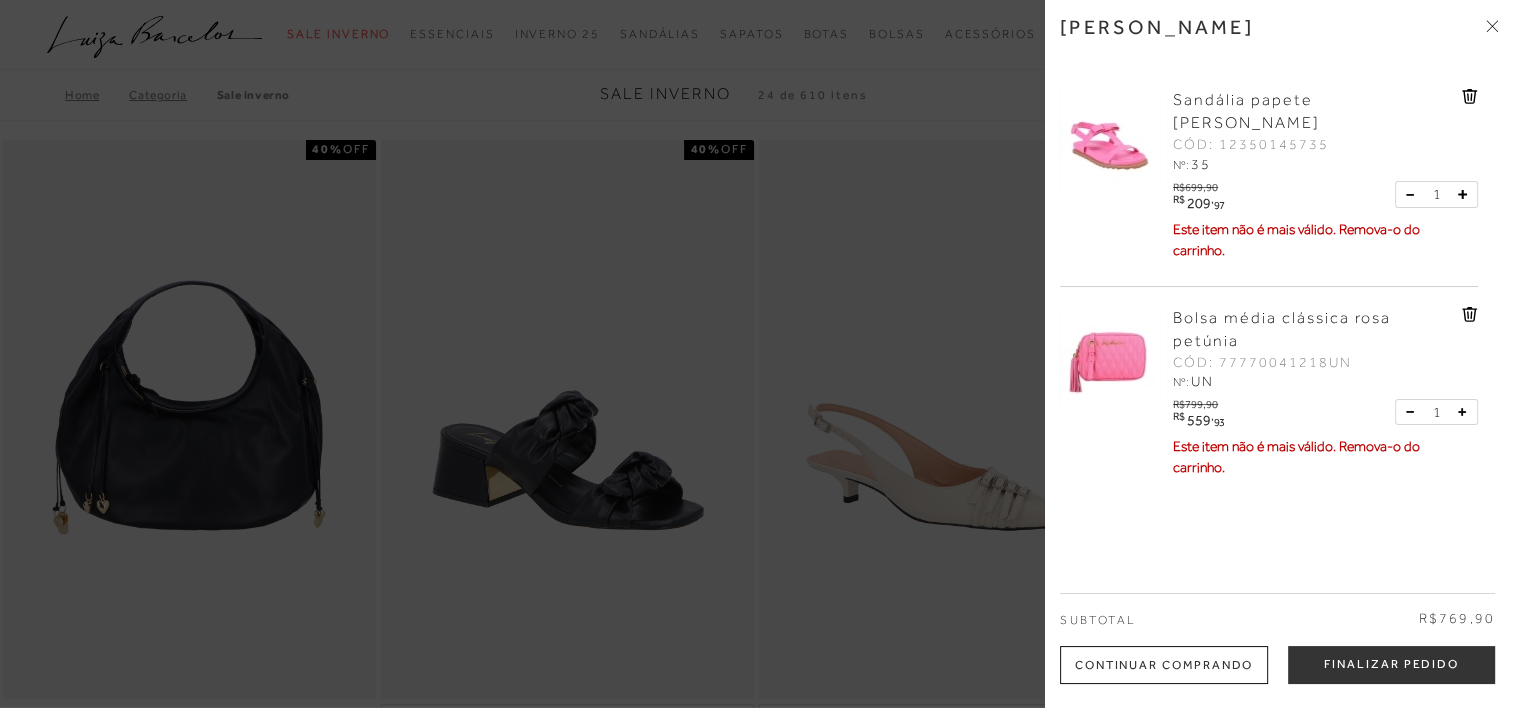 click 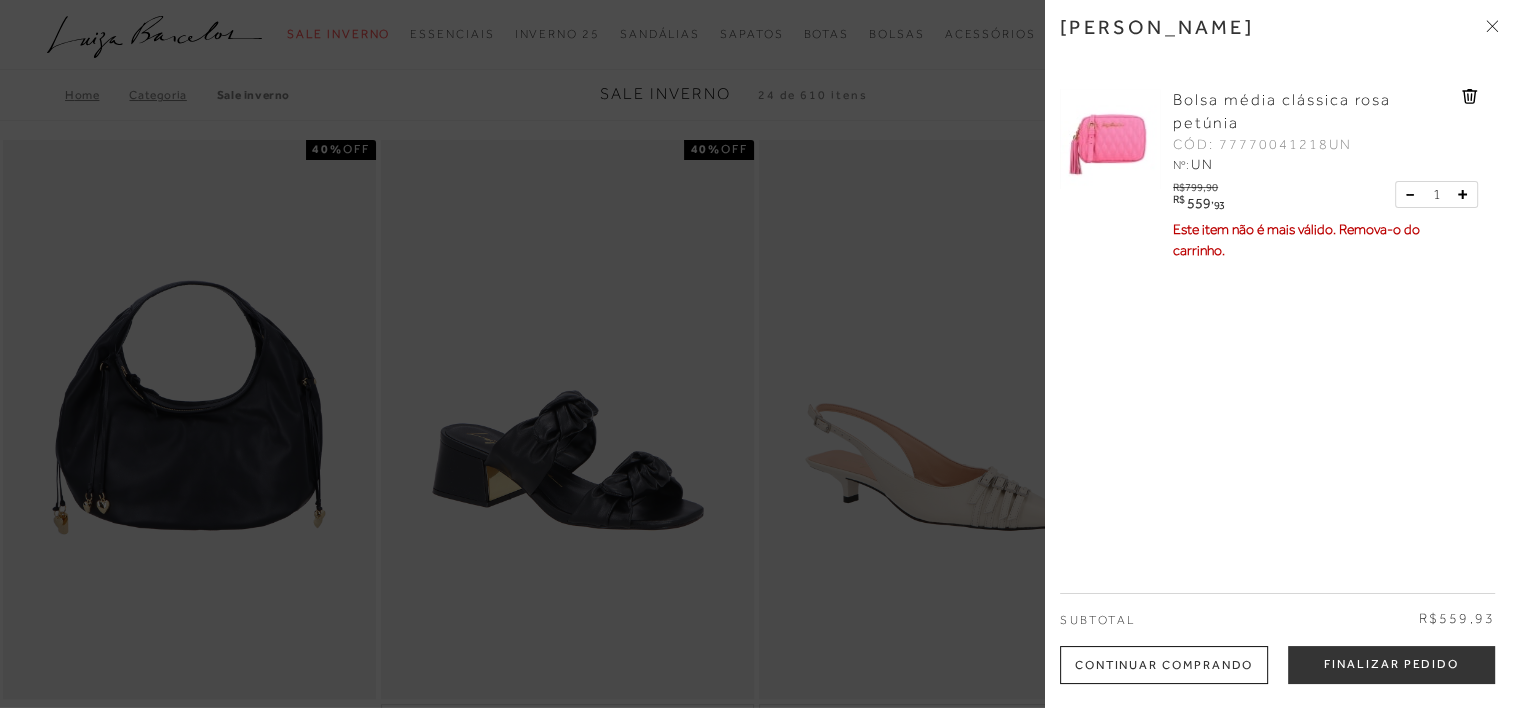 click 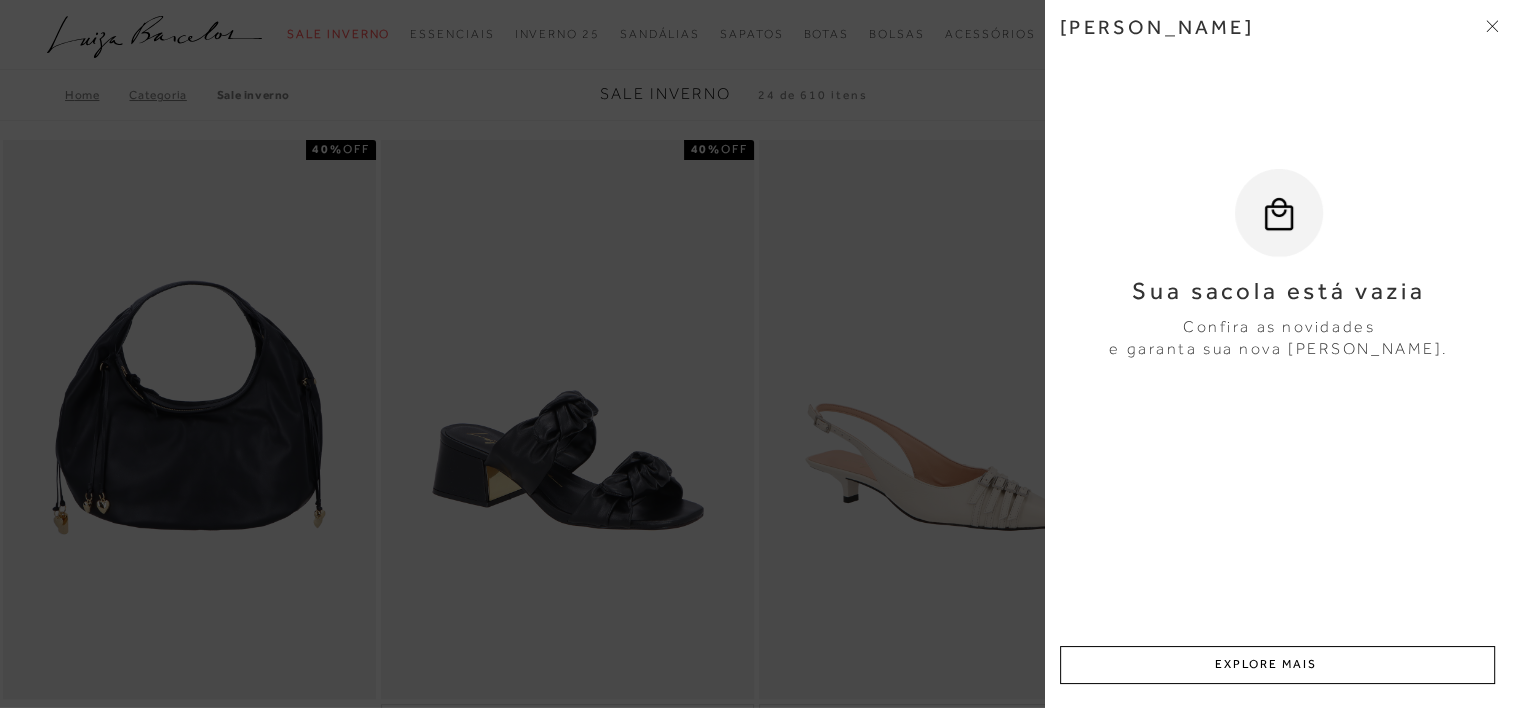 click at bounding box center [1492, 27] 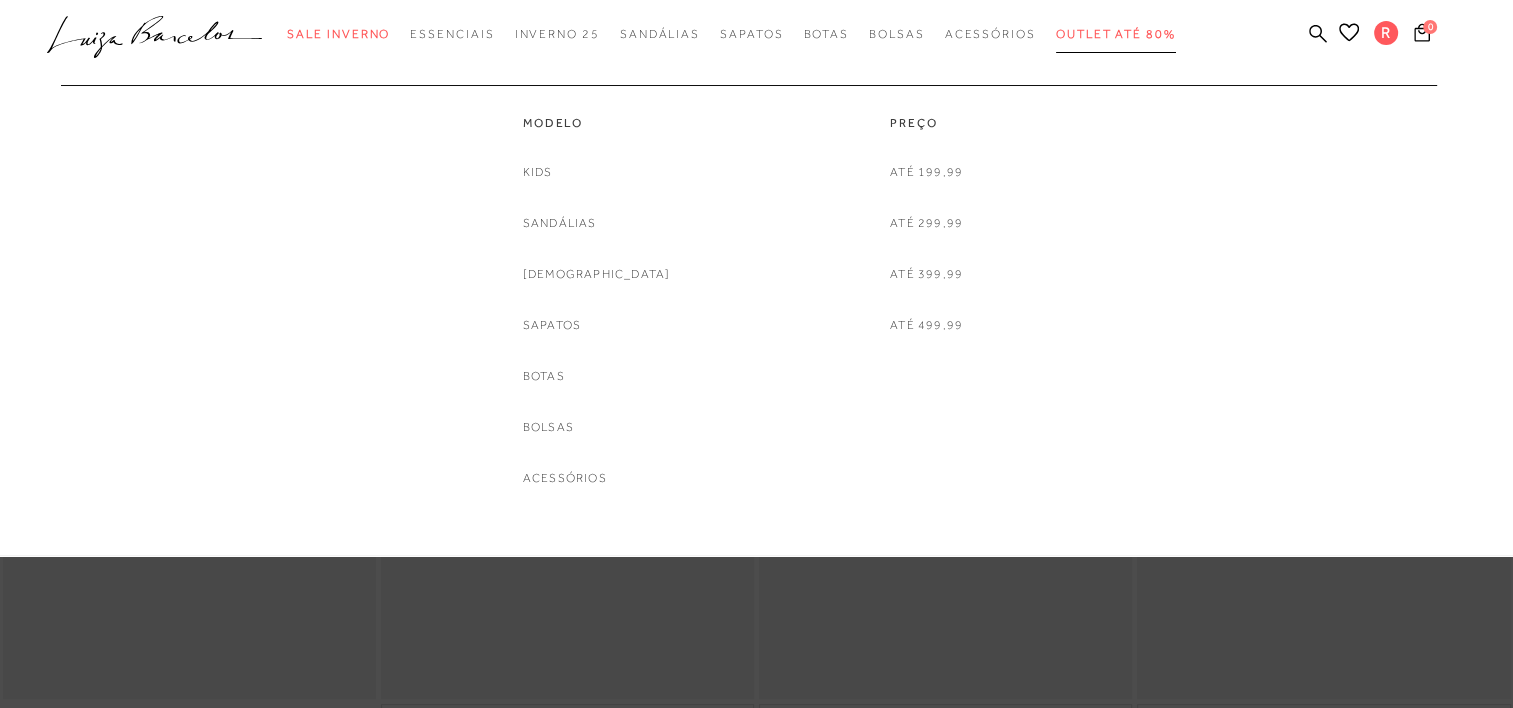 click on "Outlet até 80%" at bounding box center [1116, 34] 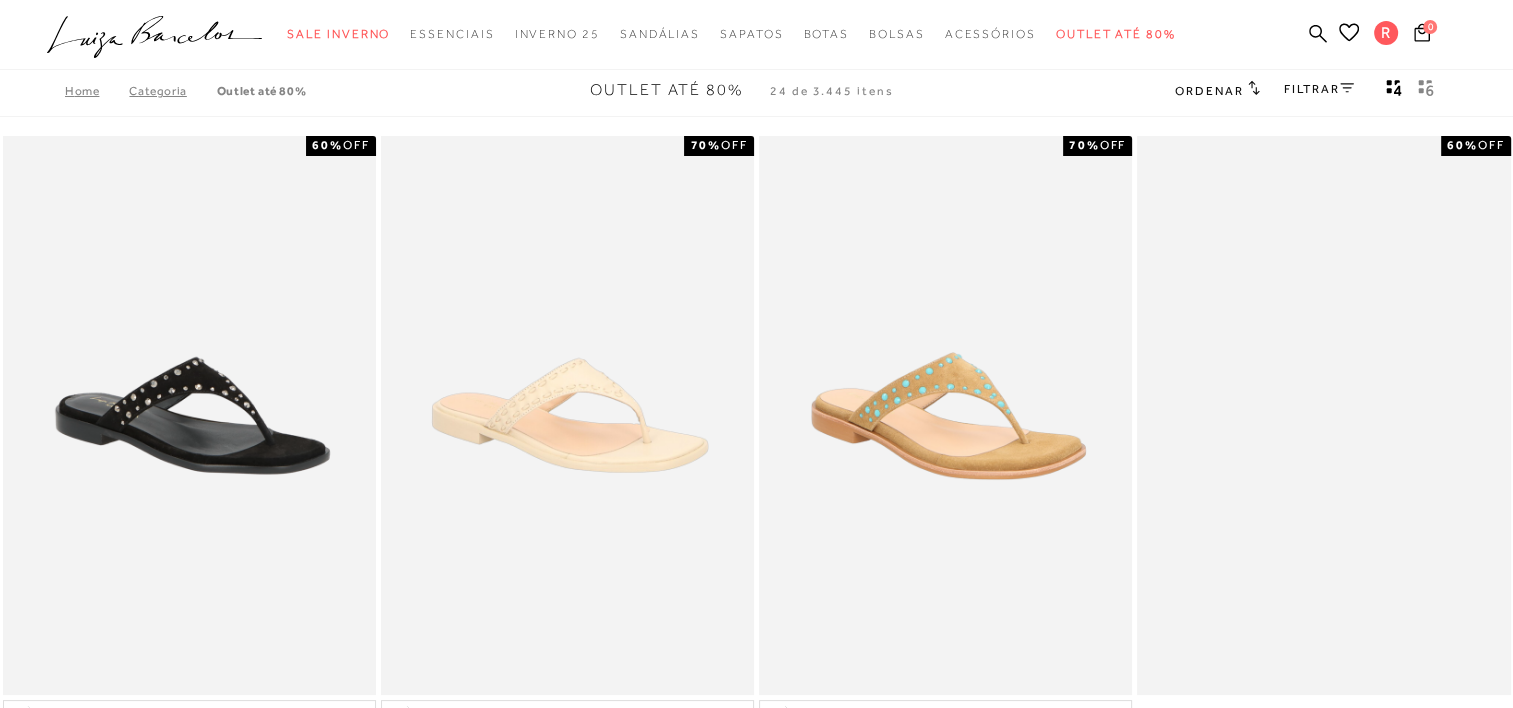 scroll, scrollTop: 0, scrollLeft: 0, axis: both 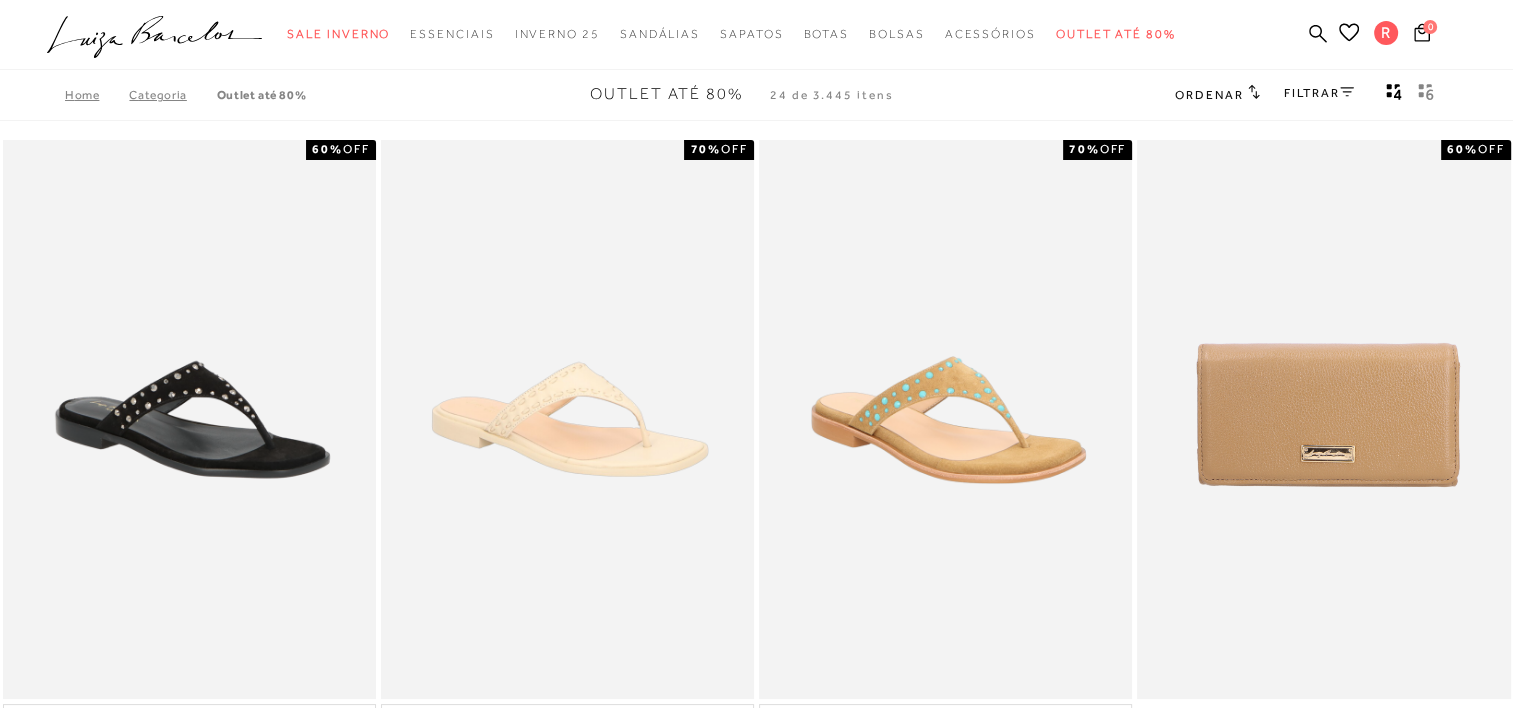 click on "FILTRAR" at bounding box center (1319, 93) 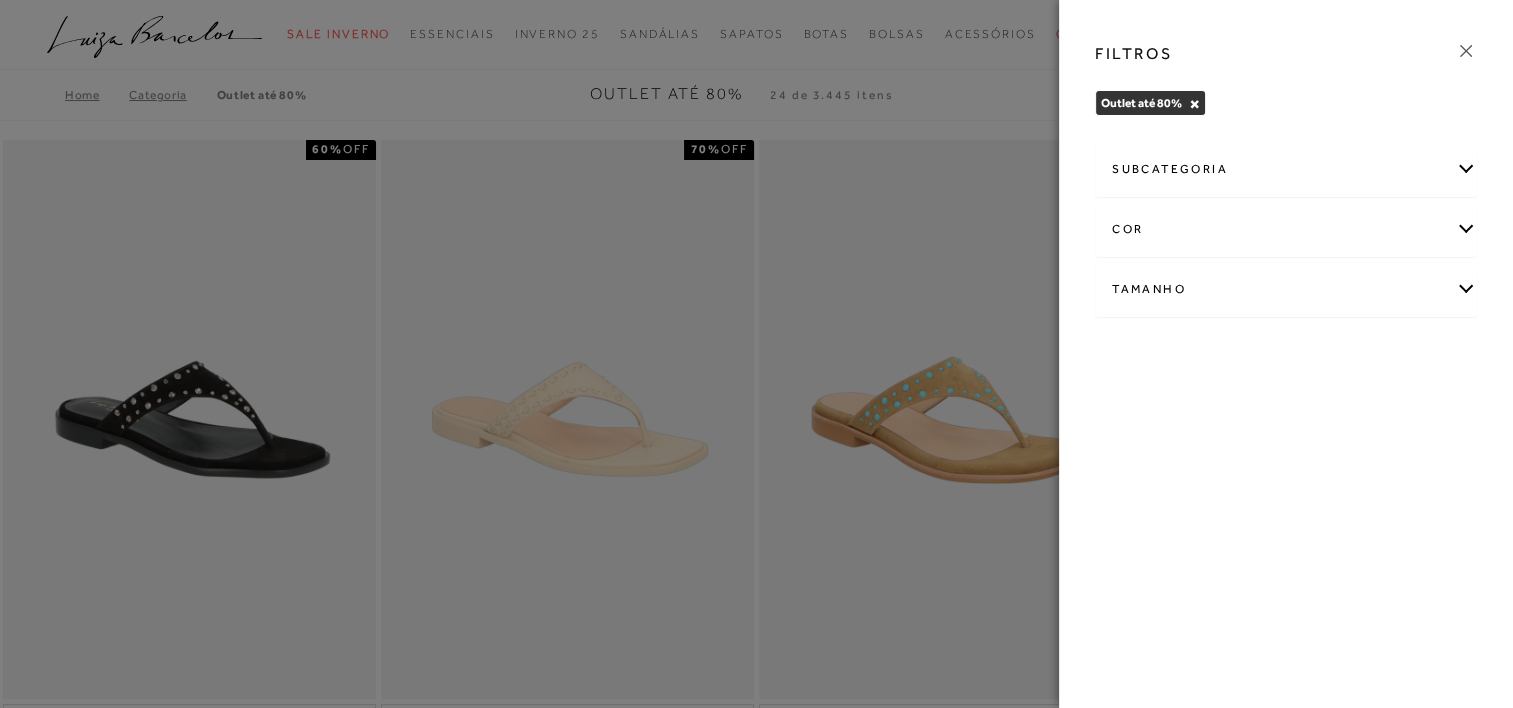 click on "Tamanho" at bounding box center (1286, 289) 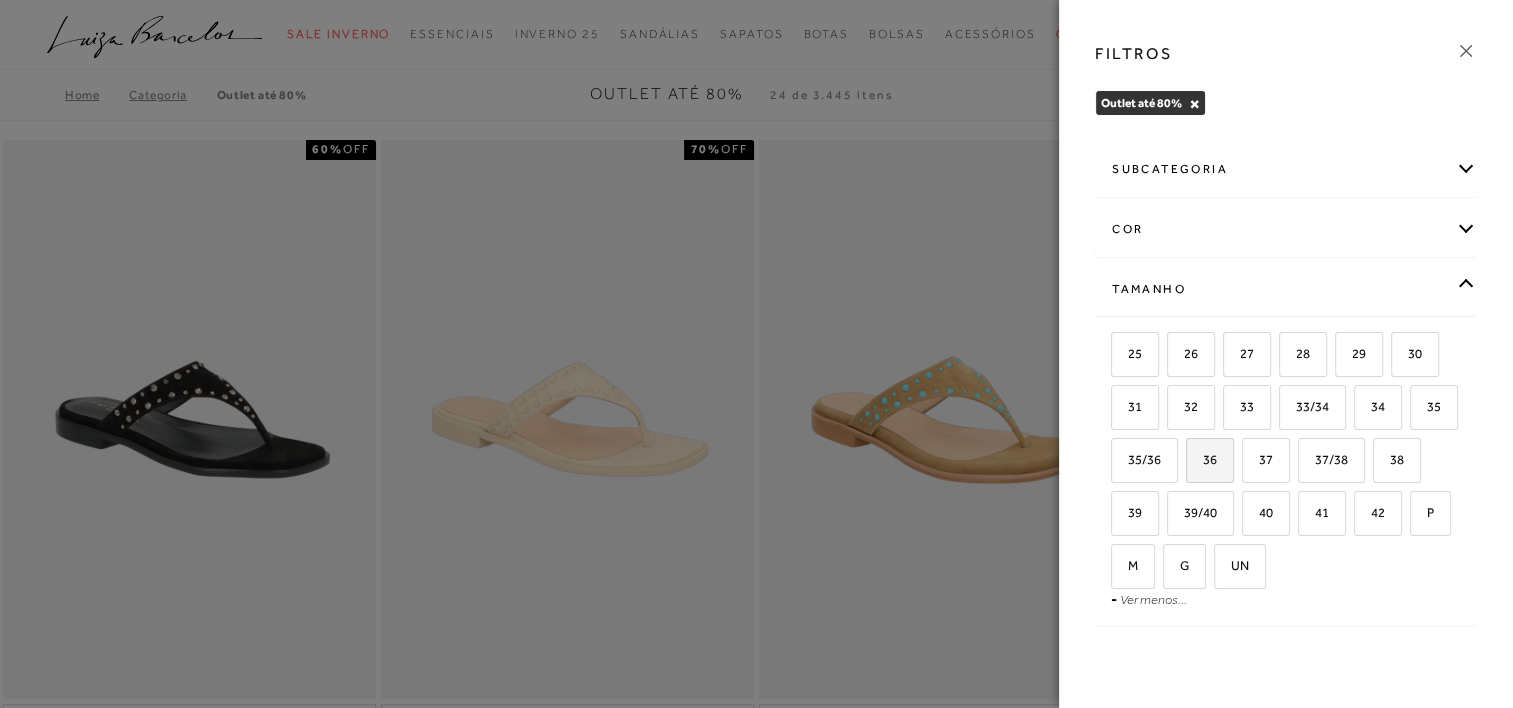 click on "36" at bounding box center (1202, 459) 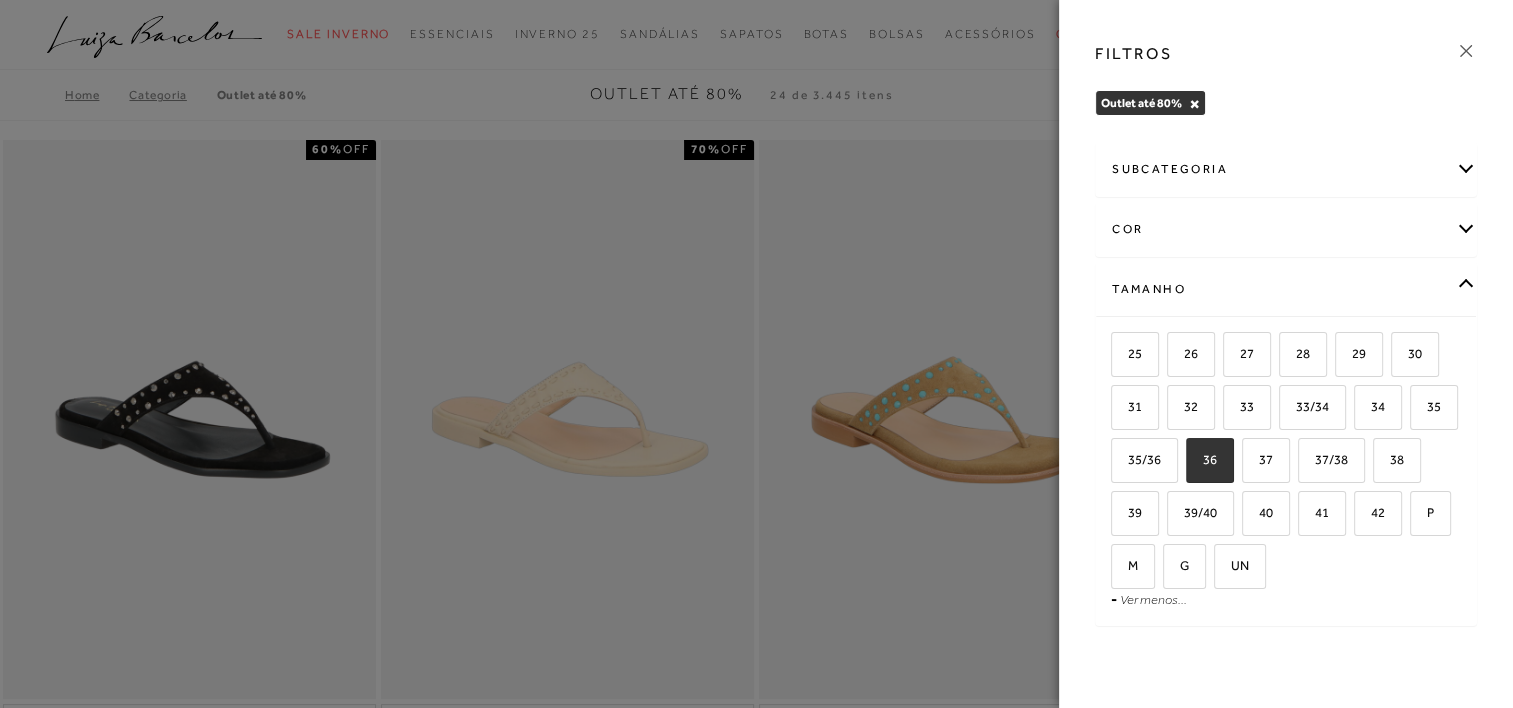 checkbox on "true" 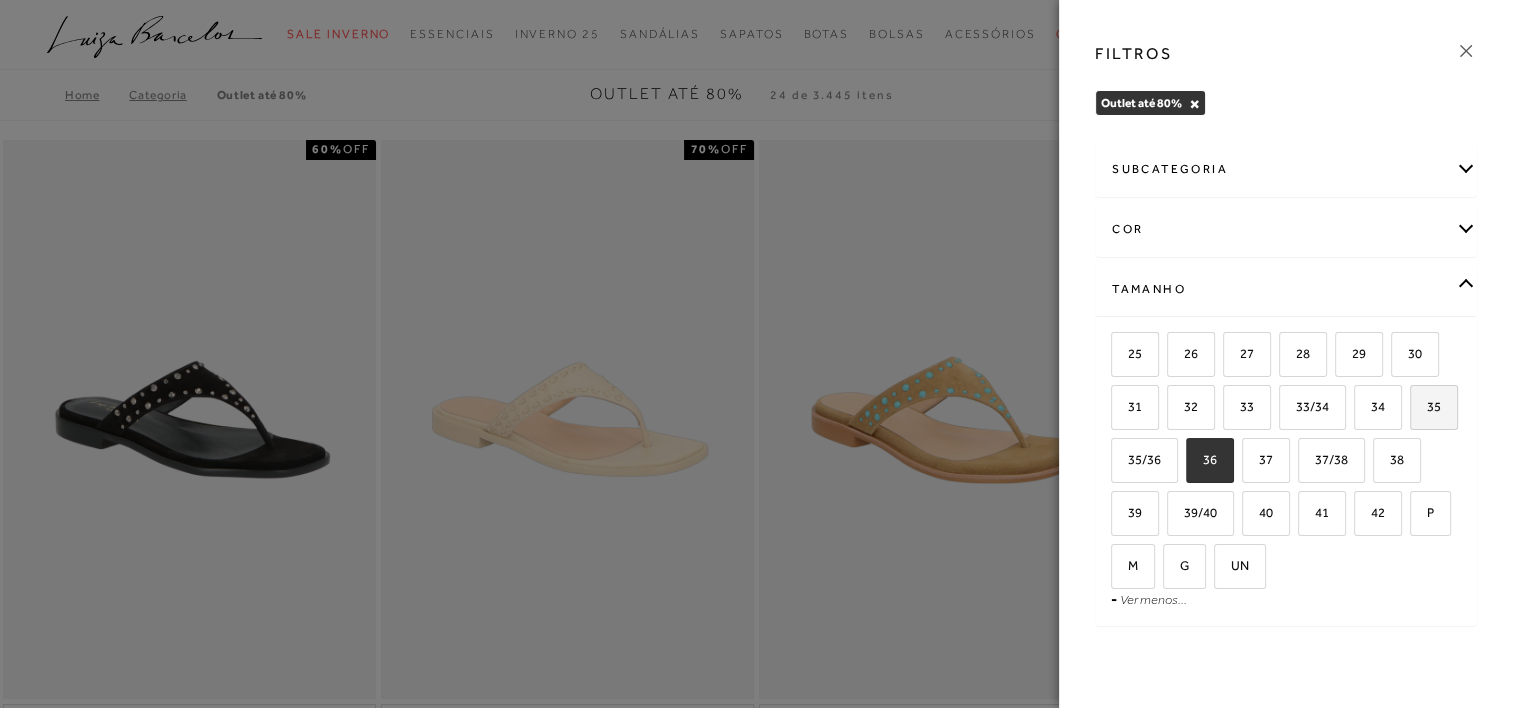 click on "35" at bounding box center (1426, 406) 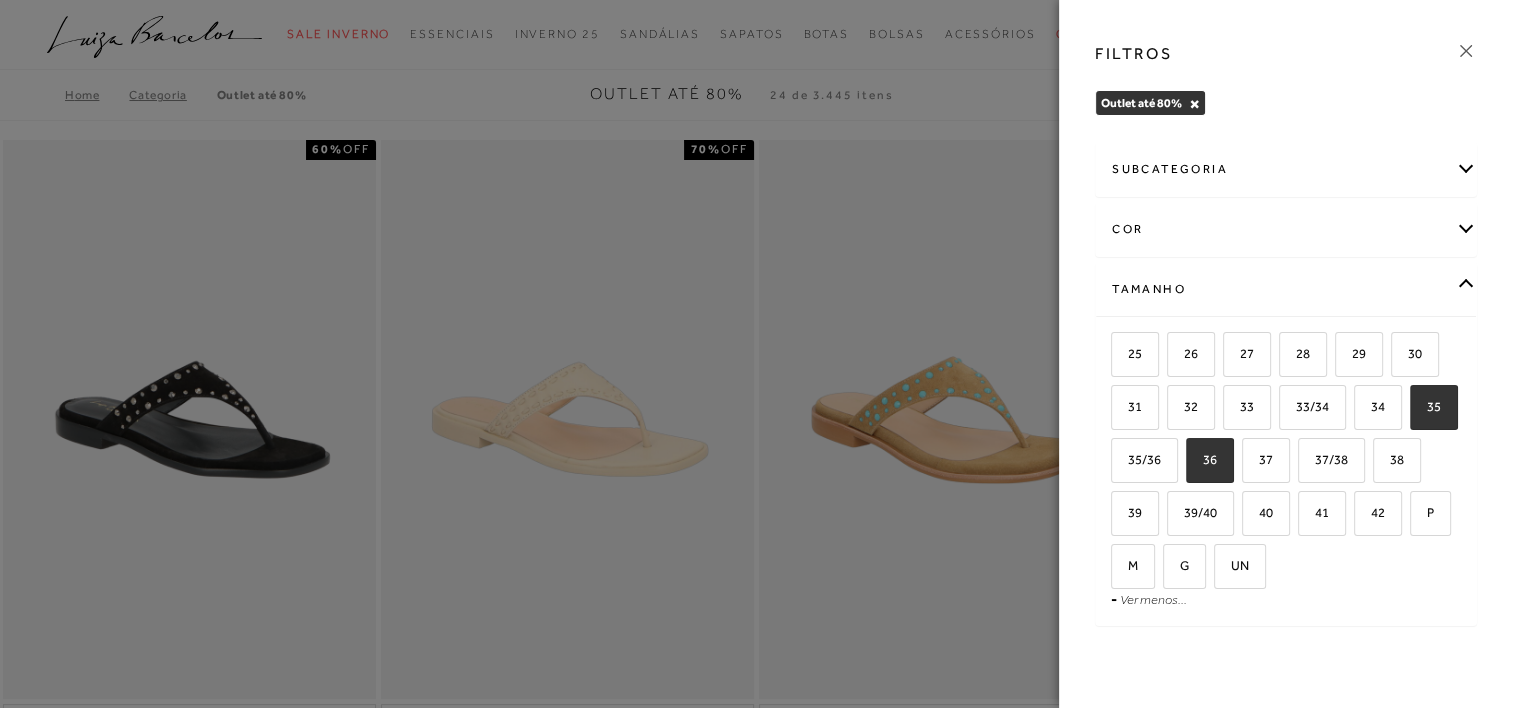 checkbox on "true" 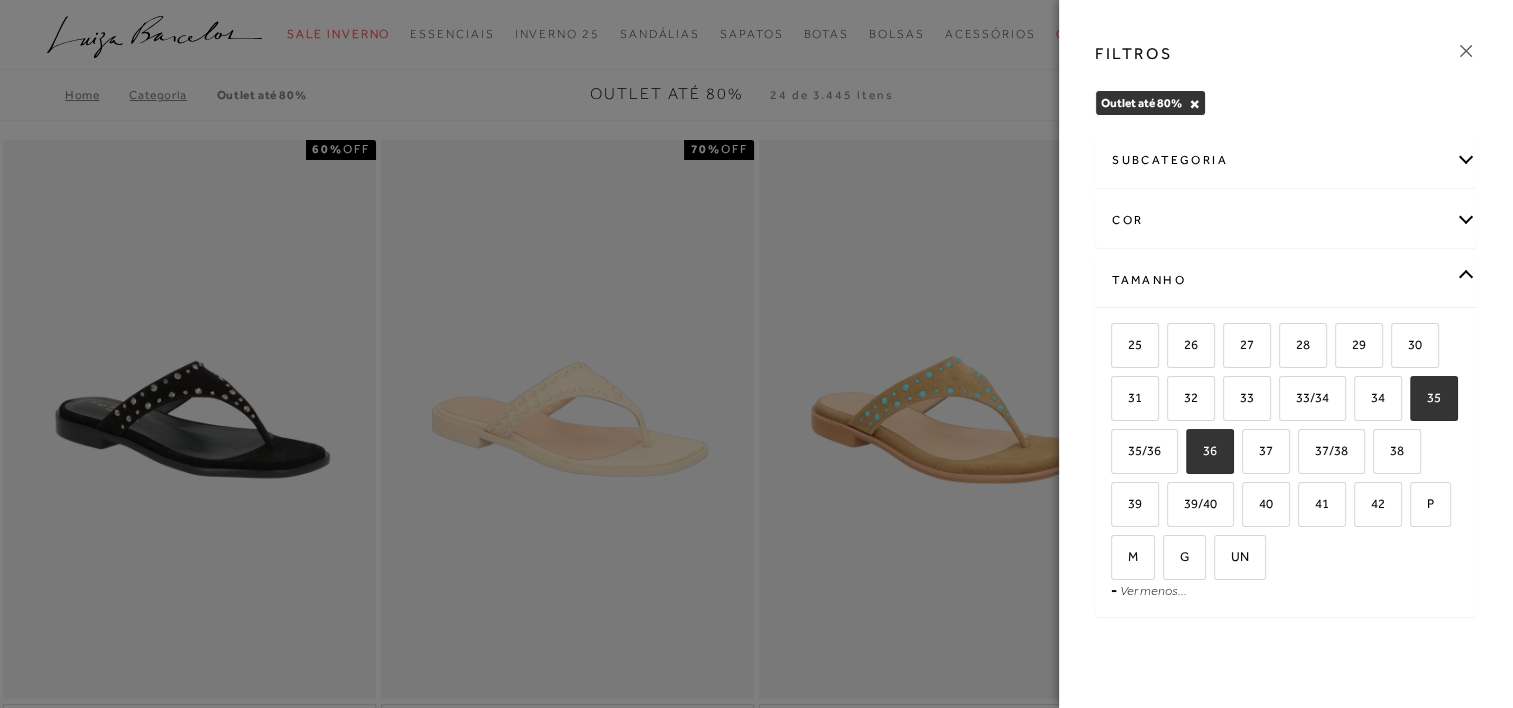 scroll, scrollTop: 13, scrollLeft: 0, axis: vertical 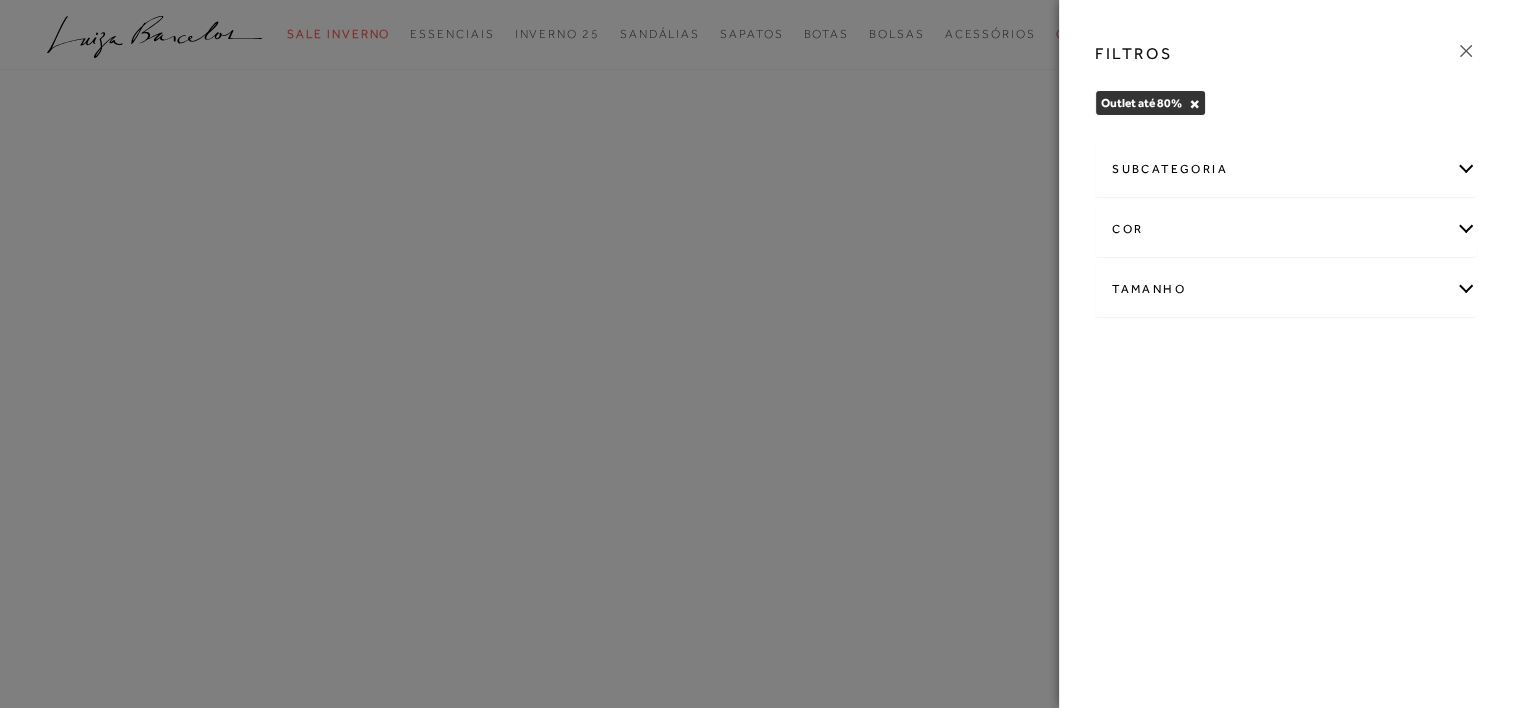click on "Outlet até 80%" at bounding box center (1141, 103) 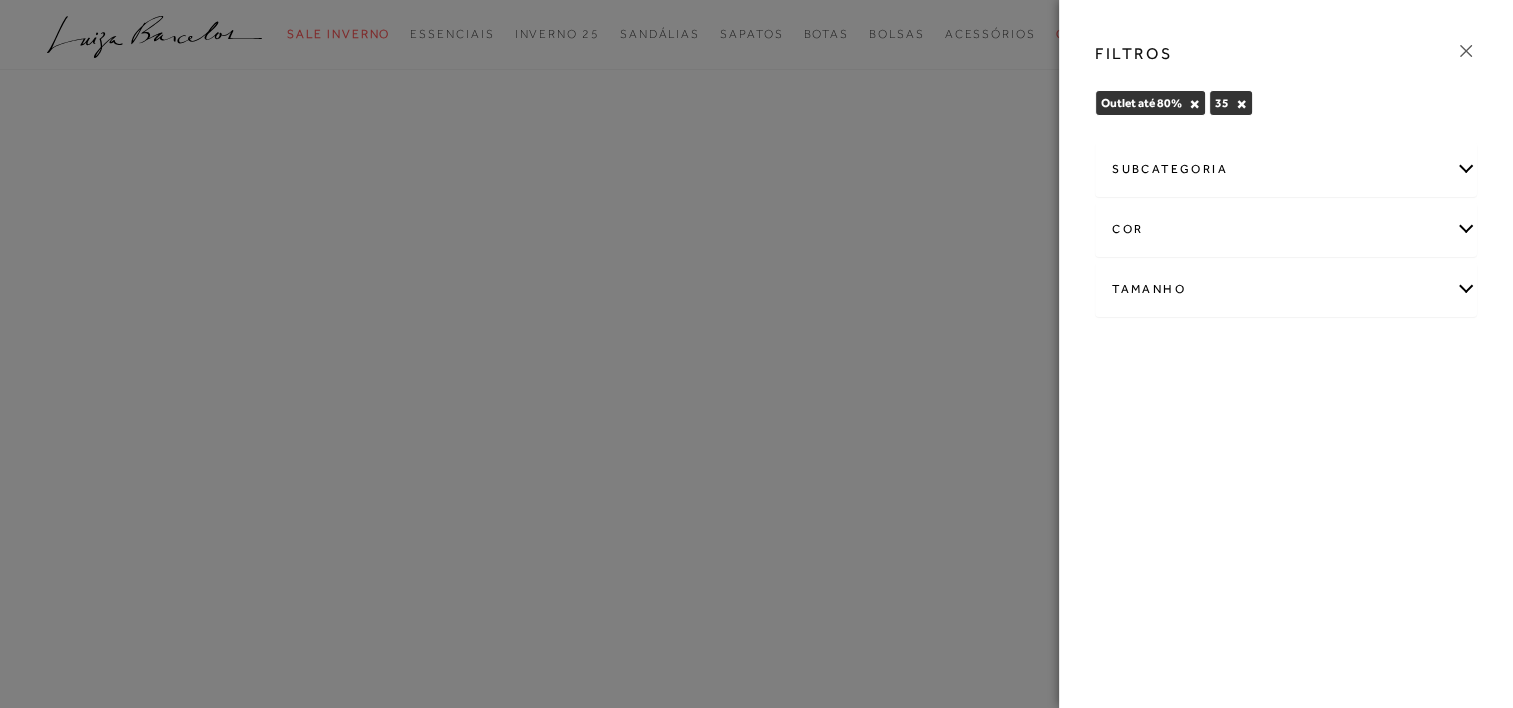 click at bounding box center (756, 354) 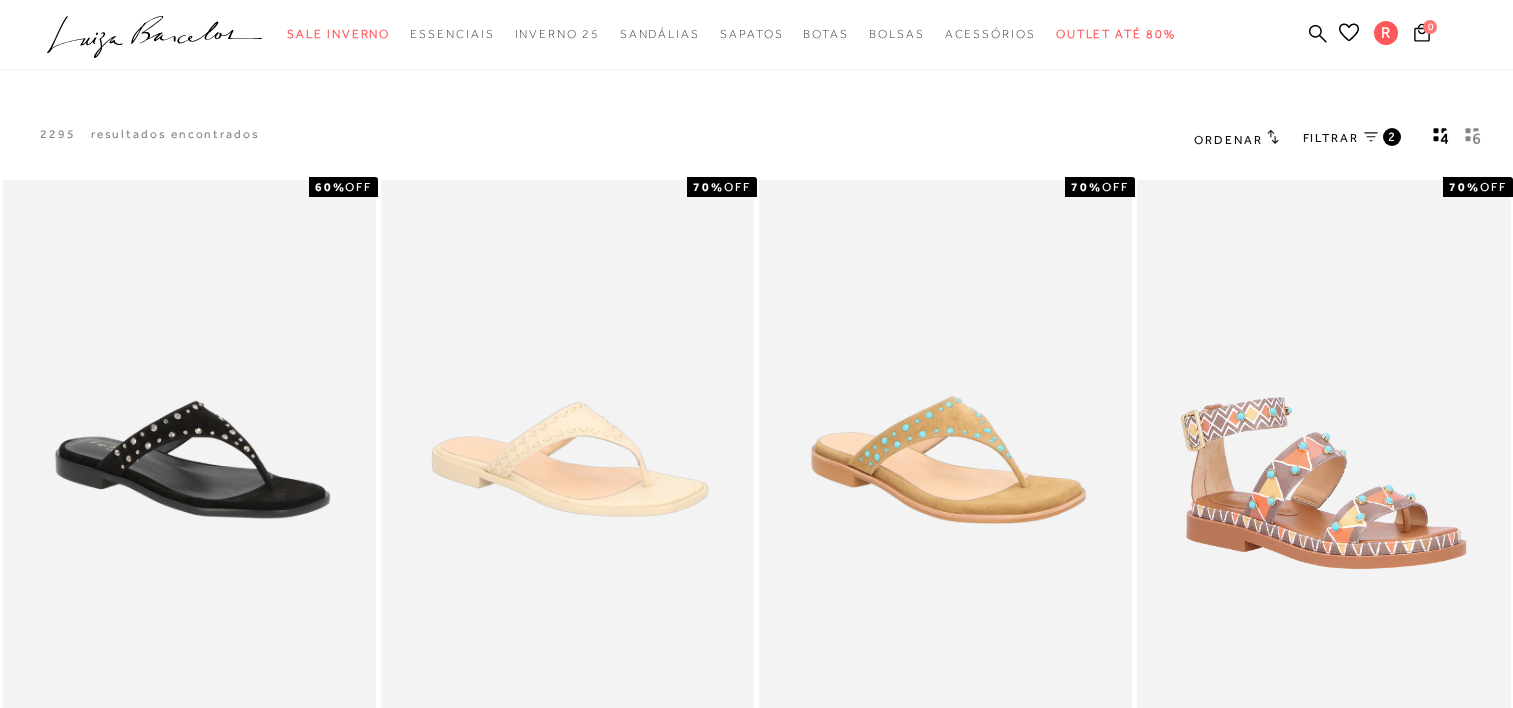scroll, scrollTop: 0, scrollLeft: 0, axis: both 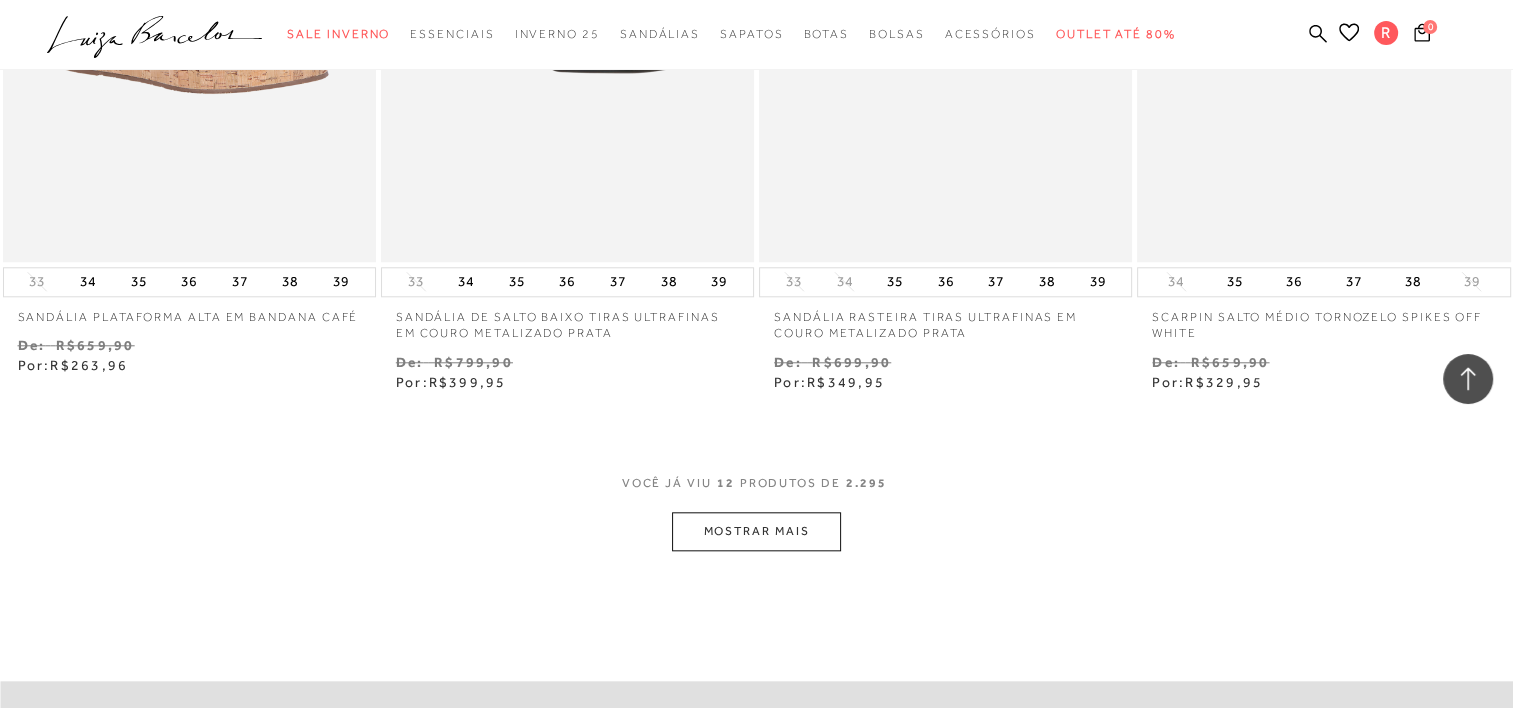 click on "MOSTRAR MAIS" at bounding box center [756, 531] 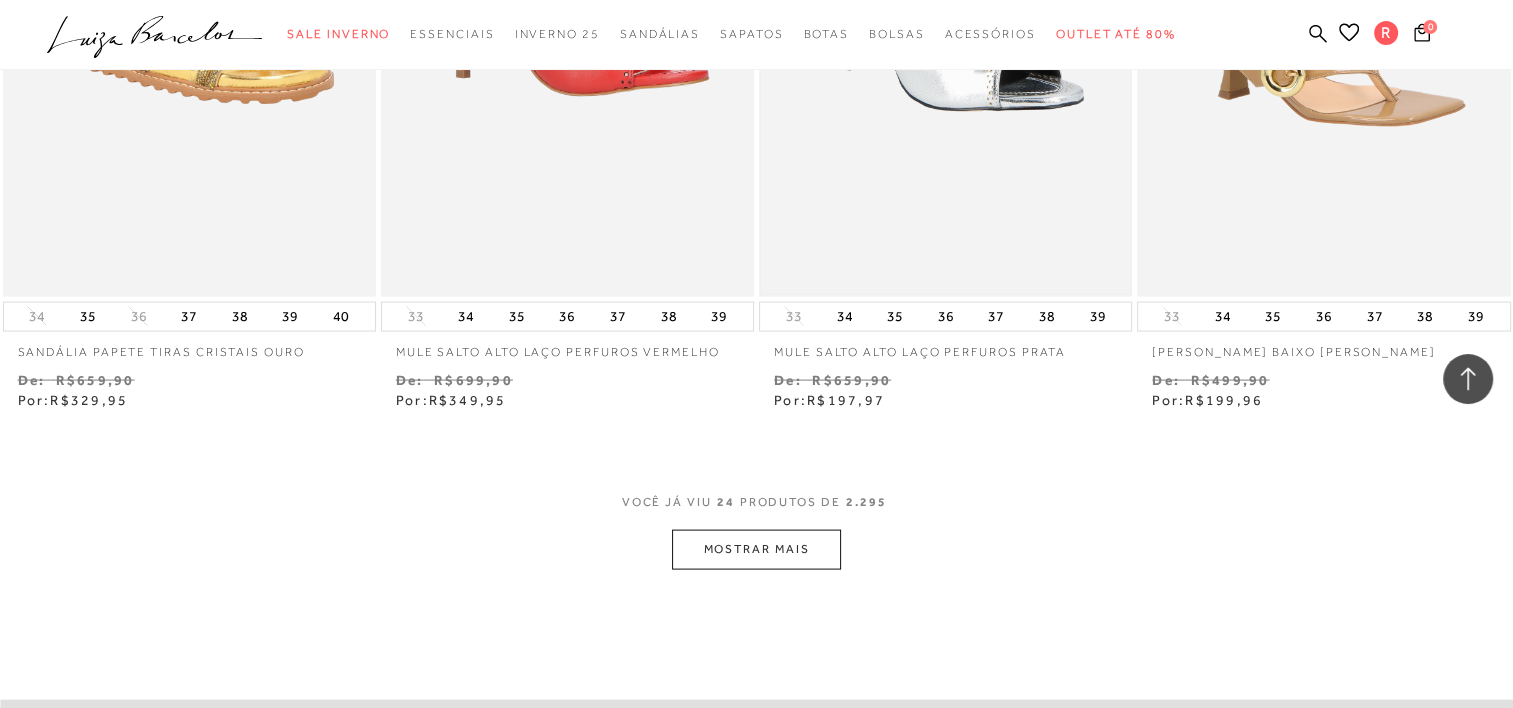 scroll, scrollTop: 4000, scrollLeft: 0, axis: vertical 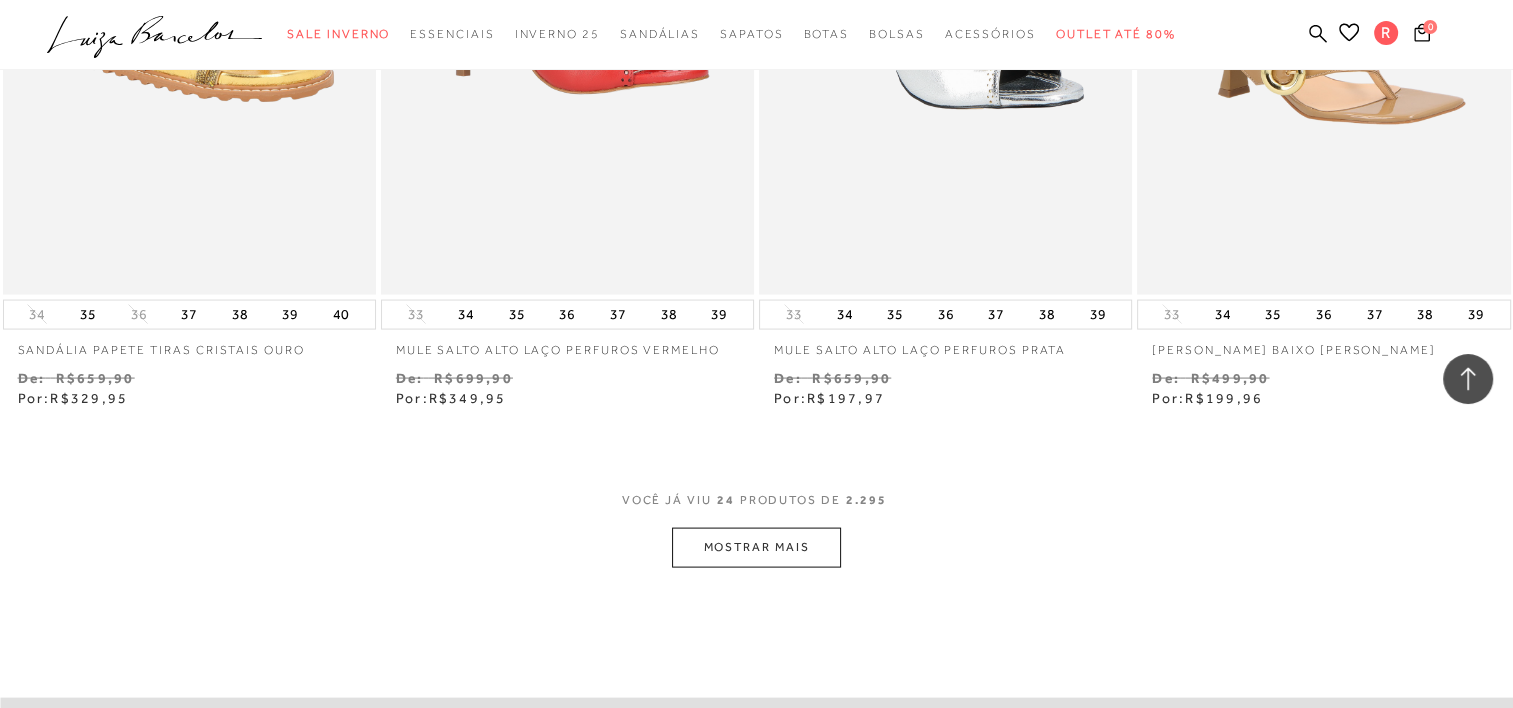 click on "MOSTRAR MAIS" at bounding box center [756, 547] 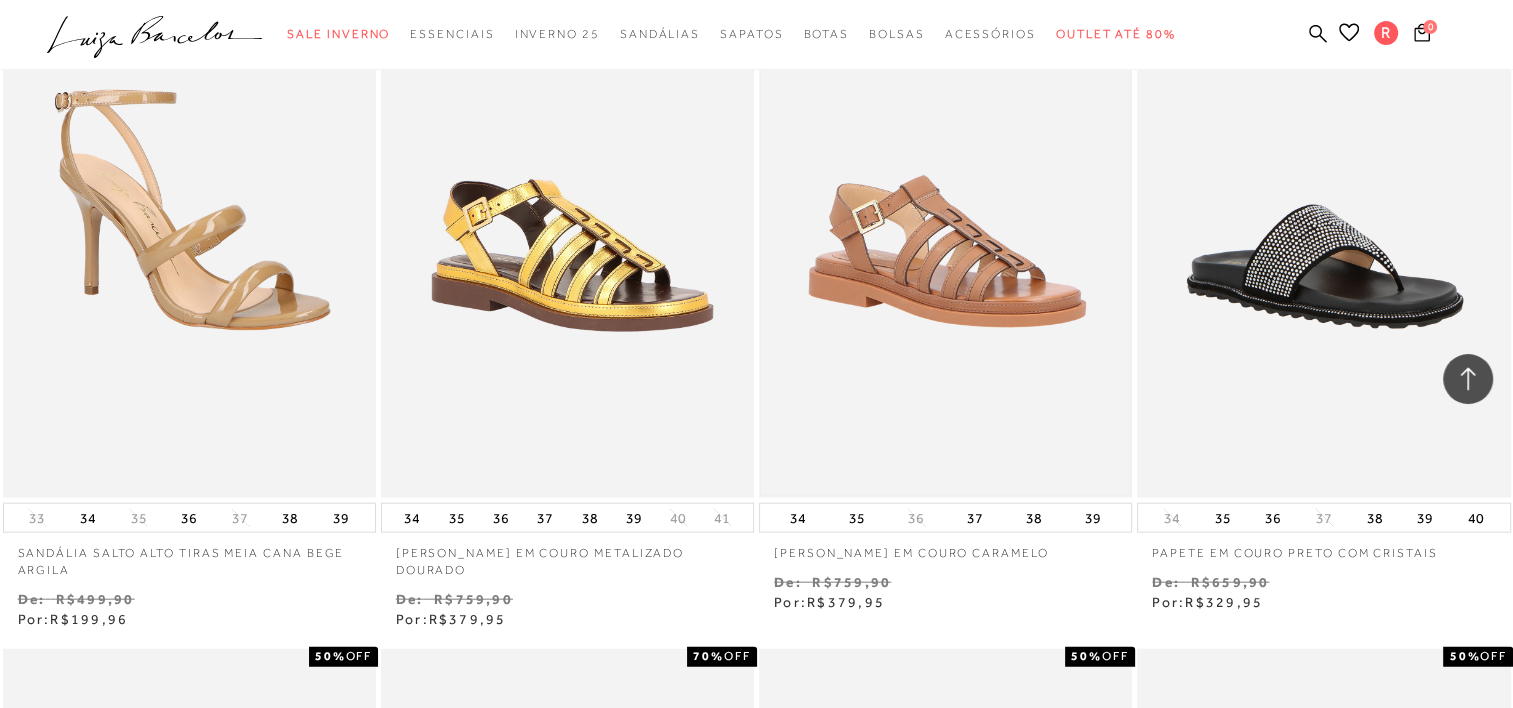scroll, scrollTop: 4500, scrollLeft: 0, axis: vertical 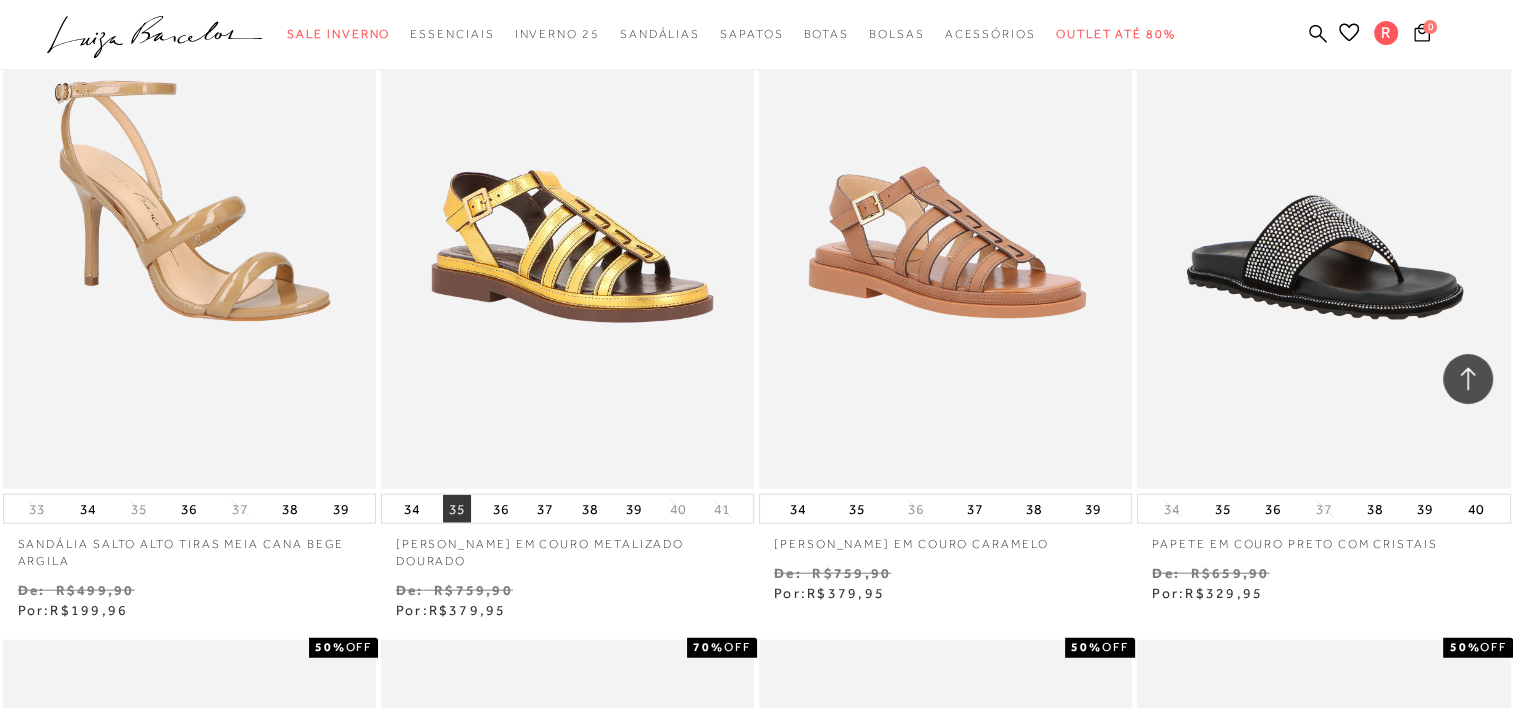 click on "35" at bounding box center (457, 509) 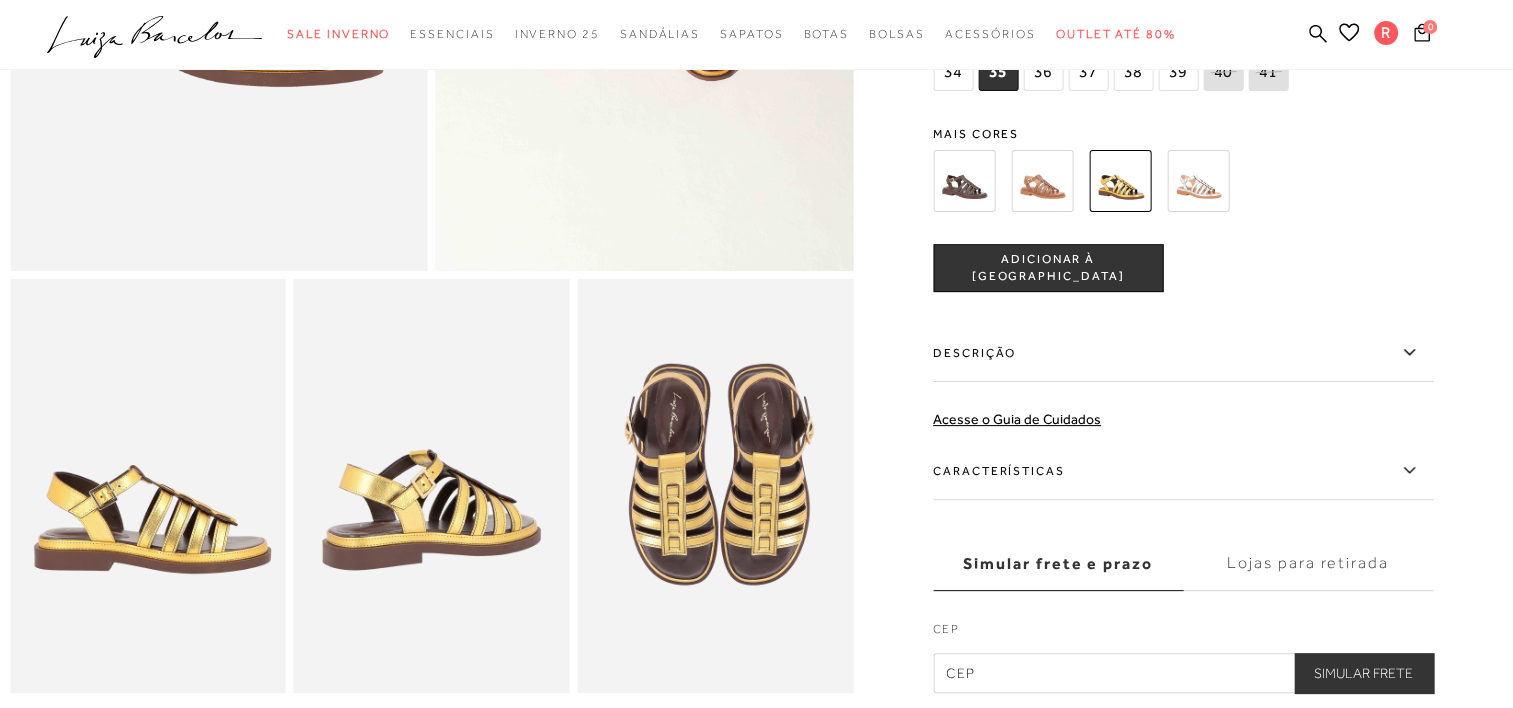 scroll, scrollTop: 400, scrollLeft: 0, axis: vertical 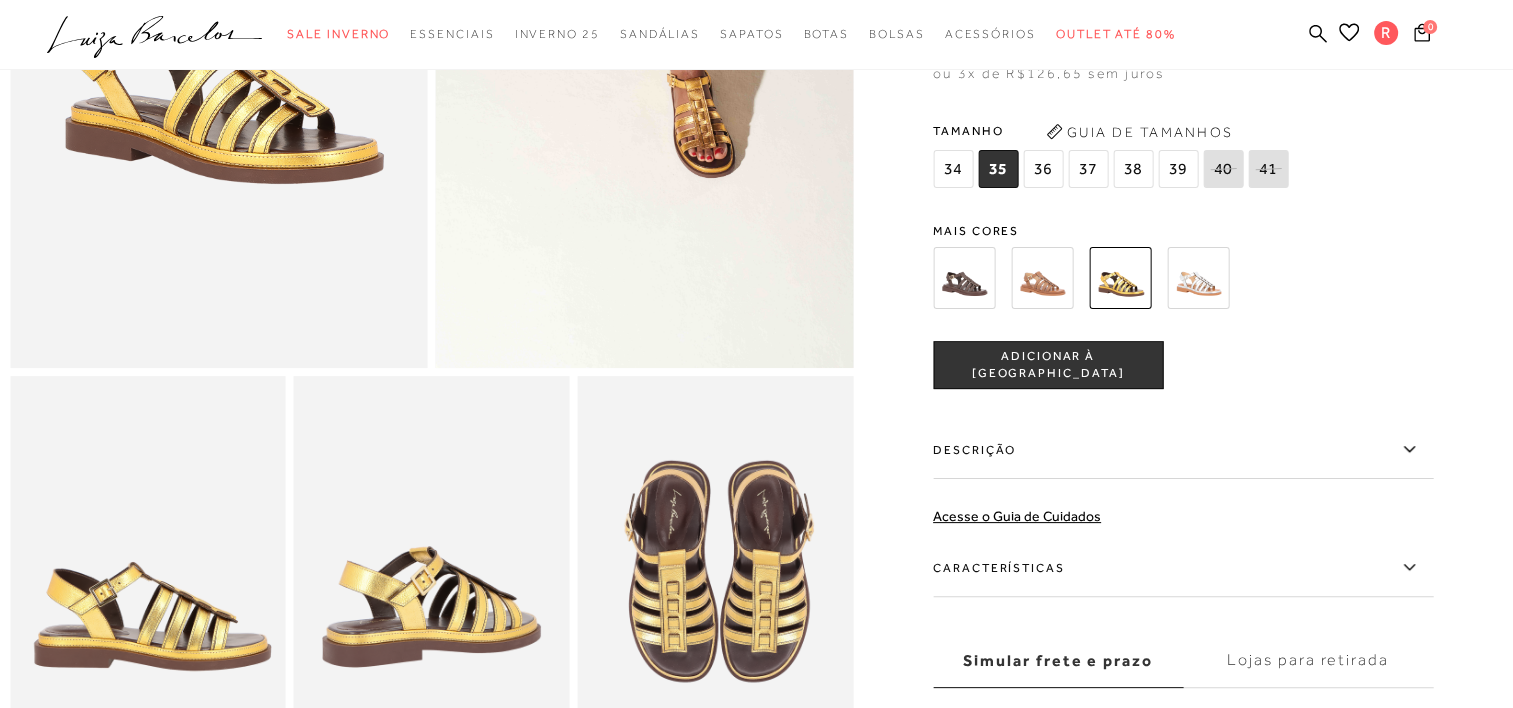 click on "ADICIONAR À SACOLA" at bounding box center (1048, 364) 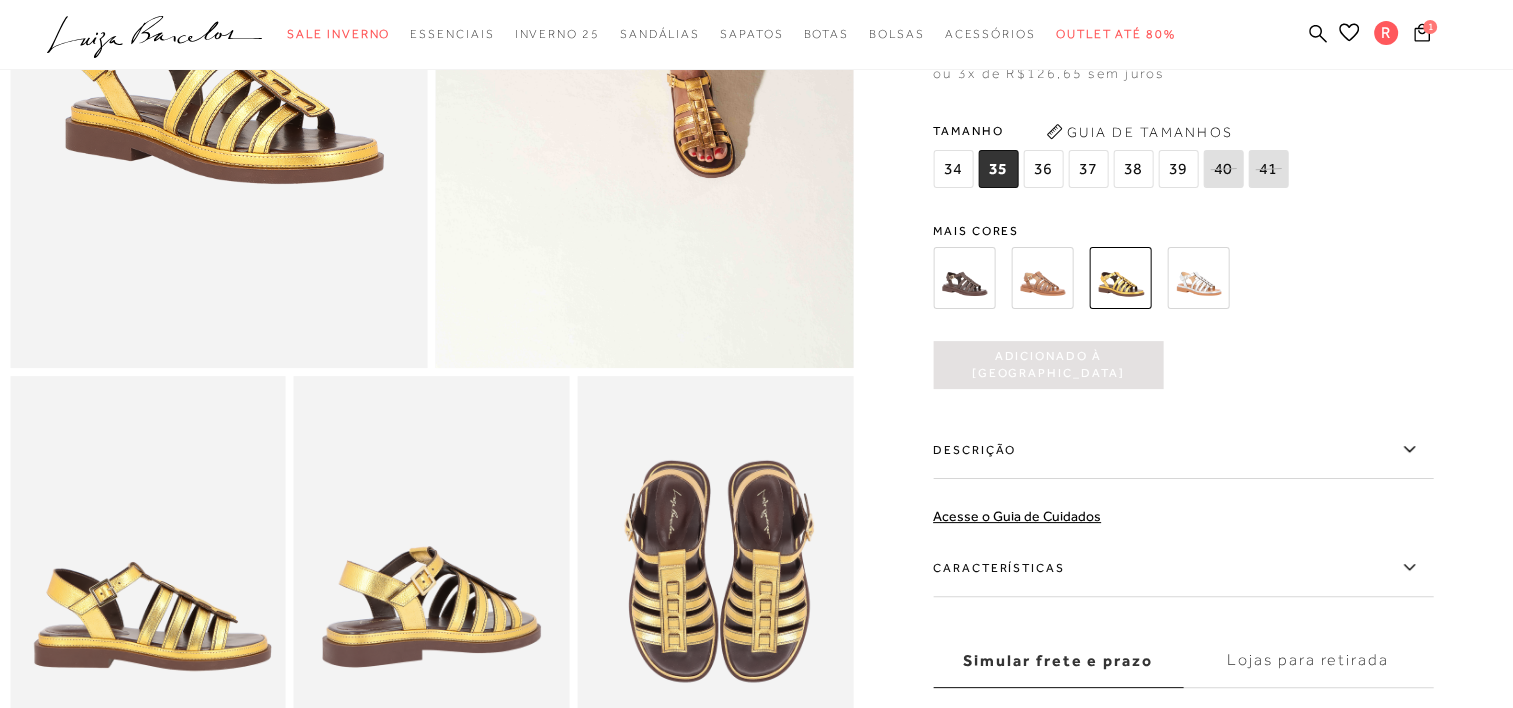 scroll, scrollTop: 0, scrollLeft: 0, axis: both 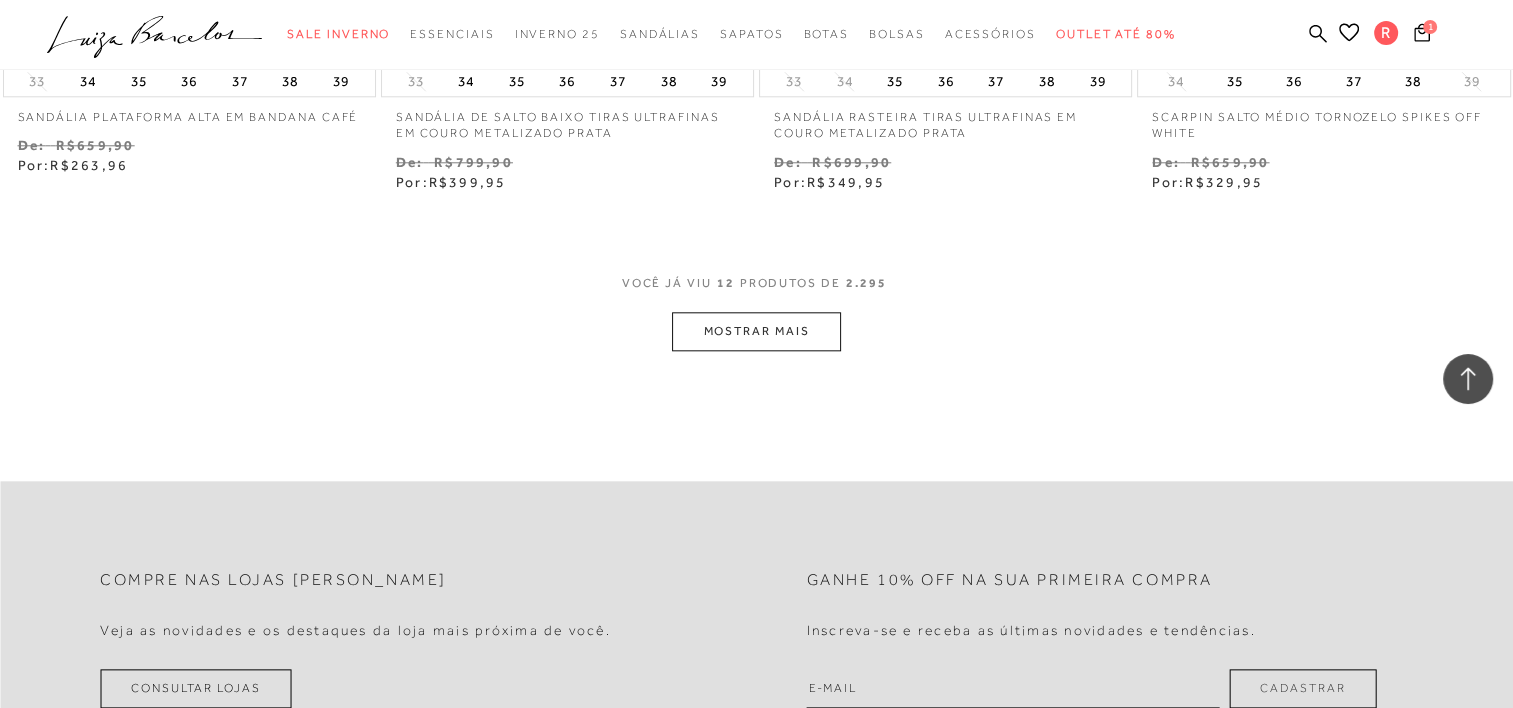 click on "MOSTRAR MAIS" at bounding box center (756, 331) 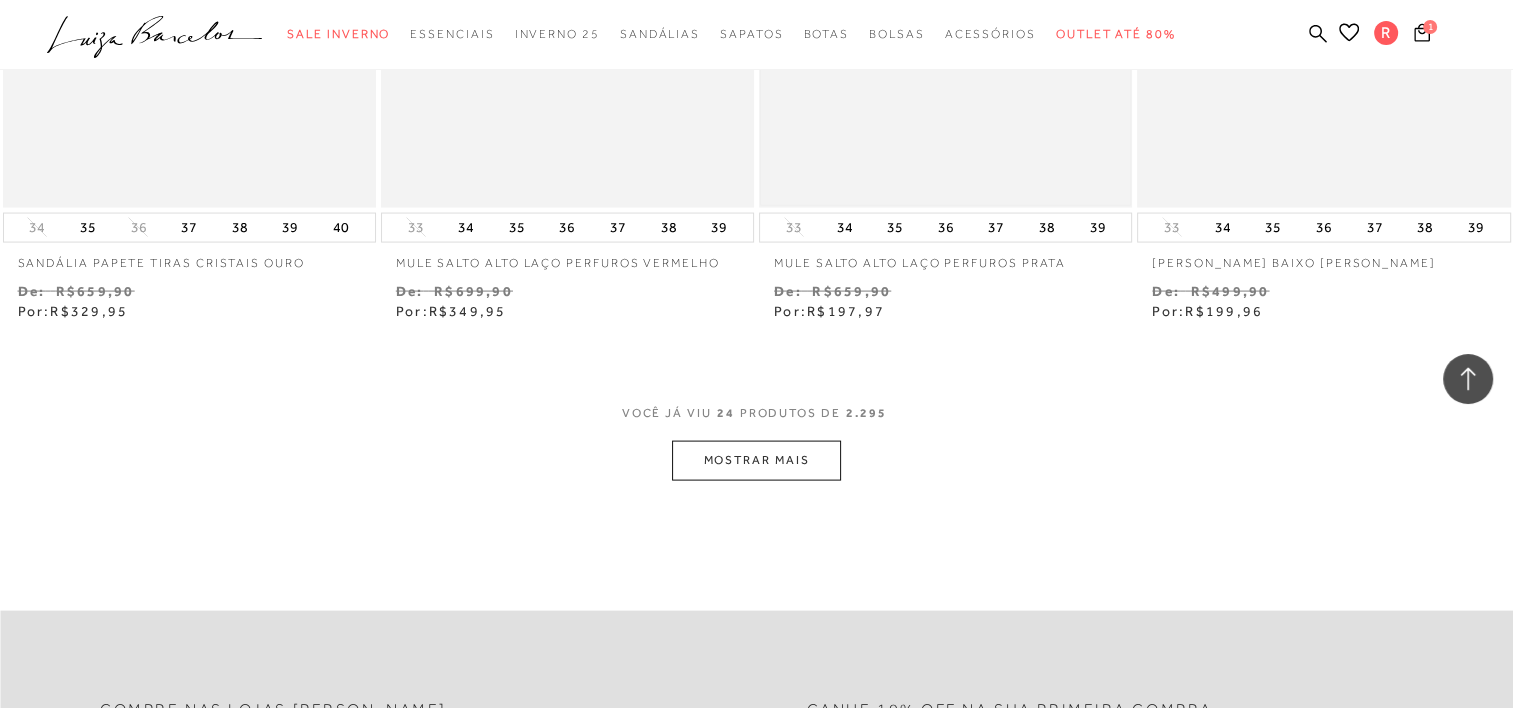 scroll, scrollTop: 4100, scrollLeft: 0, axis: vertical 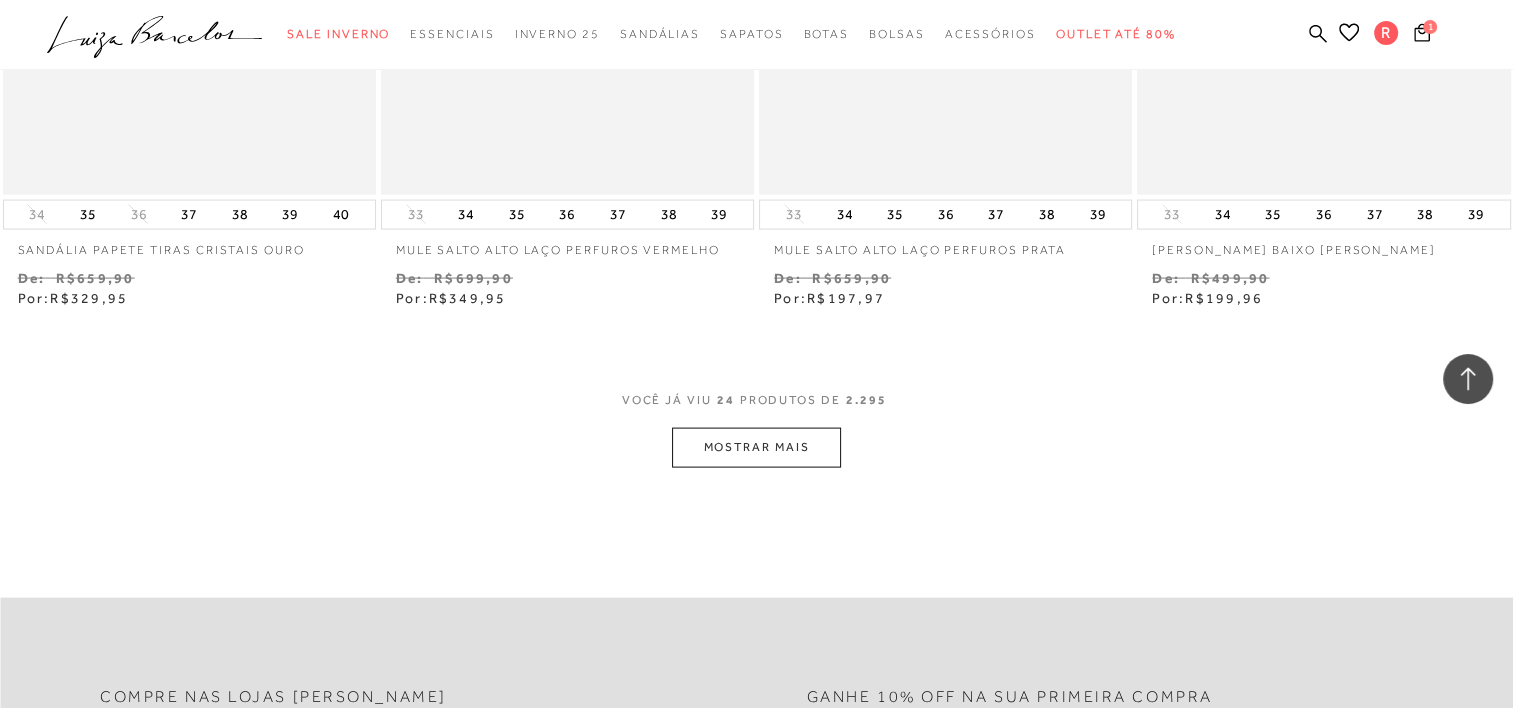 click on "MOSTRAR MAIS" at bounding box center [756, 447] 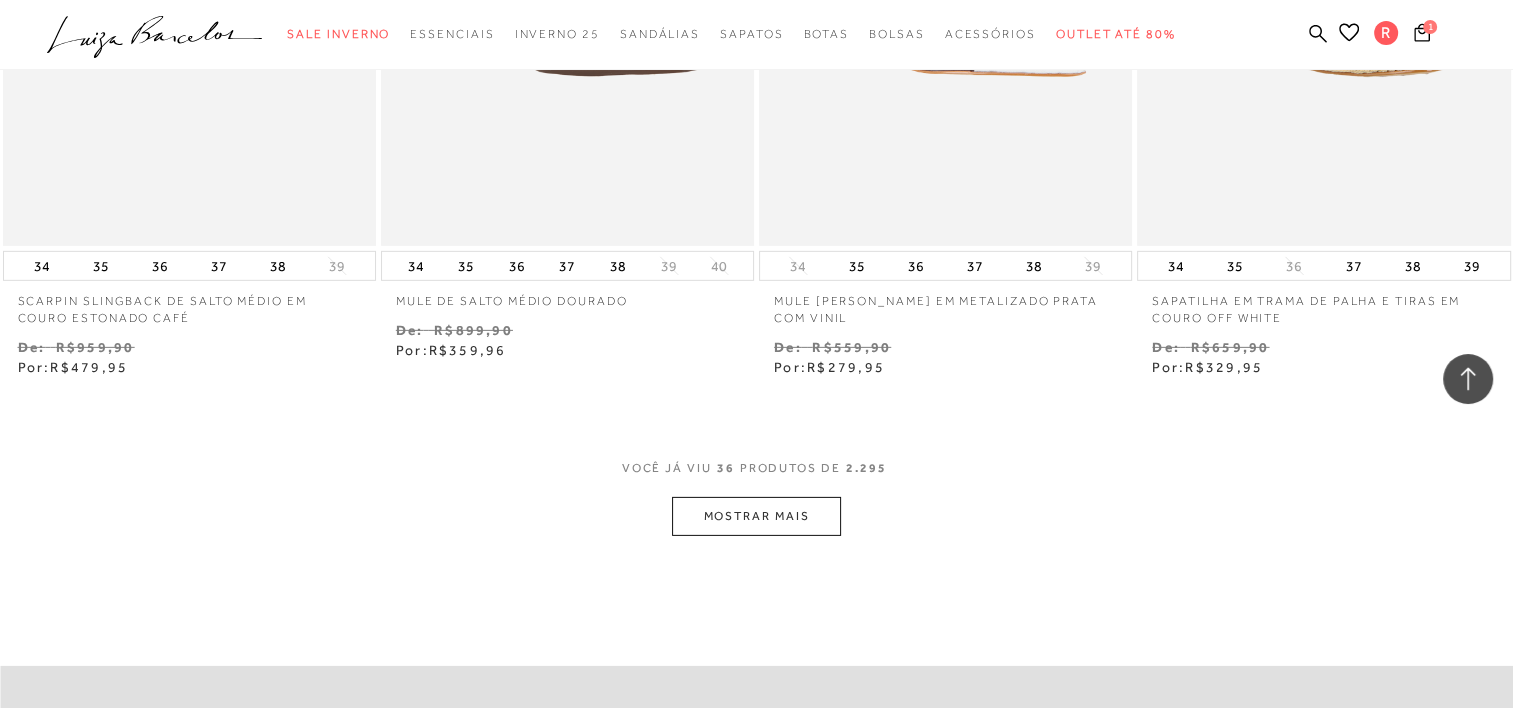 scroll, scrollTop: 6200, scrollLeft: 0, axis: vertical 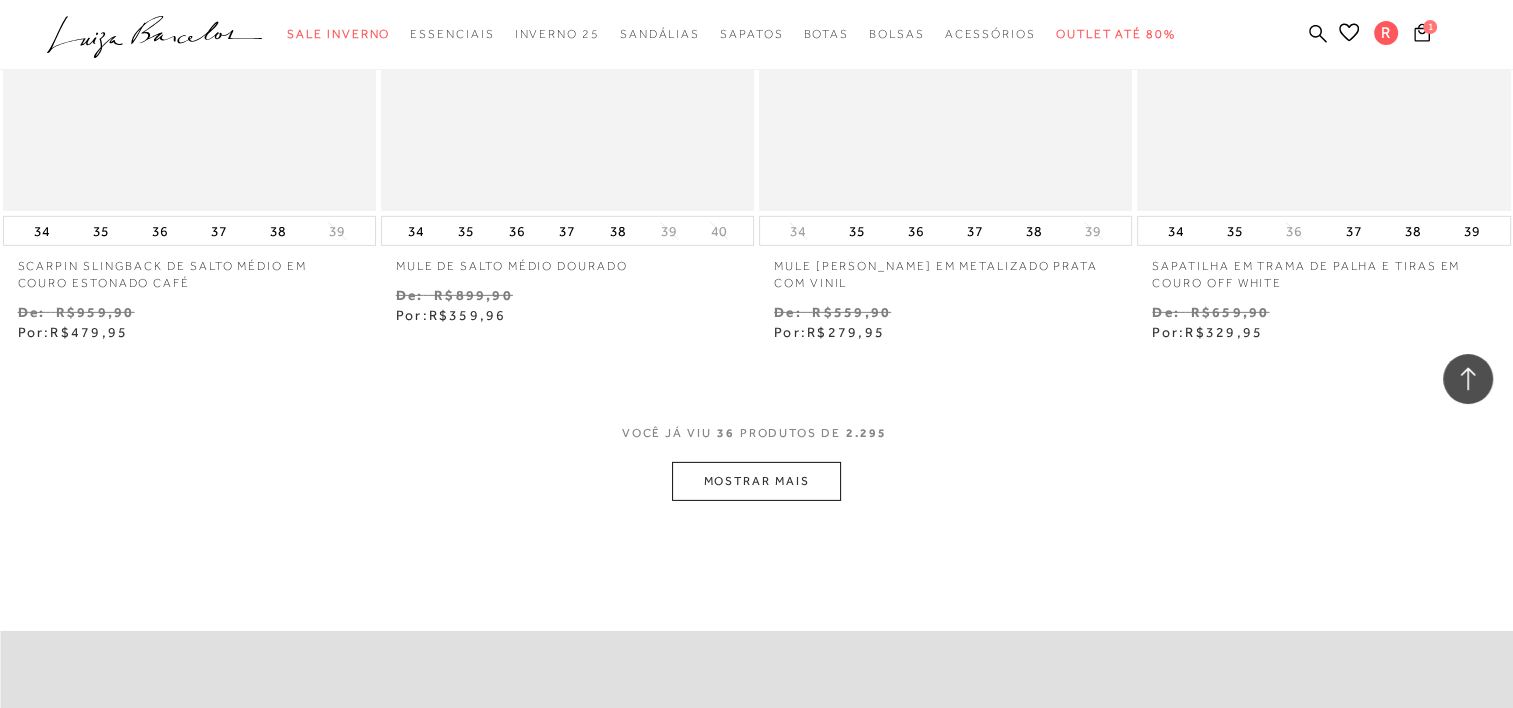 click on "MOSTRAR MAIS" at bounding box center (756, 481) 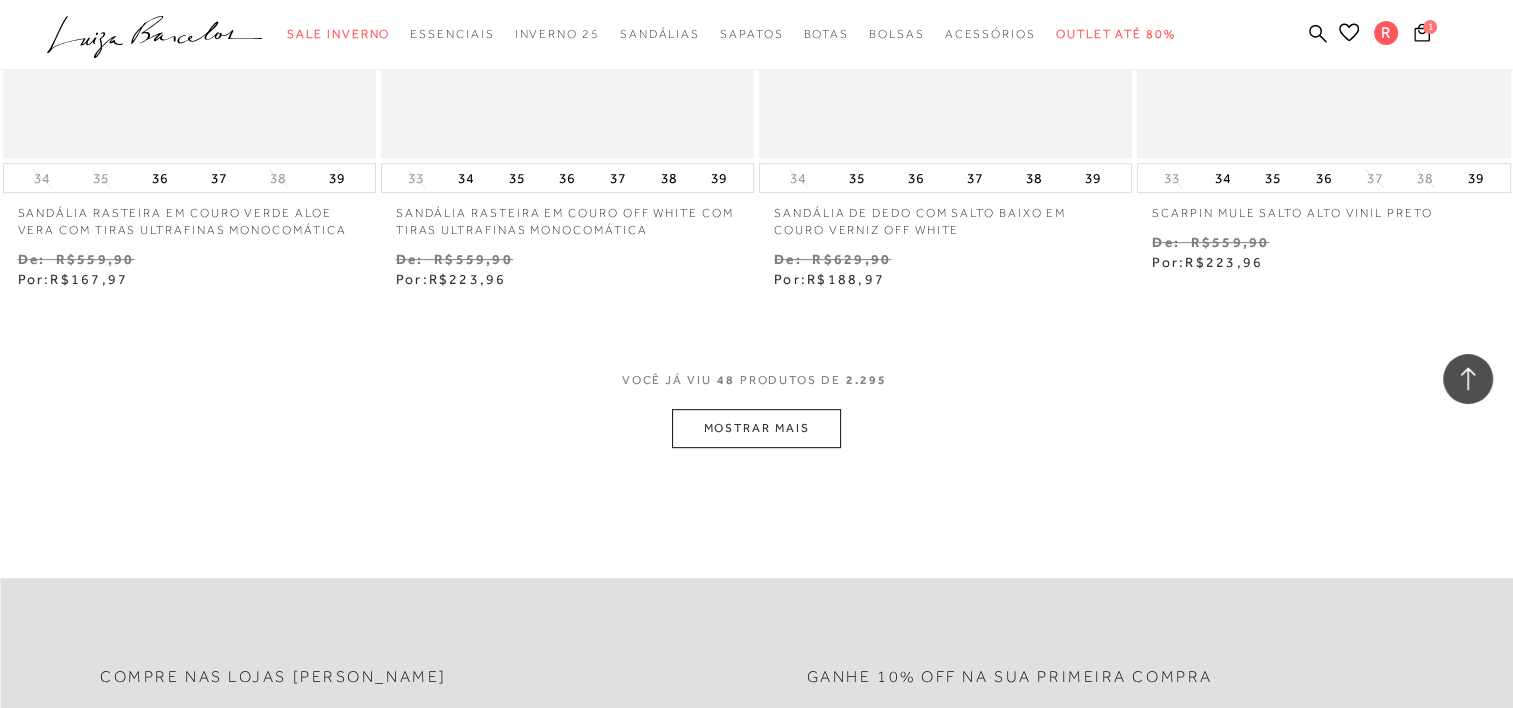 scroll, scrollTop: 8400, scrollLeft: 0, axis: vertical 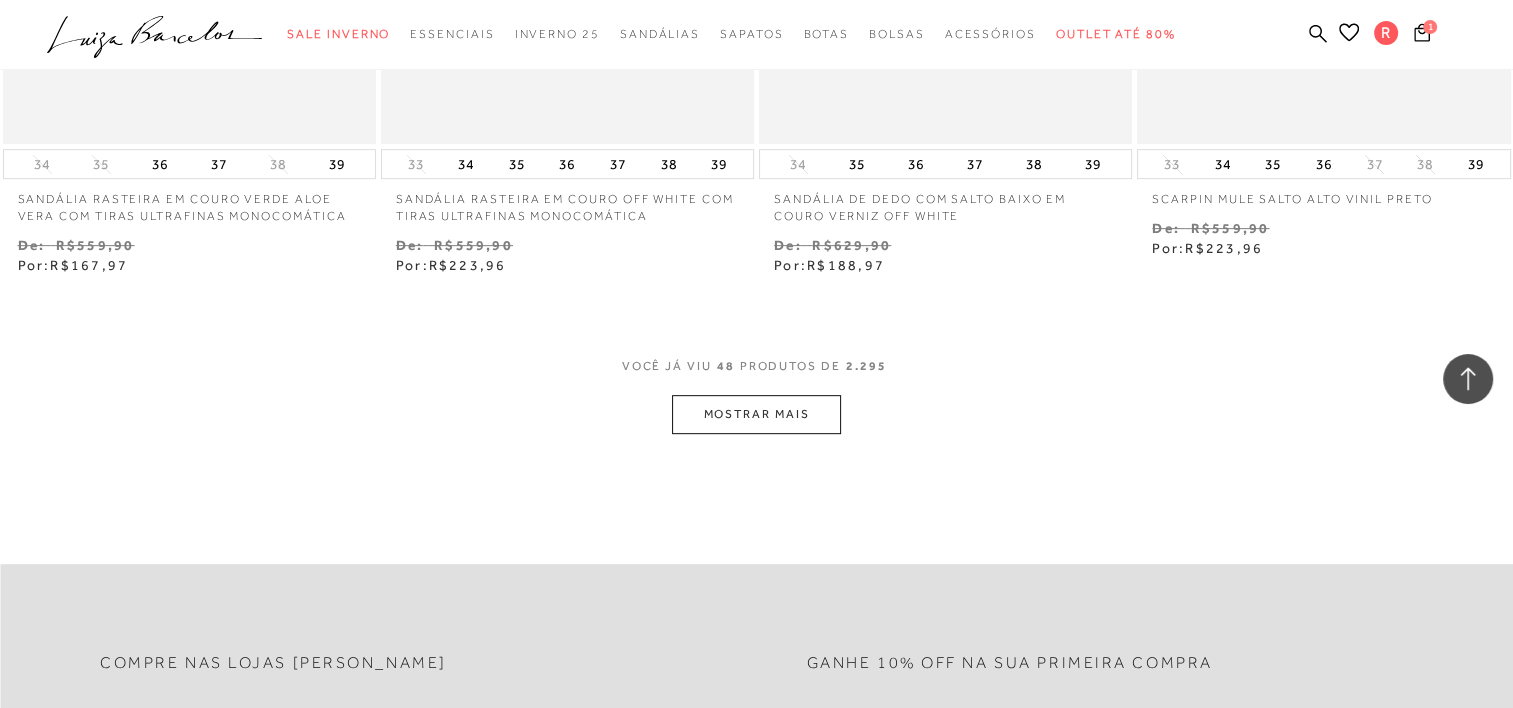 click on "MOSTRAR MAIS" at bounding box center [756, 414] 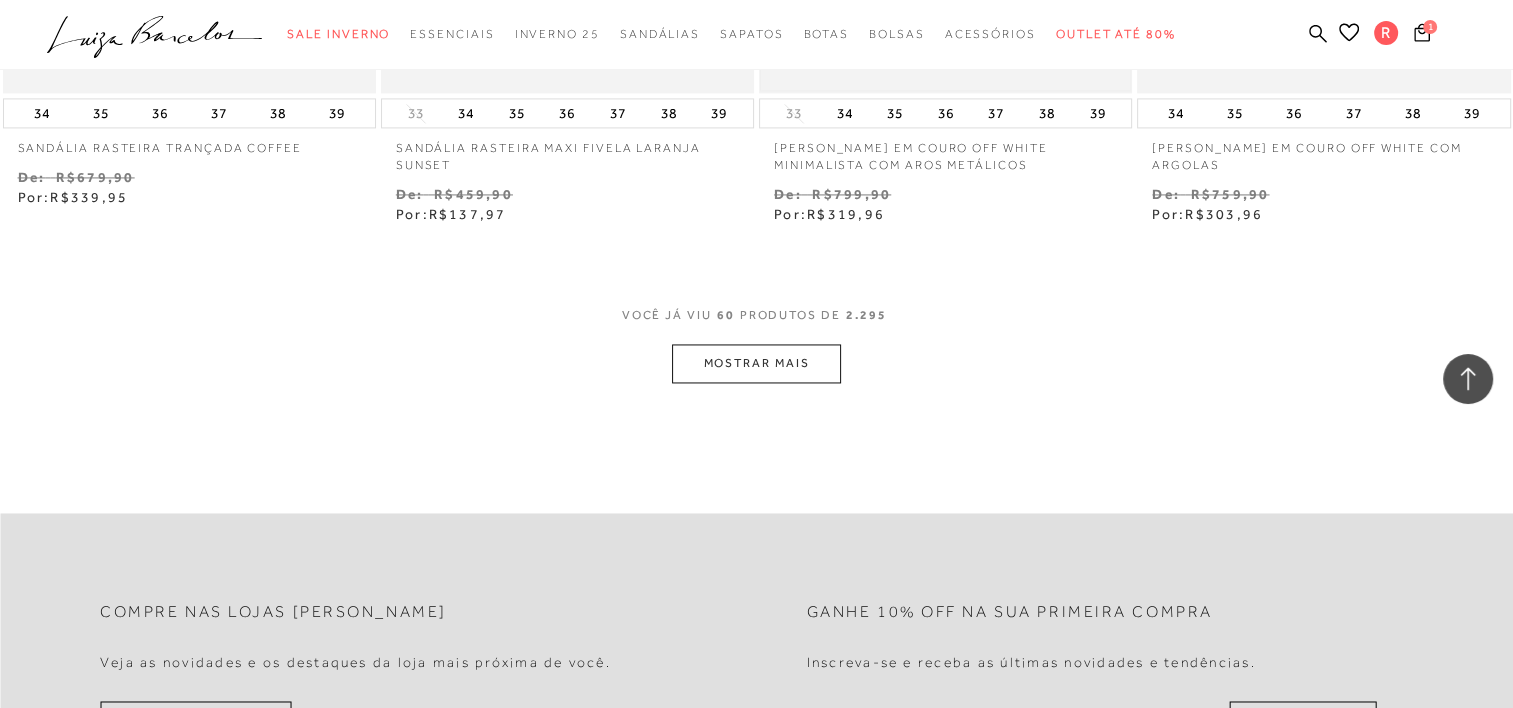 scroll, scrollTop: 10600, scrollLeft: 0, axis: vertical 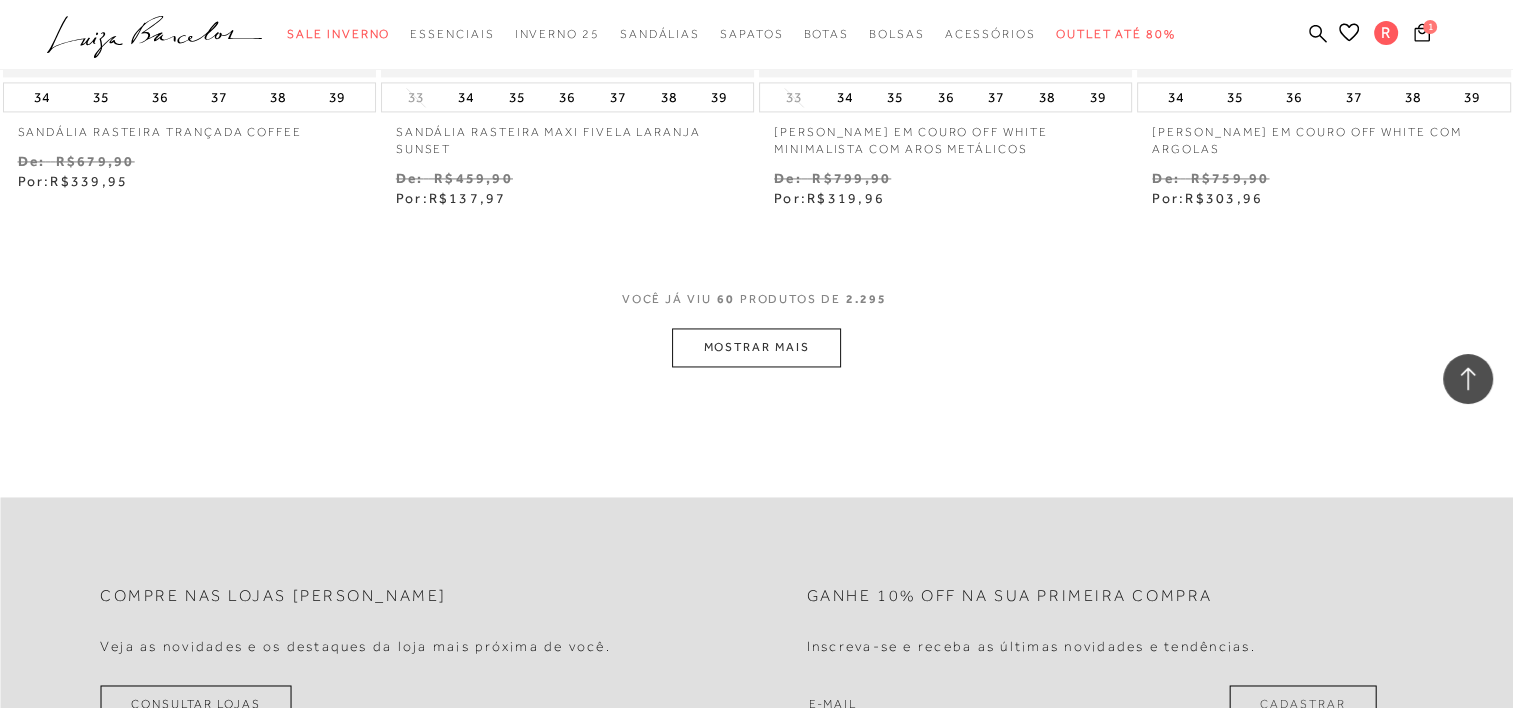 click on "MOSTRAR MAIS" at bounding box center [756, 347] 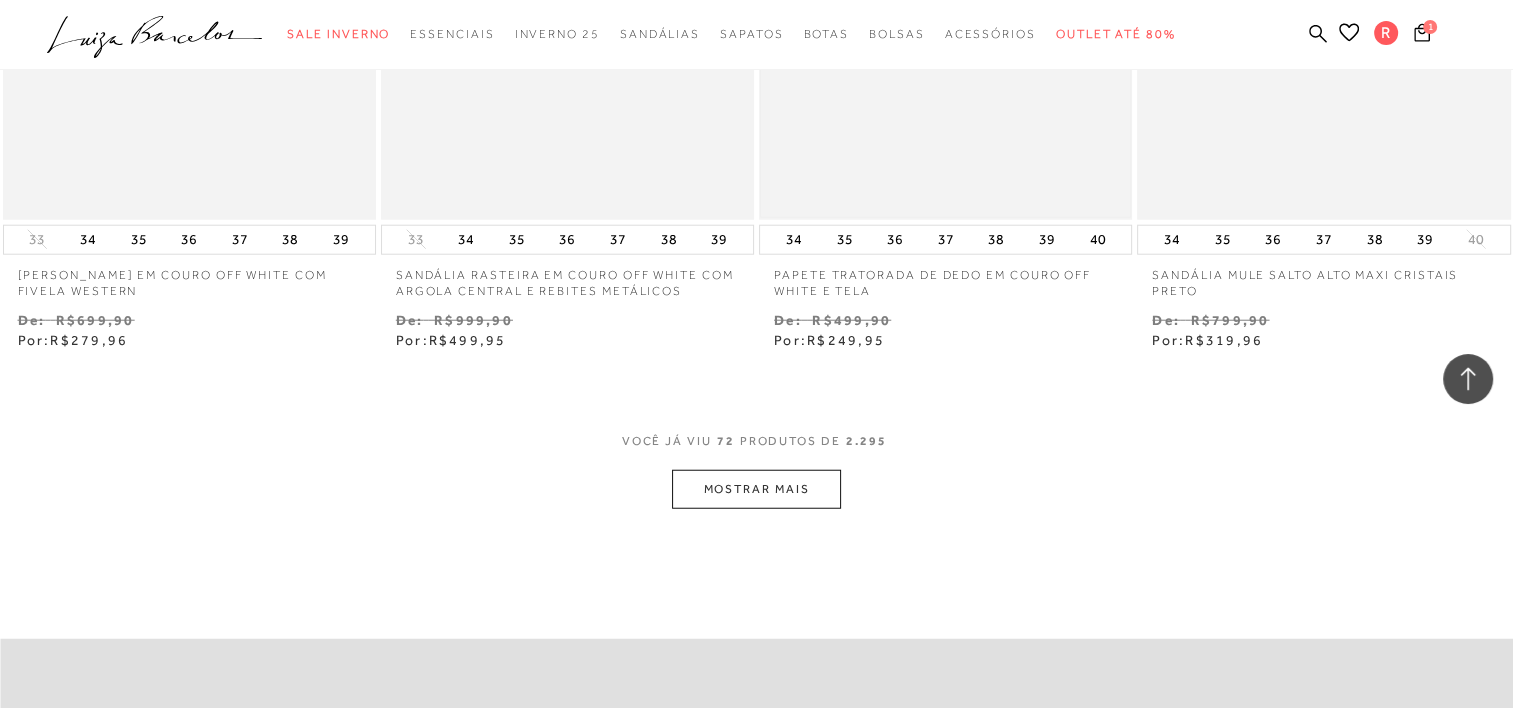 scroll, scrollTop: 12700, scrollLeft: 0, axis: vertical 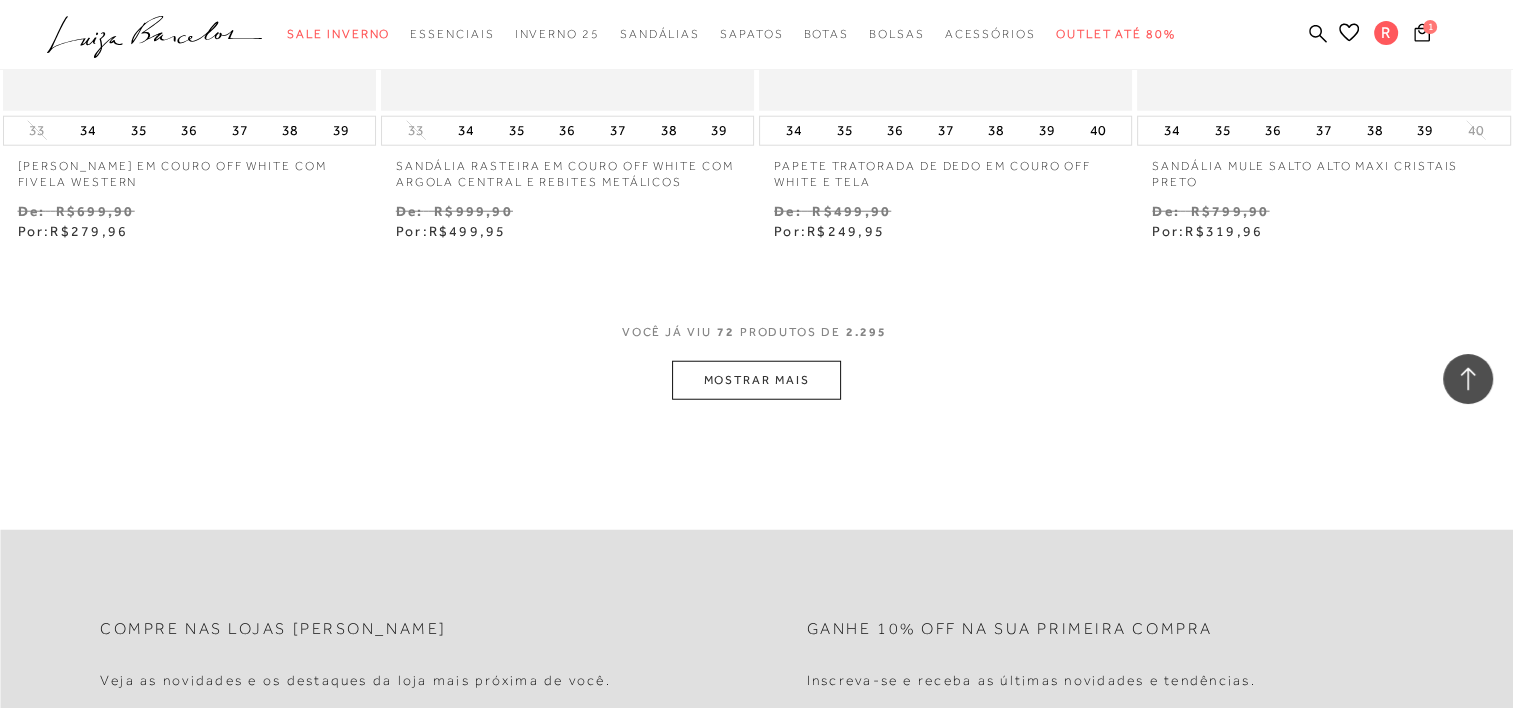 click on "MOSTRAR MAIS" at bounding box center (756, 380) 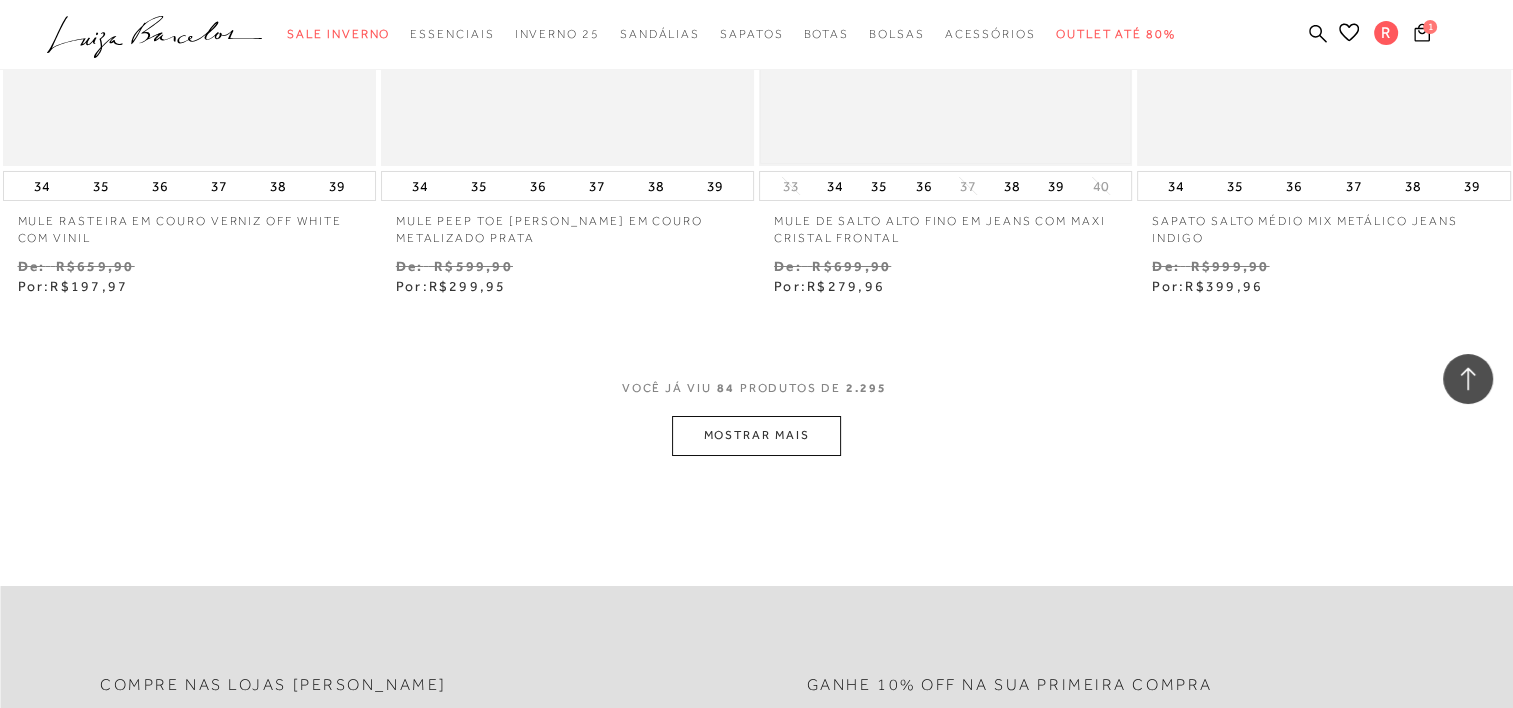 scroll, scrollTop: 14800, scrollLeft: 0, axis: vertical 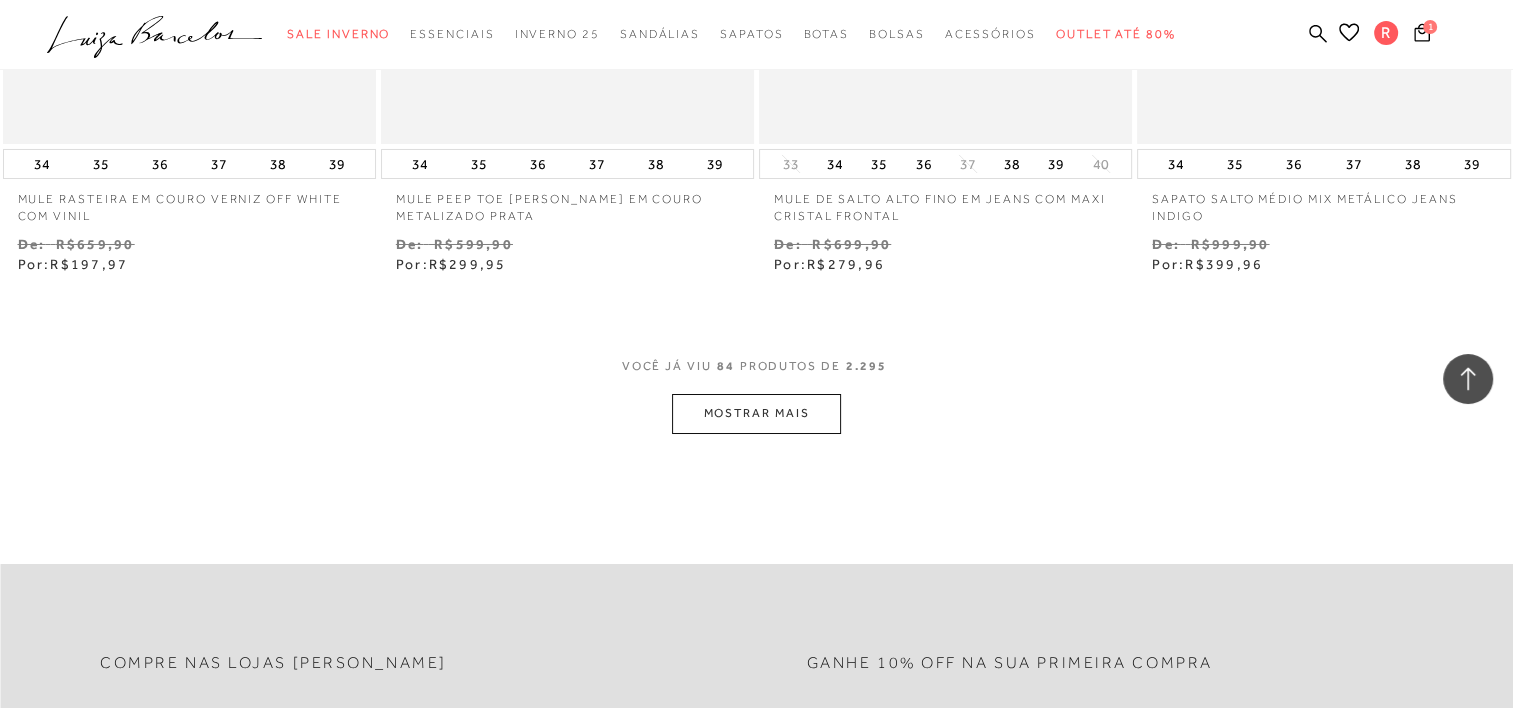 click on "MOSTRAR MAIS" at bounding box center [756, 413] 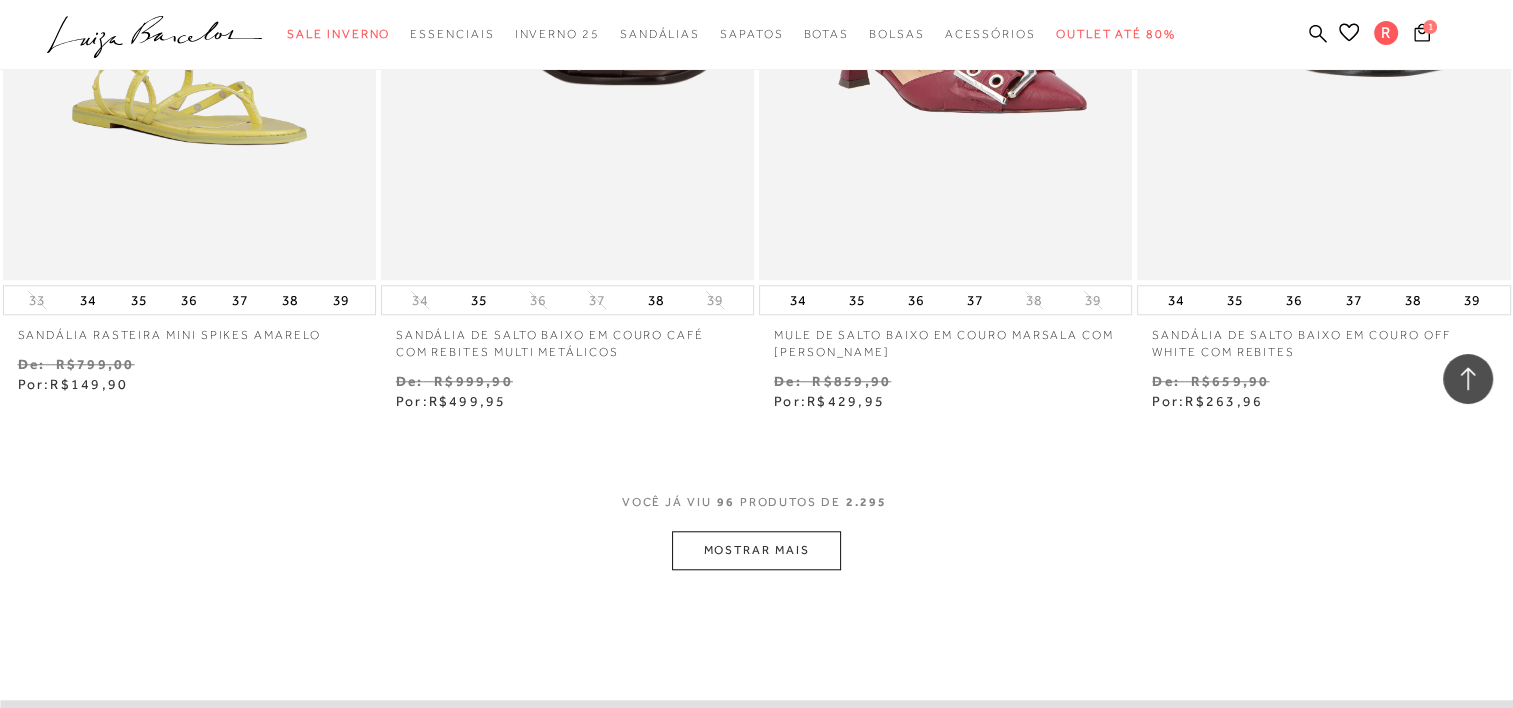 scroll, scrollTop: 16800, scrollLeft: 0, axis: vertical 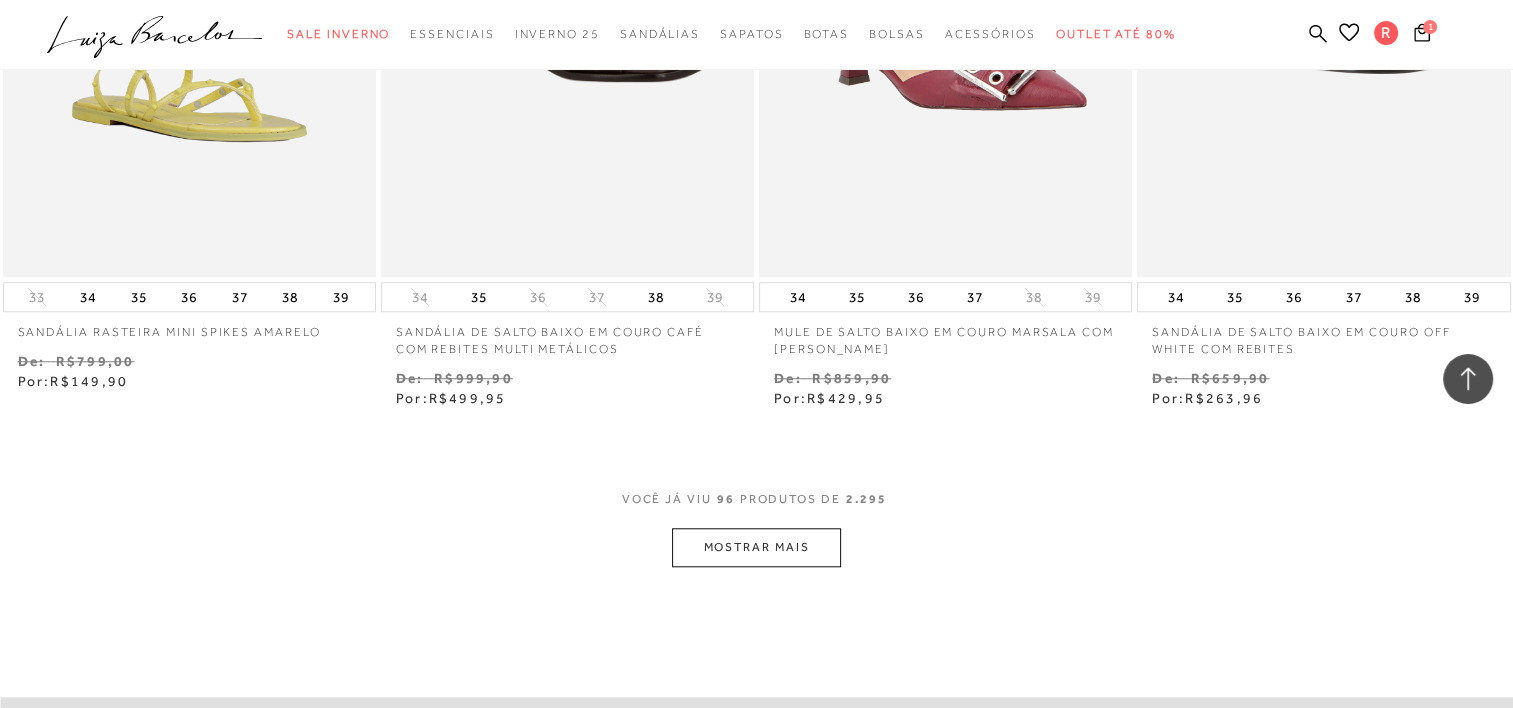 click on "MOSTRAR MAIS" at bounding box center (756, 547) 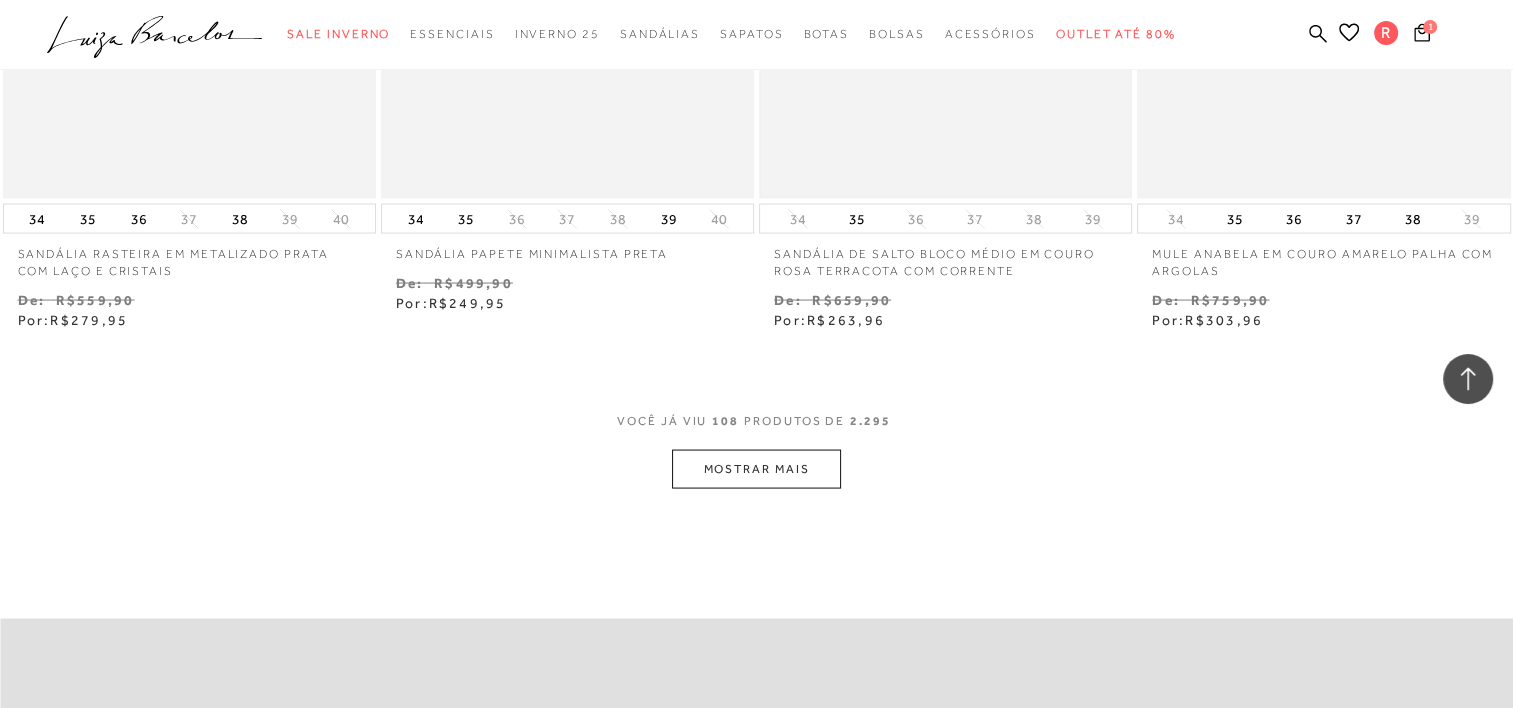 scroll, scrollTop: 19100, scrollLeft: 0, axis: vertical 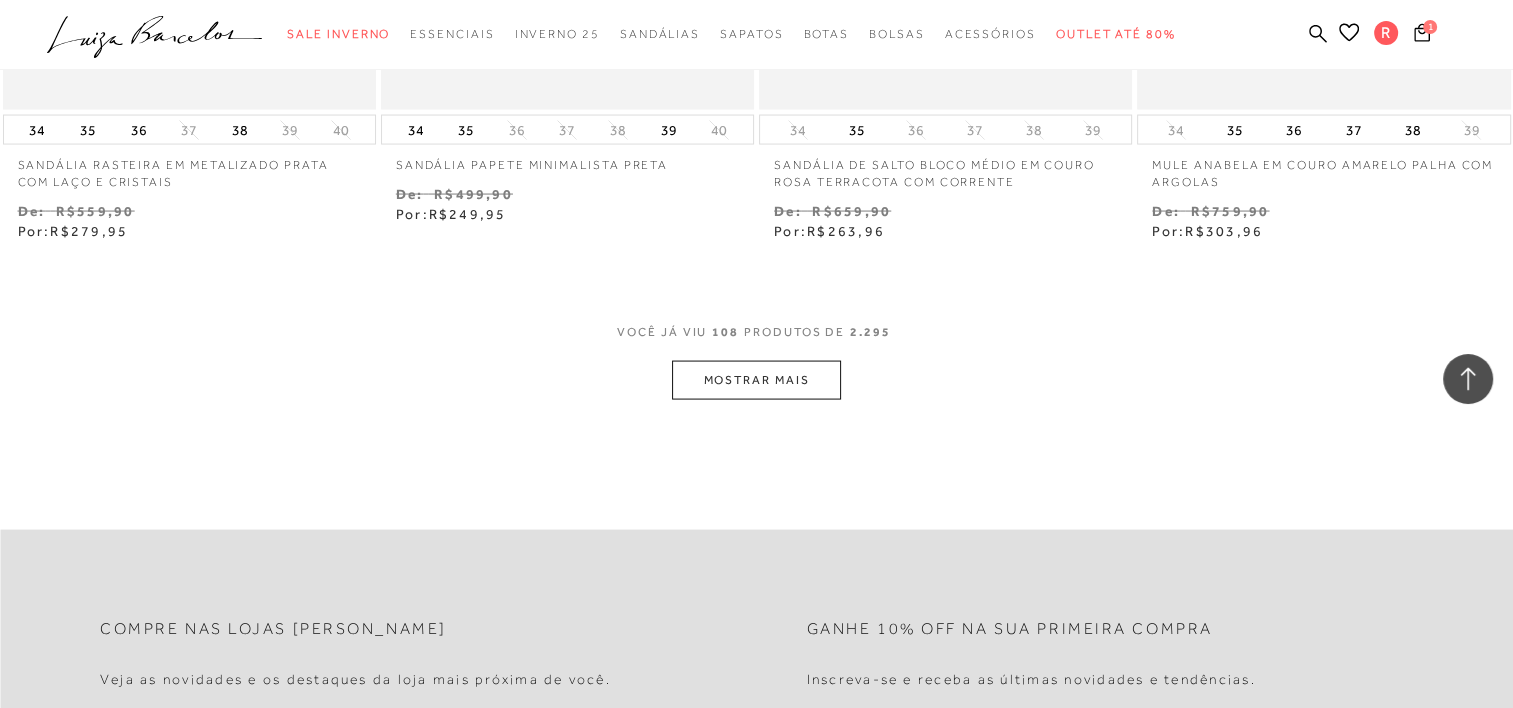 click on "MOSTRAR MAIS" at bounding box center [756, 380] 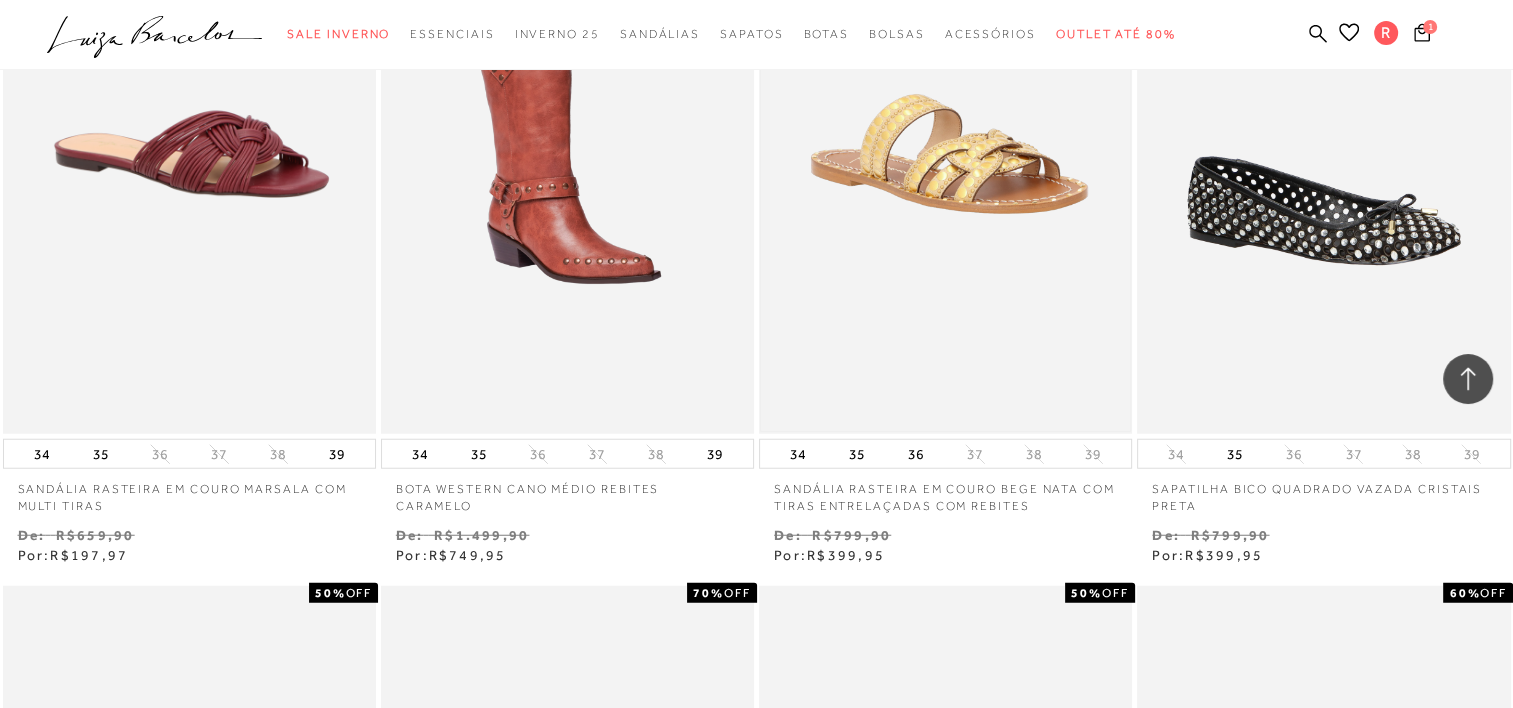 scroll, scrollTop: 20200, scrollLeft: 0, axis: vertical 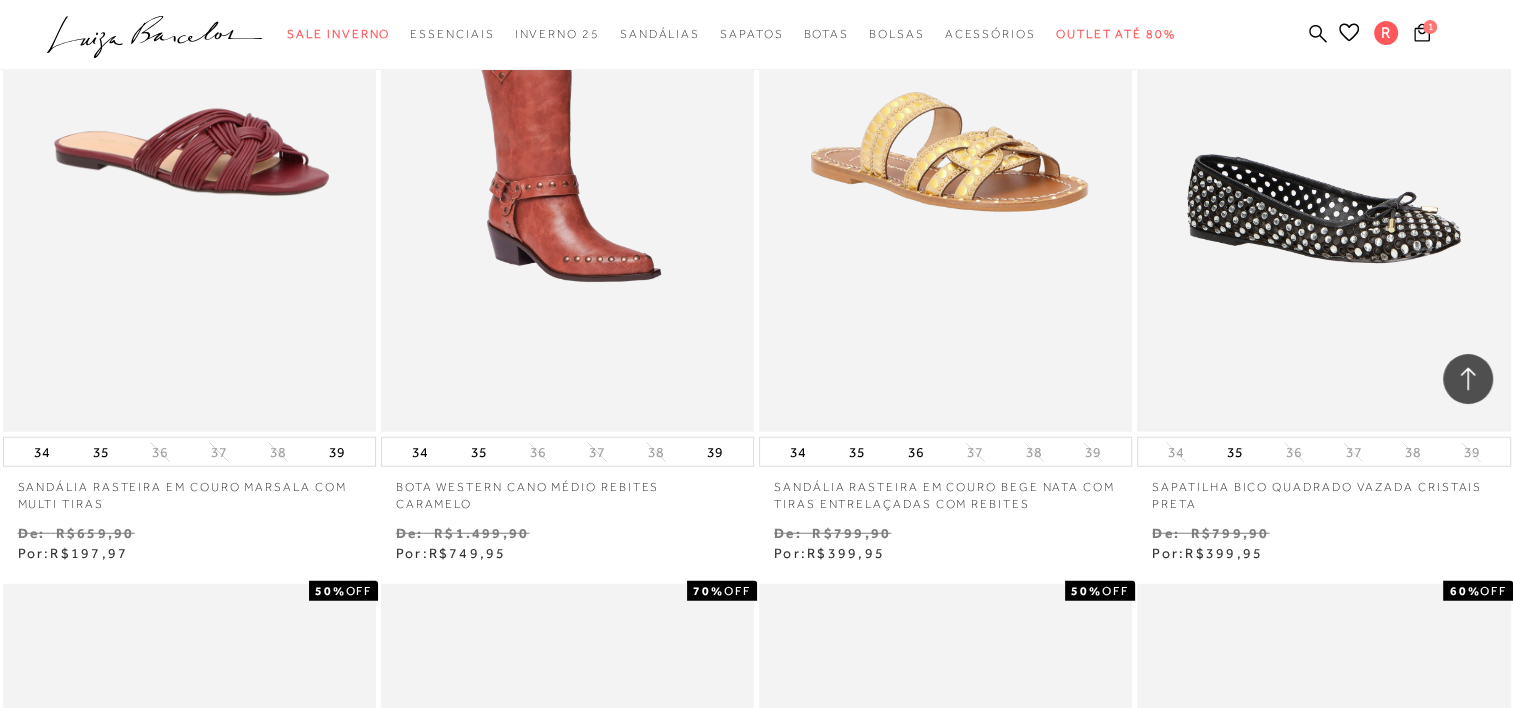 click at bounding box center [1323, 152] 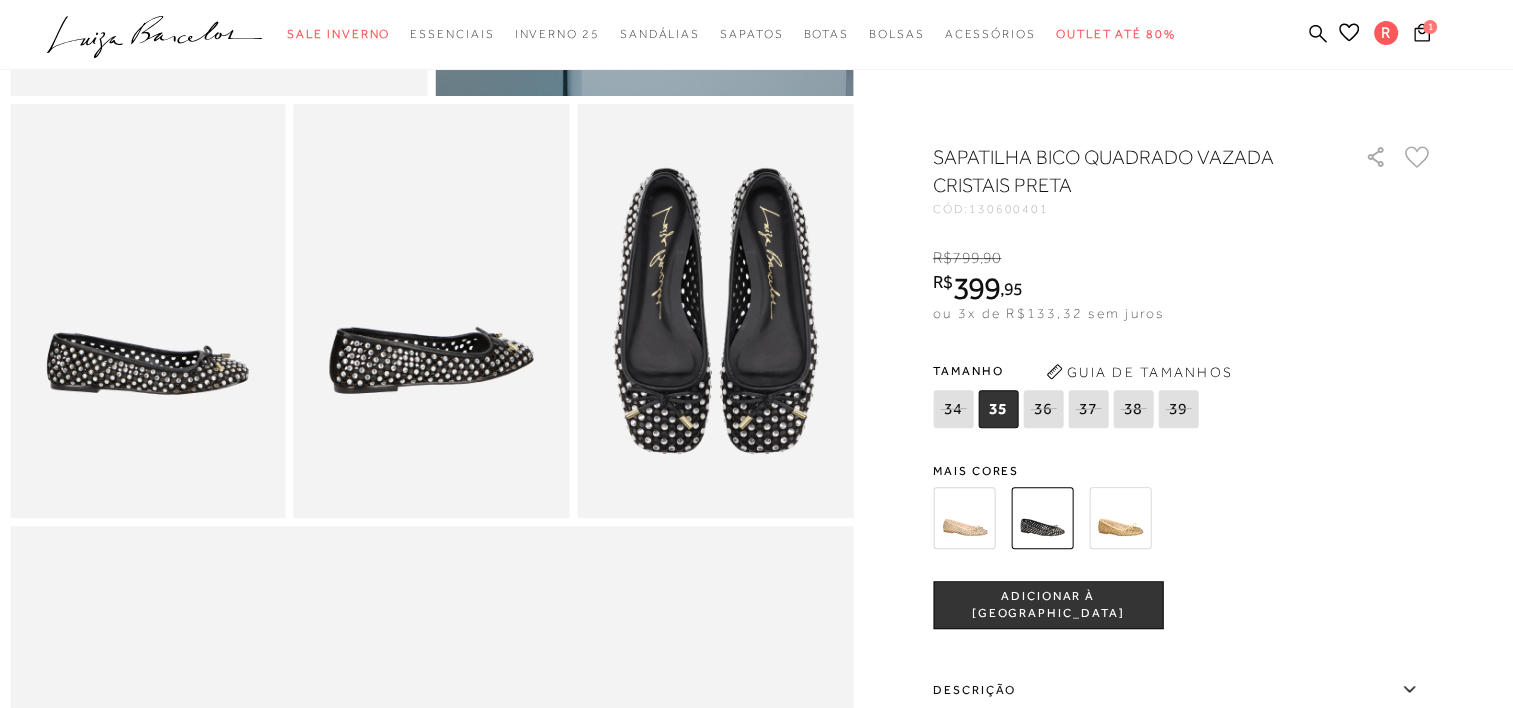 scroll, scrollTop: 700, scrollLeft: 0, axis: vertical 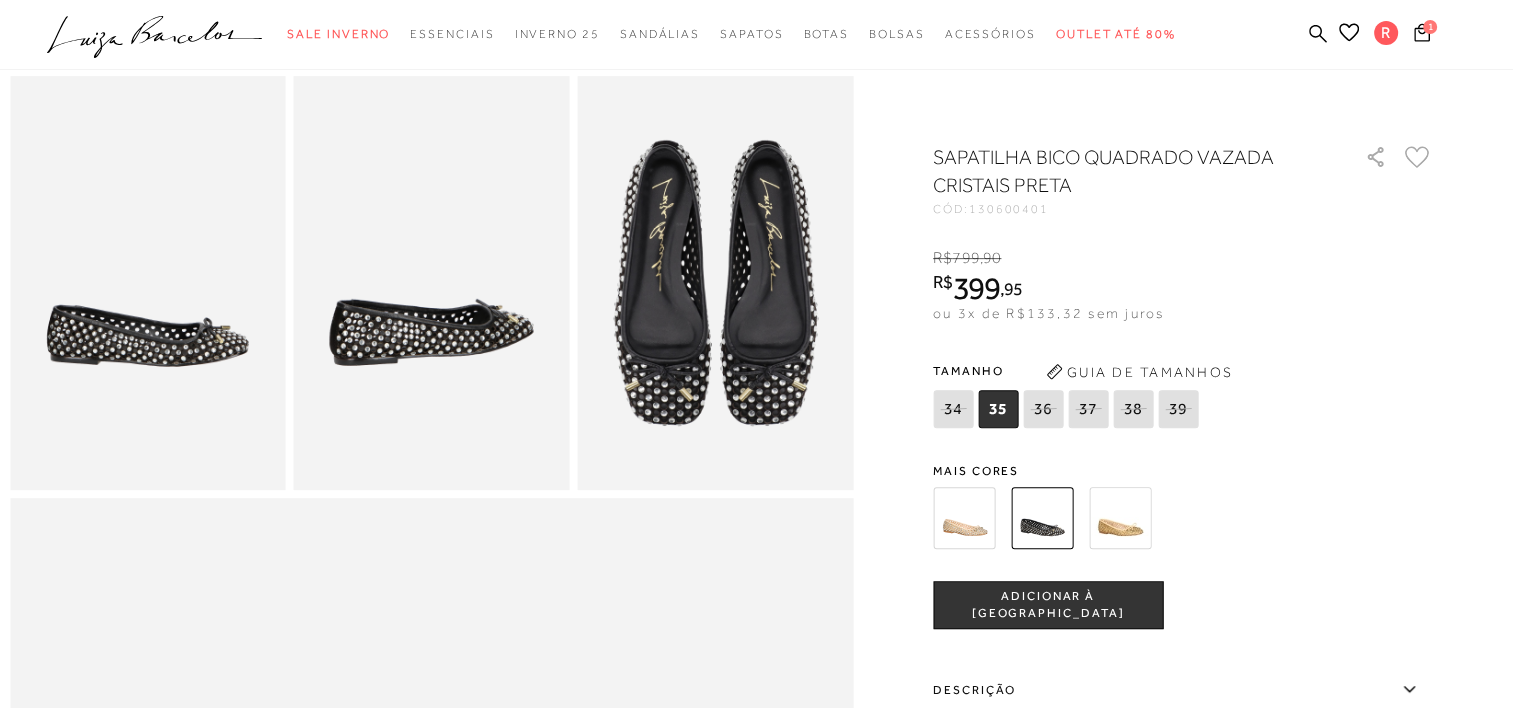 click at bounding box center (1120, 518) 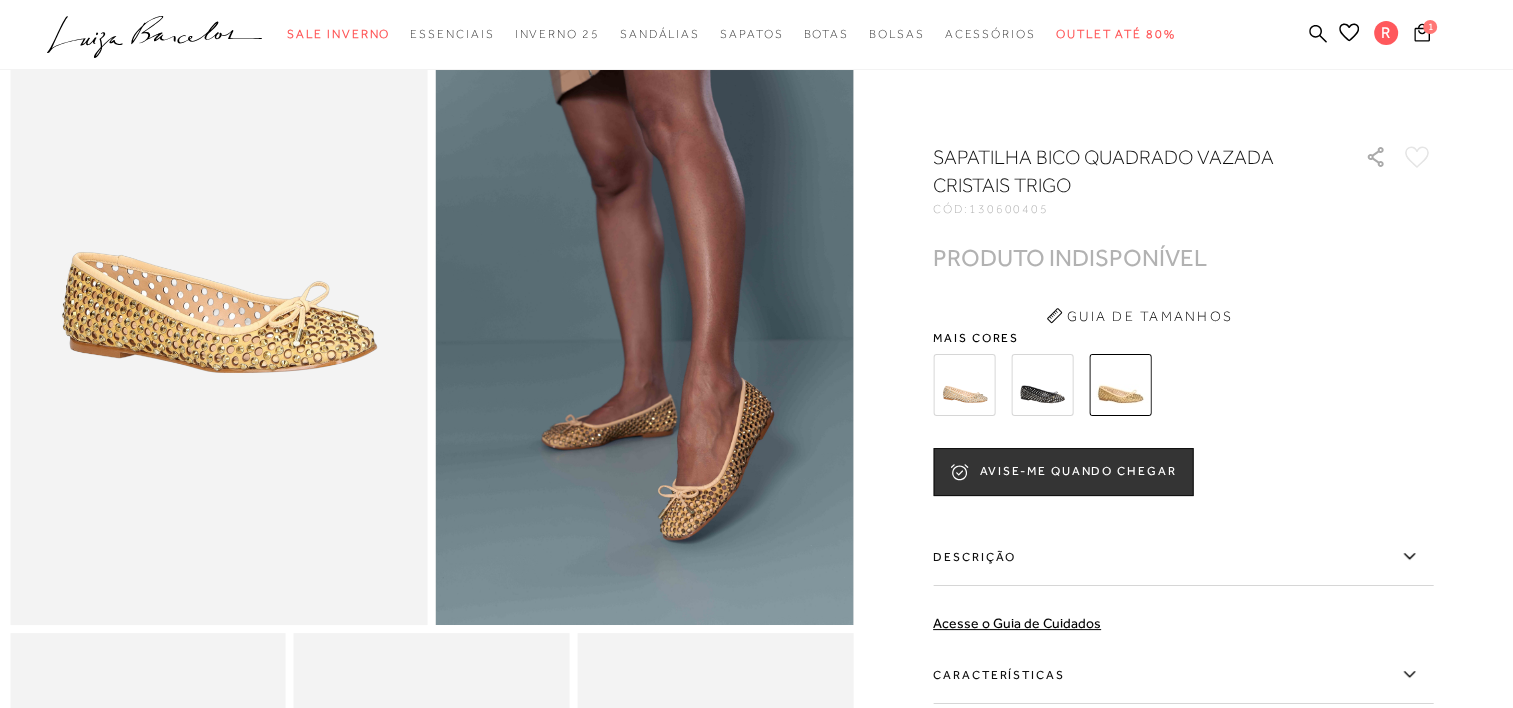scroll, scrollTop: 200, scrollLeft: 0, axis: vertical 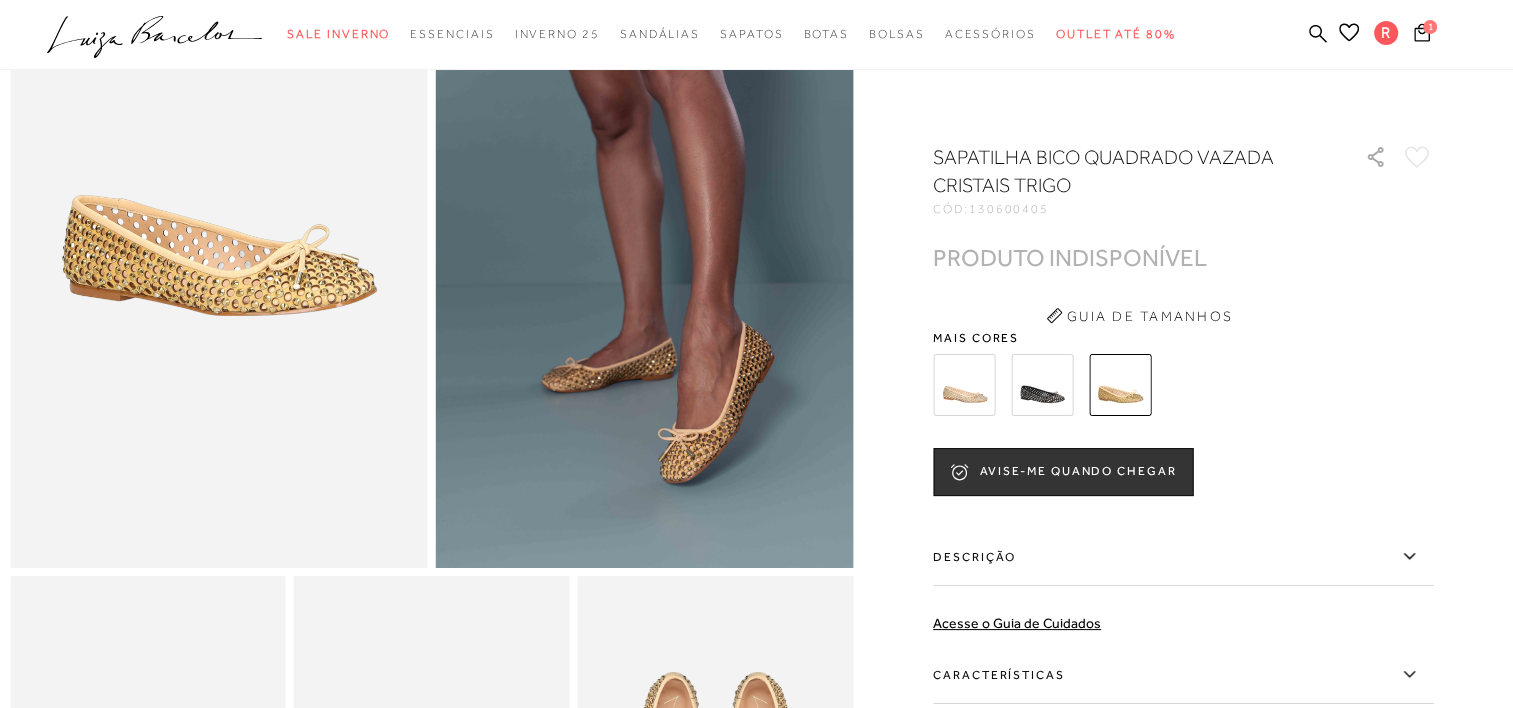 click at bounding box center [964, 385] 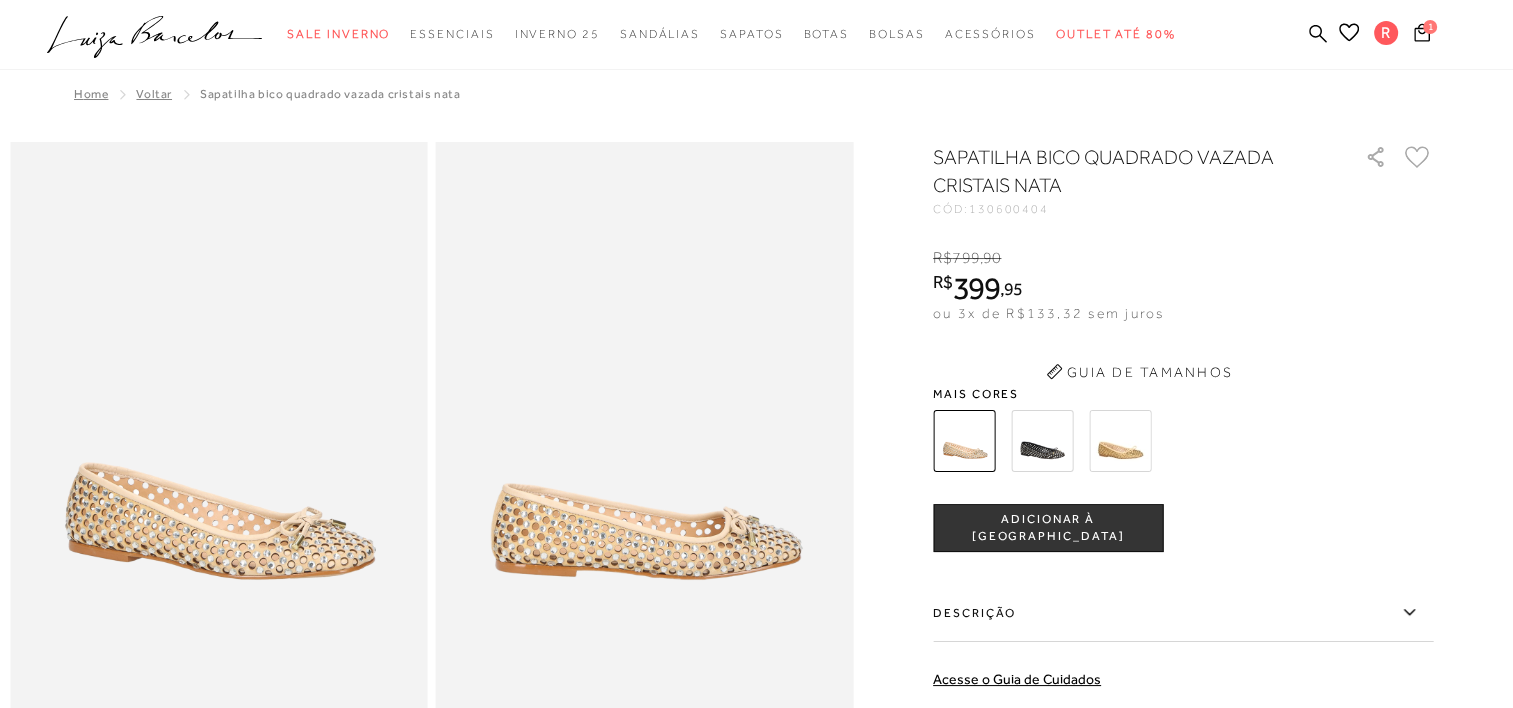 scroll, scrollTop: 0, scrollLeft: 0, axis: both 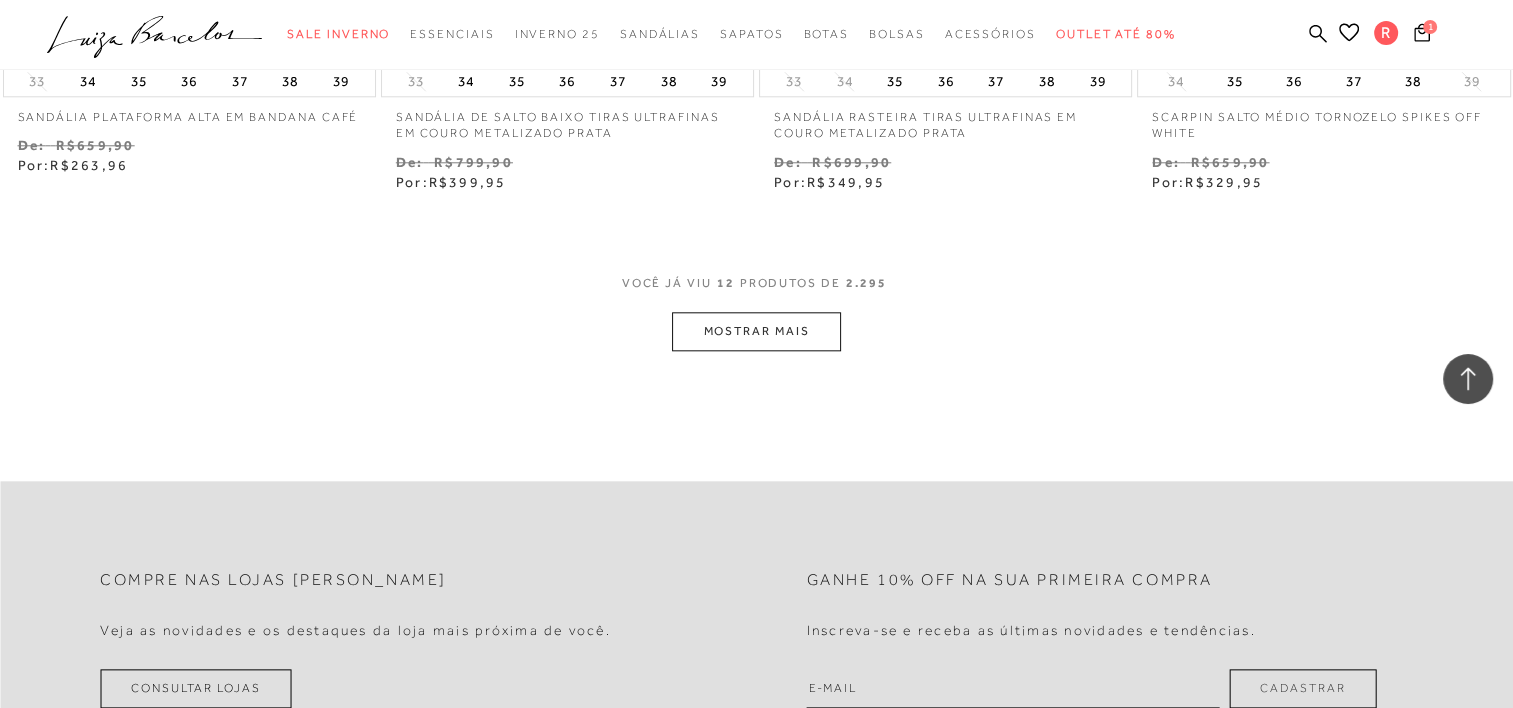 click on "VOCê JÁ VIU
12
PRODUTOS DE
2.295" at bounding box center (757, 293) 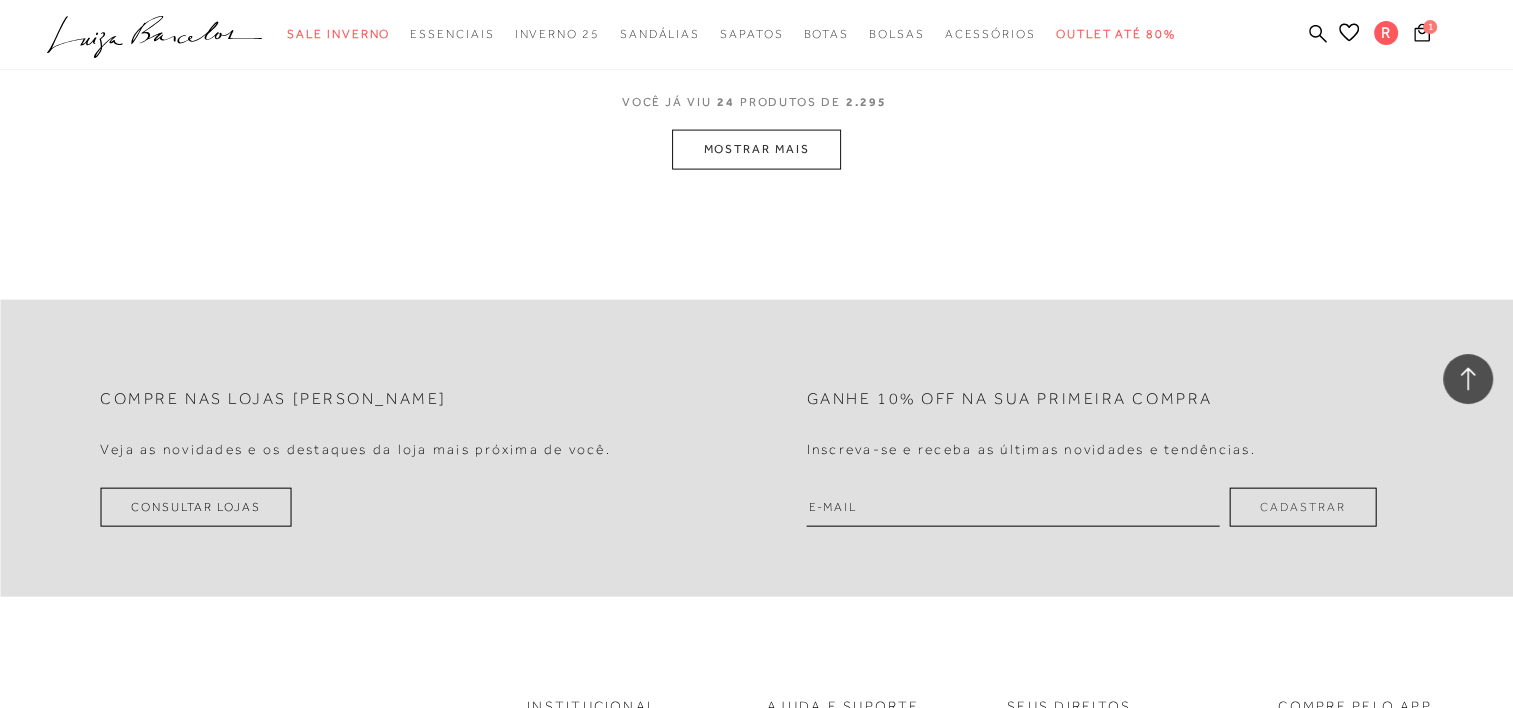 scroll, scrollTop: 4400, scrollLeft: 0, axis: vertical 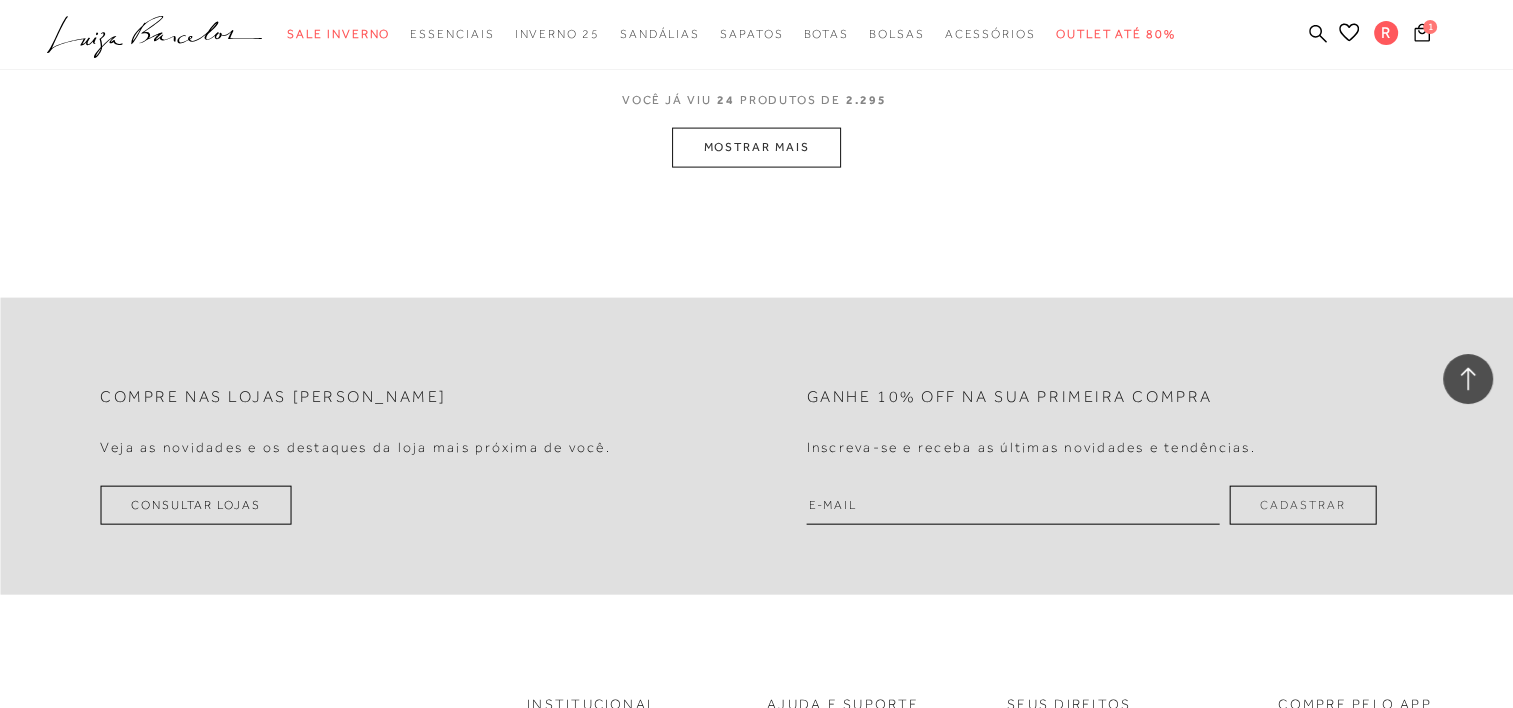 click on "MOSTRAR MAIS" at bounding box center (756, 147) 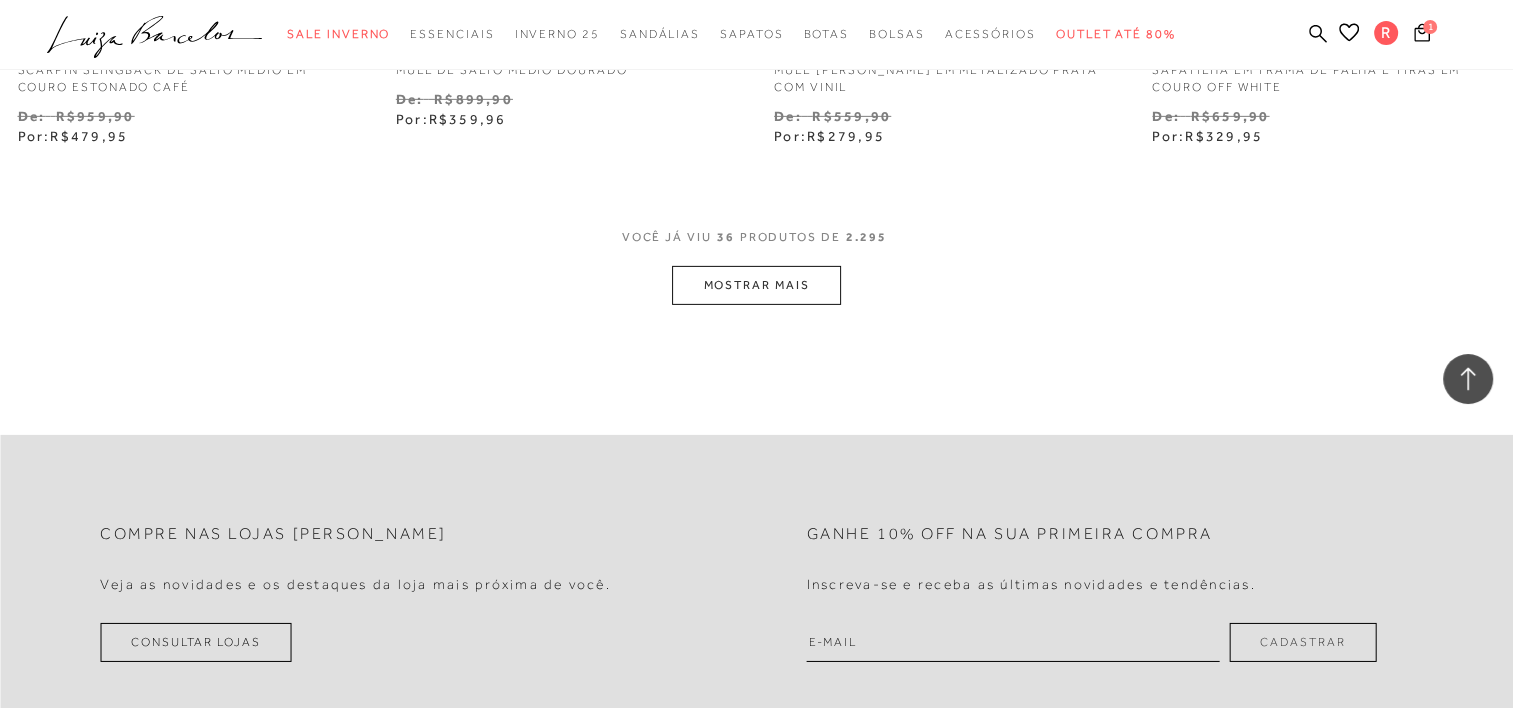 scroll, scrollTop: 6400, scrollLeft: 0, axis: vertical 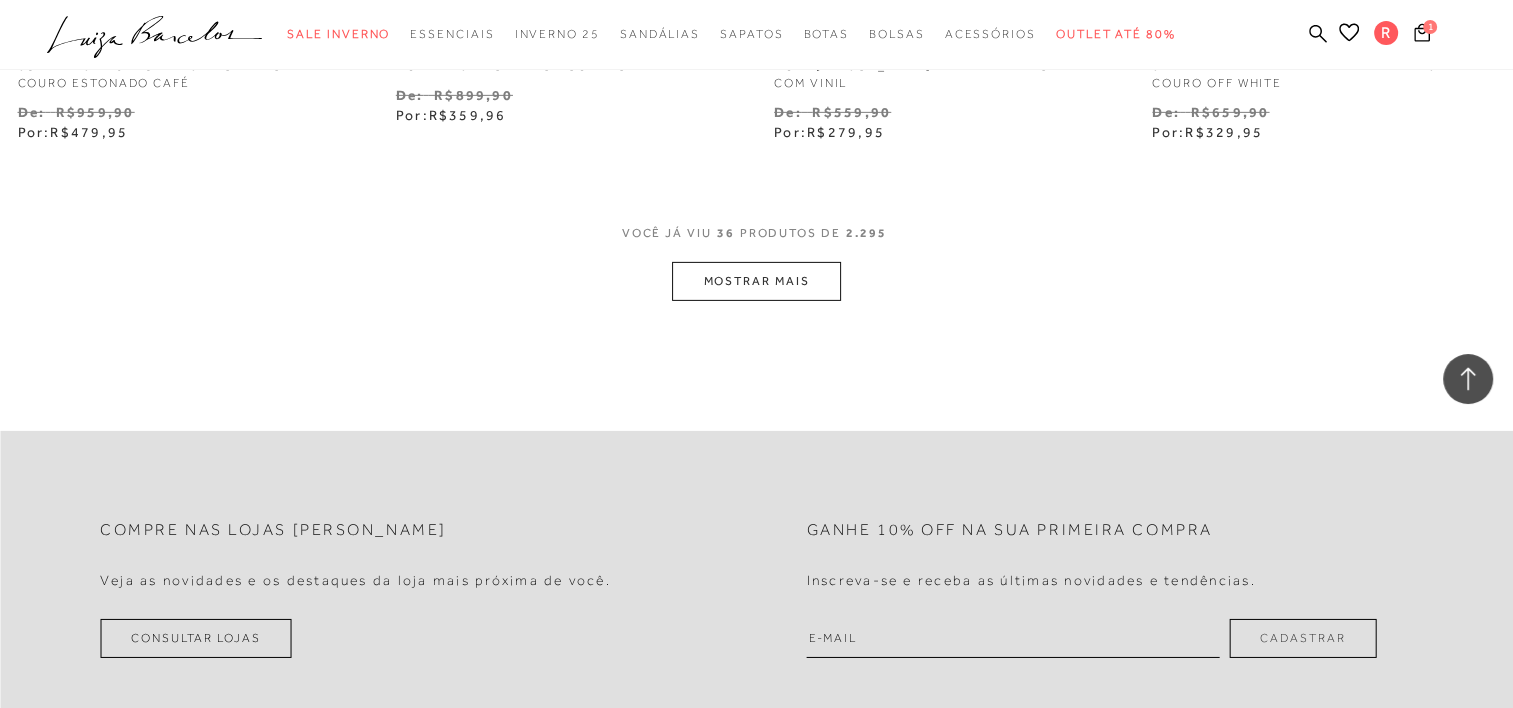 click on "MOSTRAR MAIS" at bounding box center [756, 281] 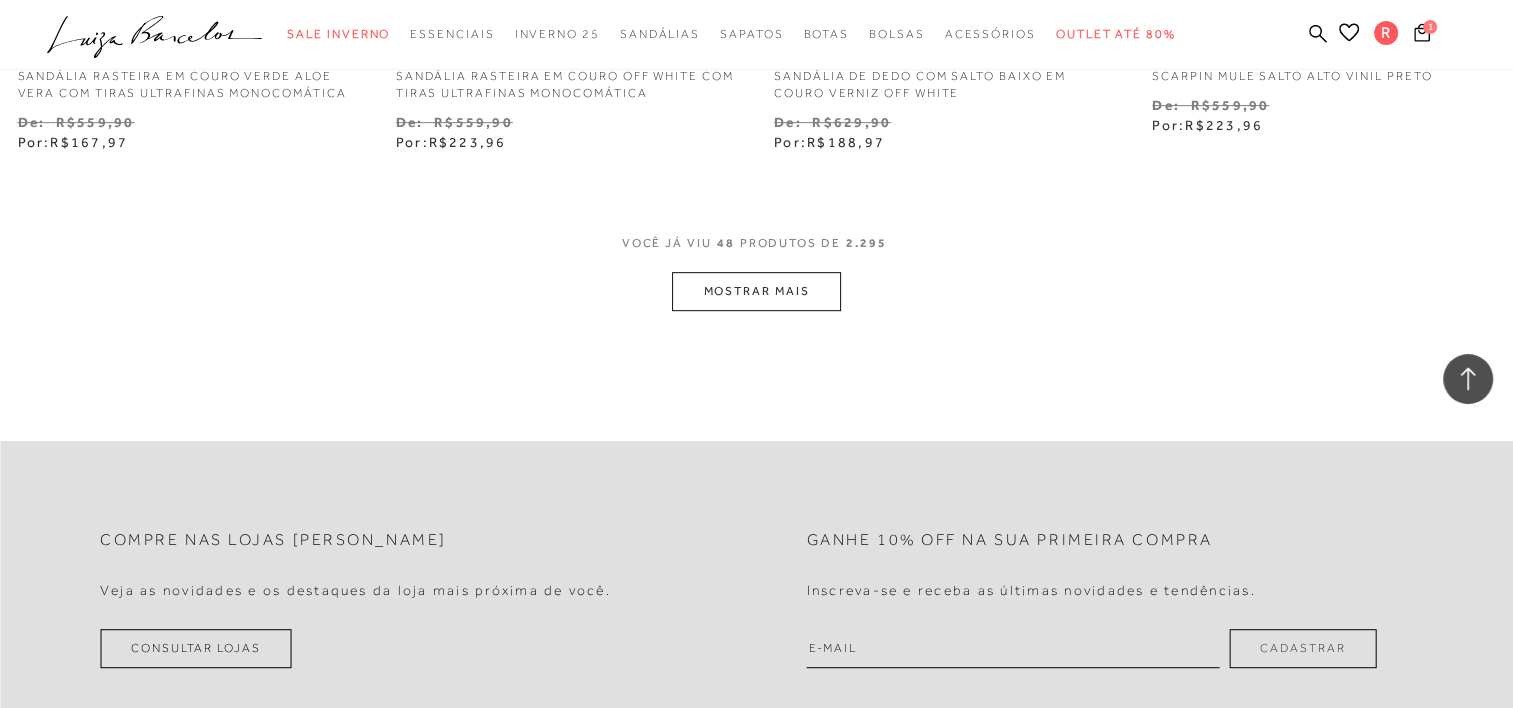 scroll, scrollTop: 8600, scrollLeft: 0, axis: vertical 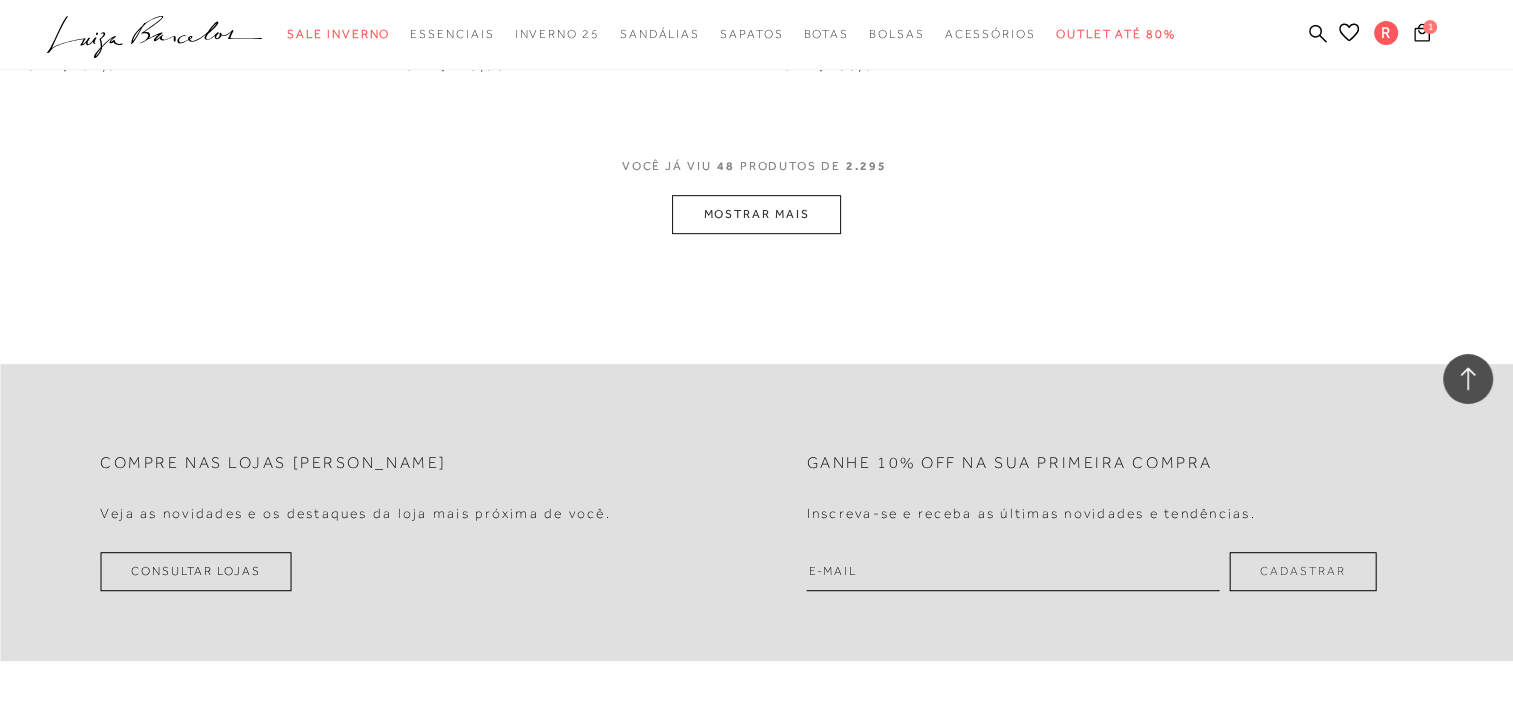 click on "MOSTRAR MAIS" at bounding box center [756, 214] 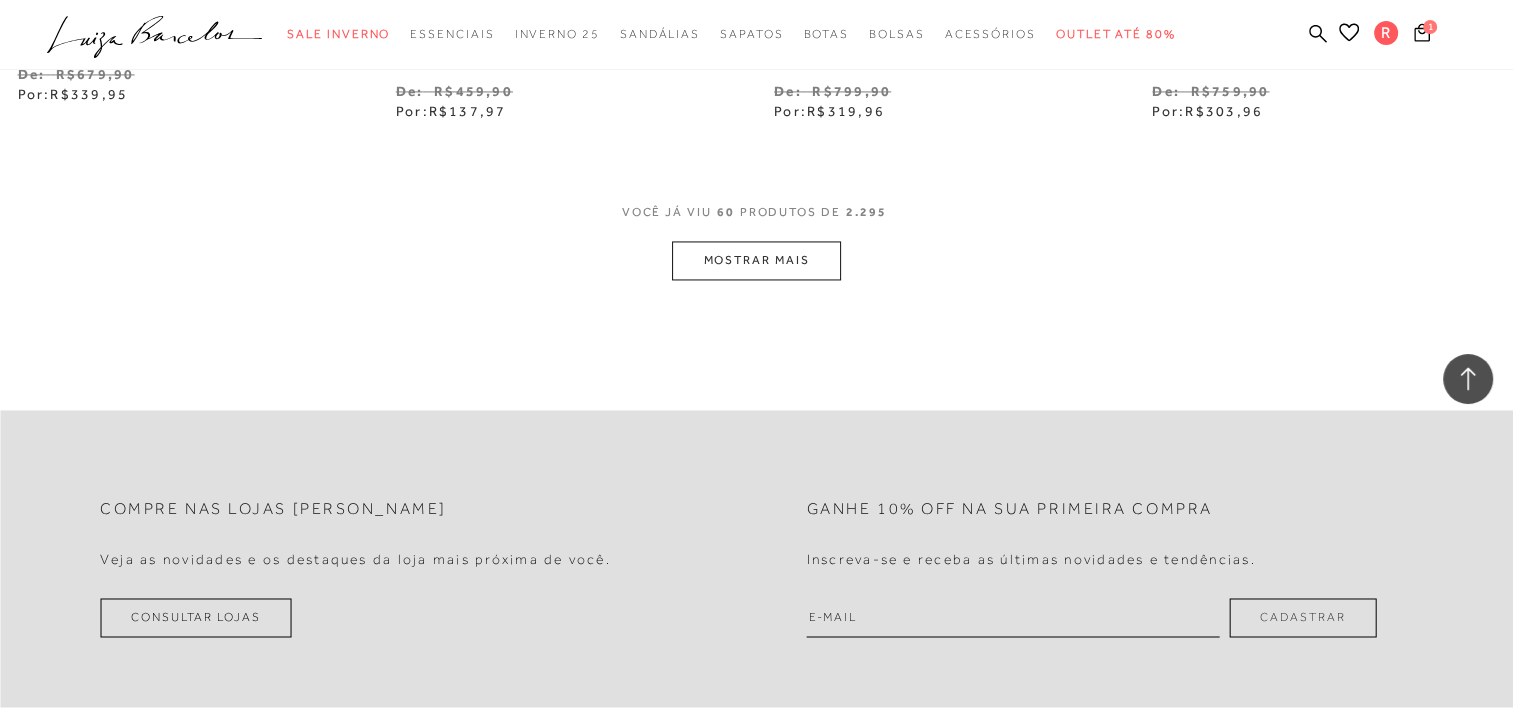 scroll, scrollTop: 10700, scrollLeft: 0, axis: vertical 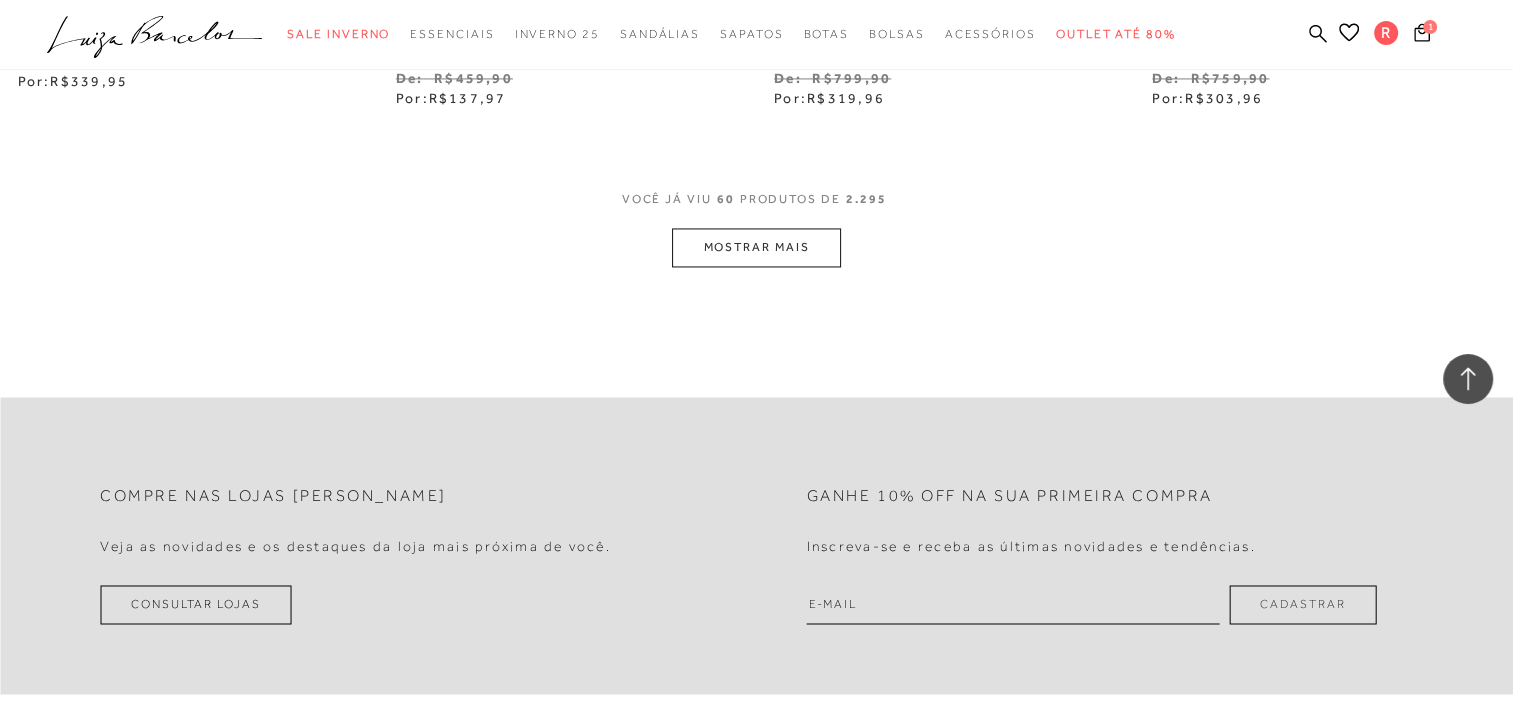 click on "MOSTRAR MAIS" at bounding box center (756, 247) 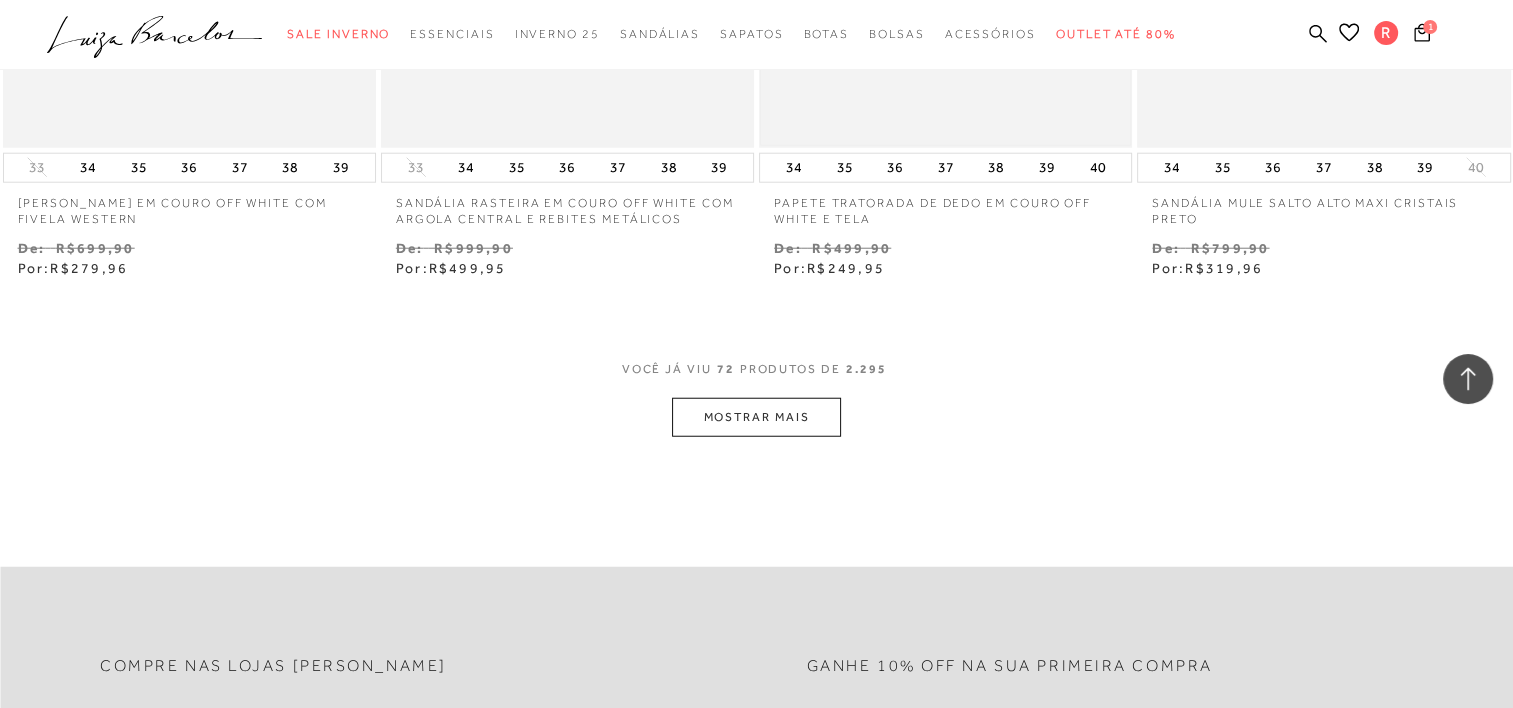 scroll, scrollTop: 12700, scrollLeft: 0, axis: vertical 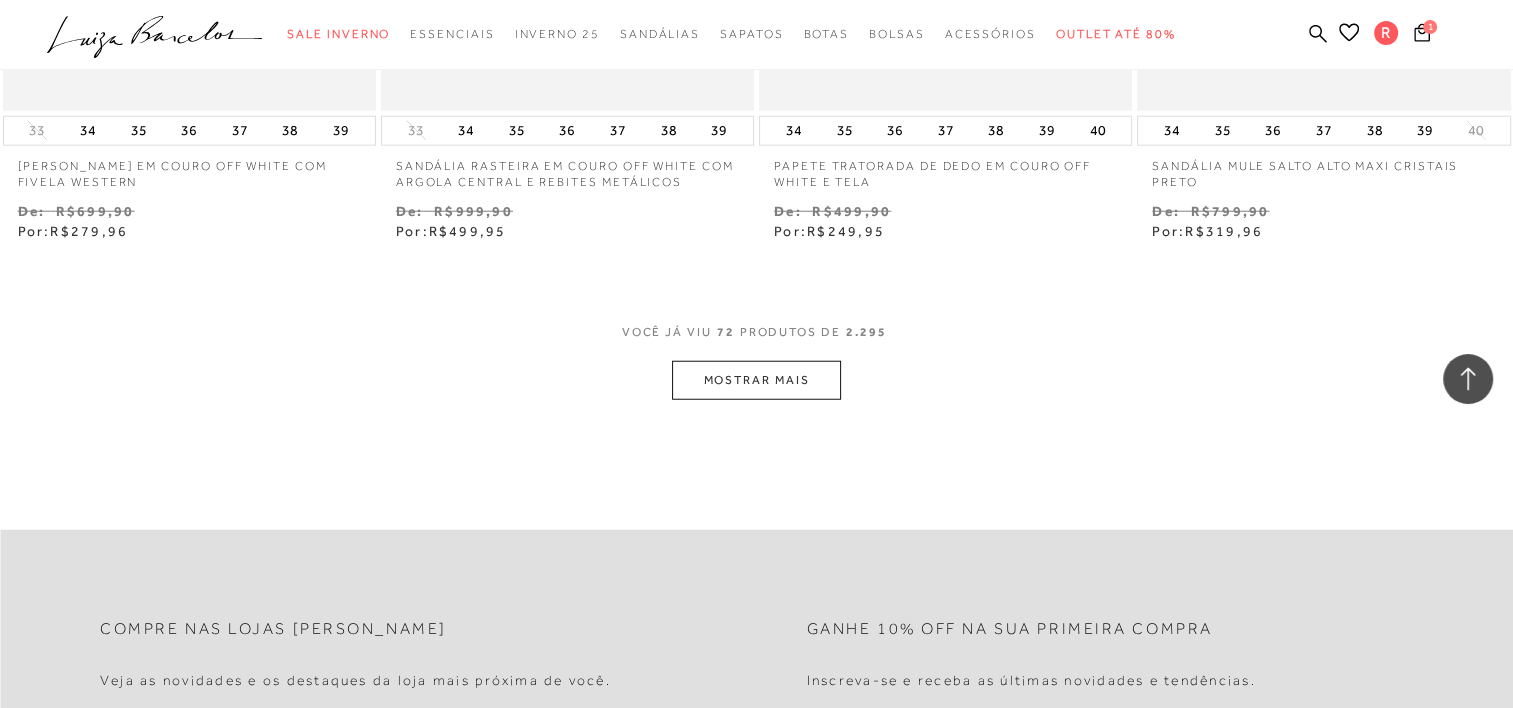 click on "MOSTRAR MAIS" at bounding box center [756, 380] 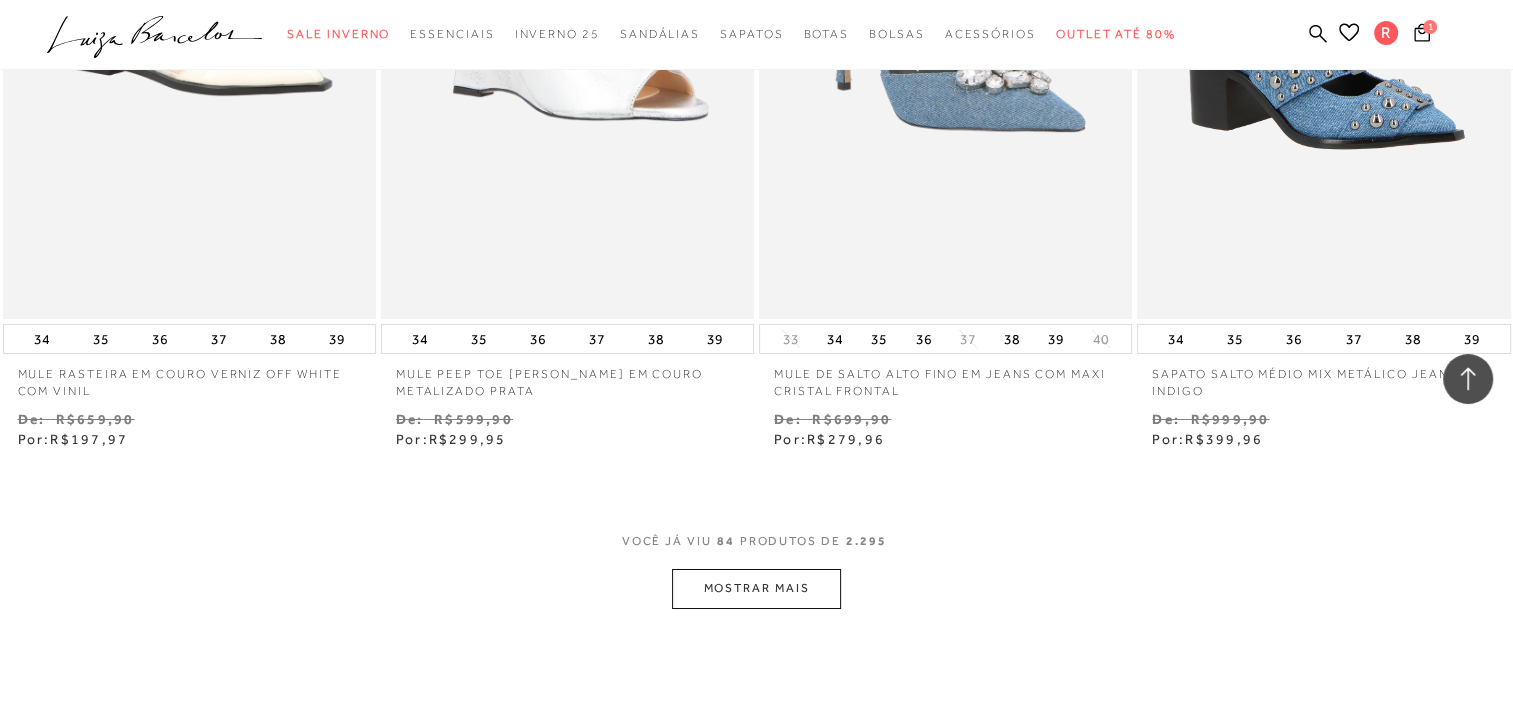 scroll, scrollTop: 14700, scrollLeft: 0, axis: vertical 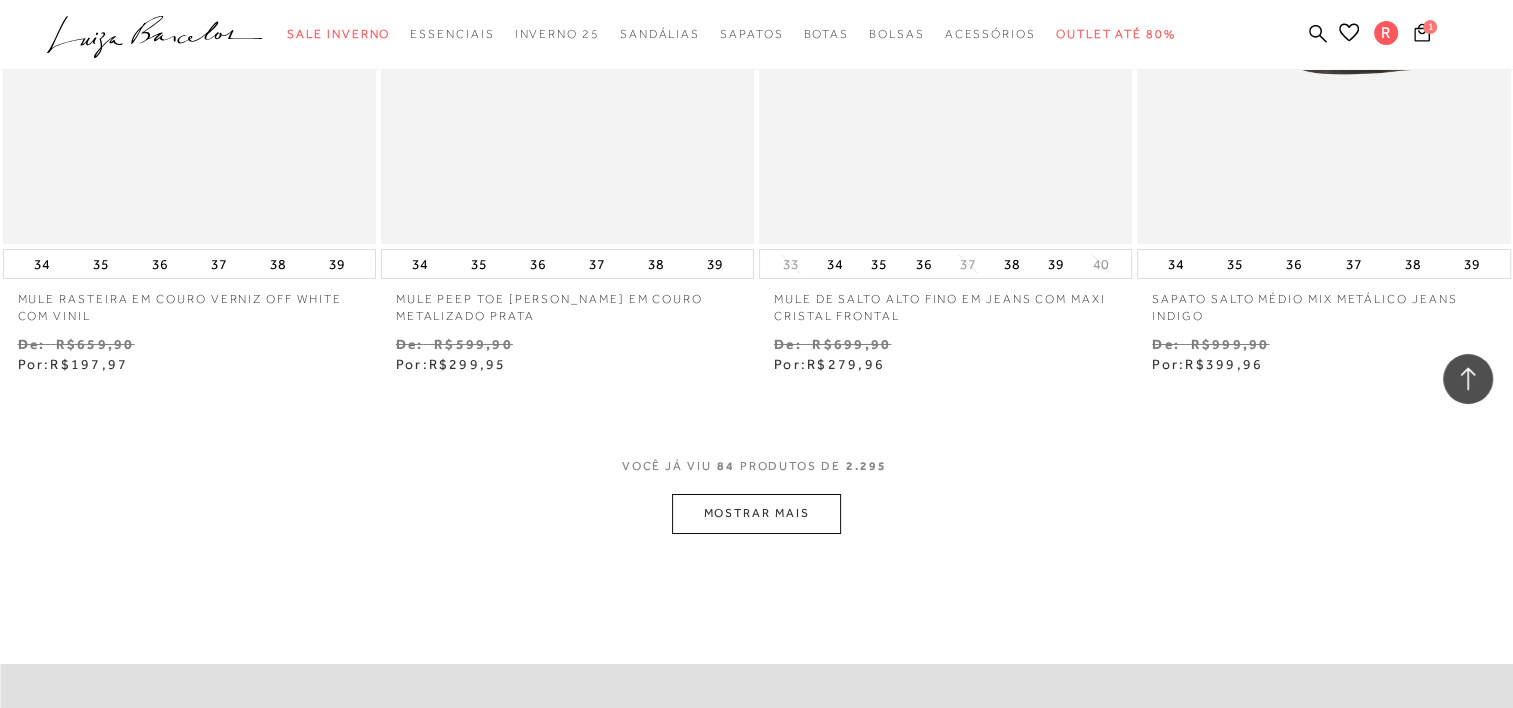 click on "MOSTRAR MAIS" at bounding box center (756, 513) 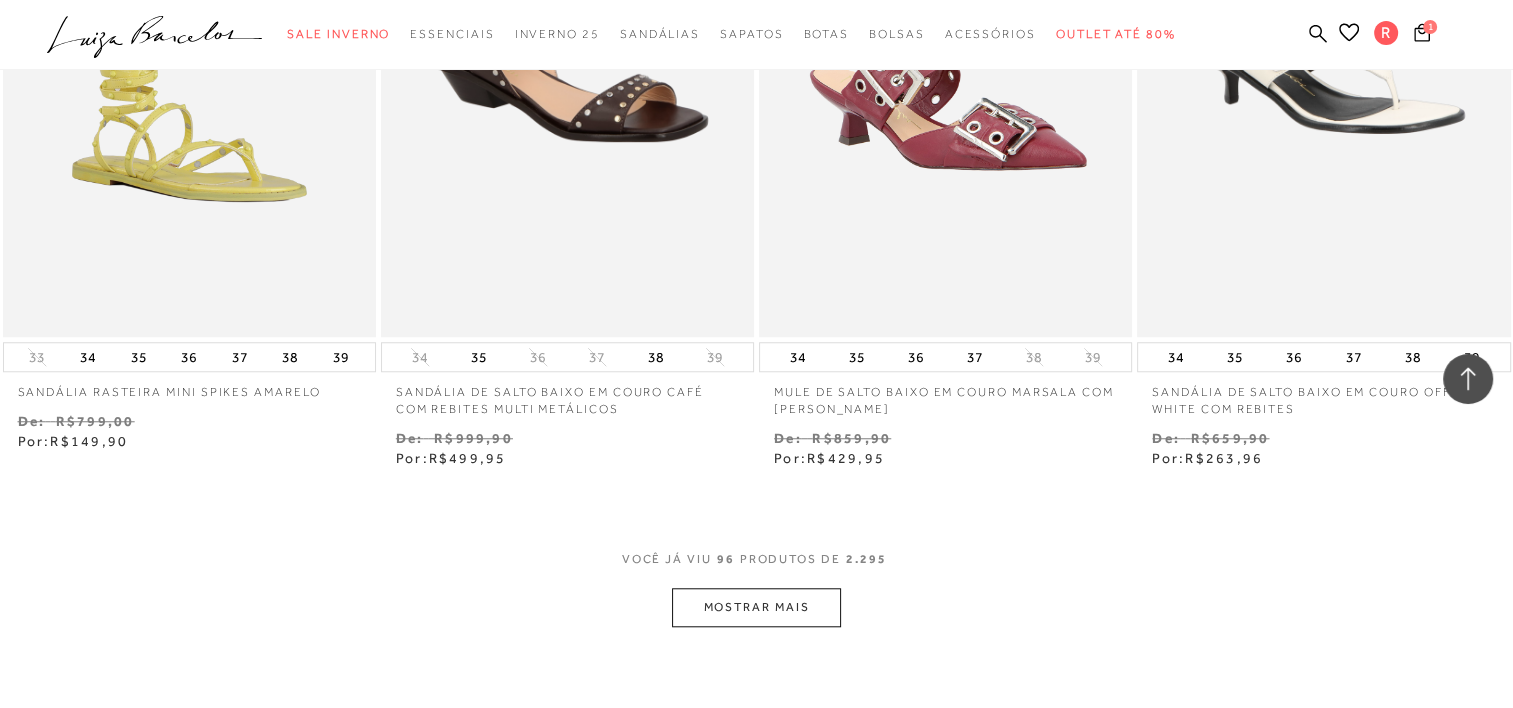 scroll, scrollTop: 16900, scrollLeft: 0, axis: vertical 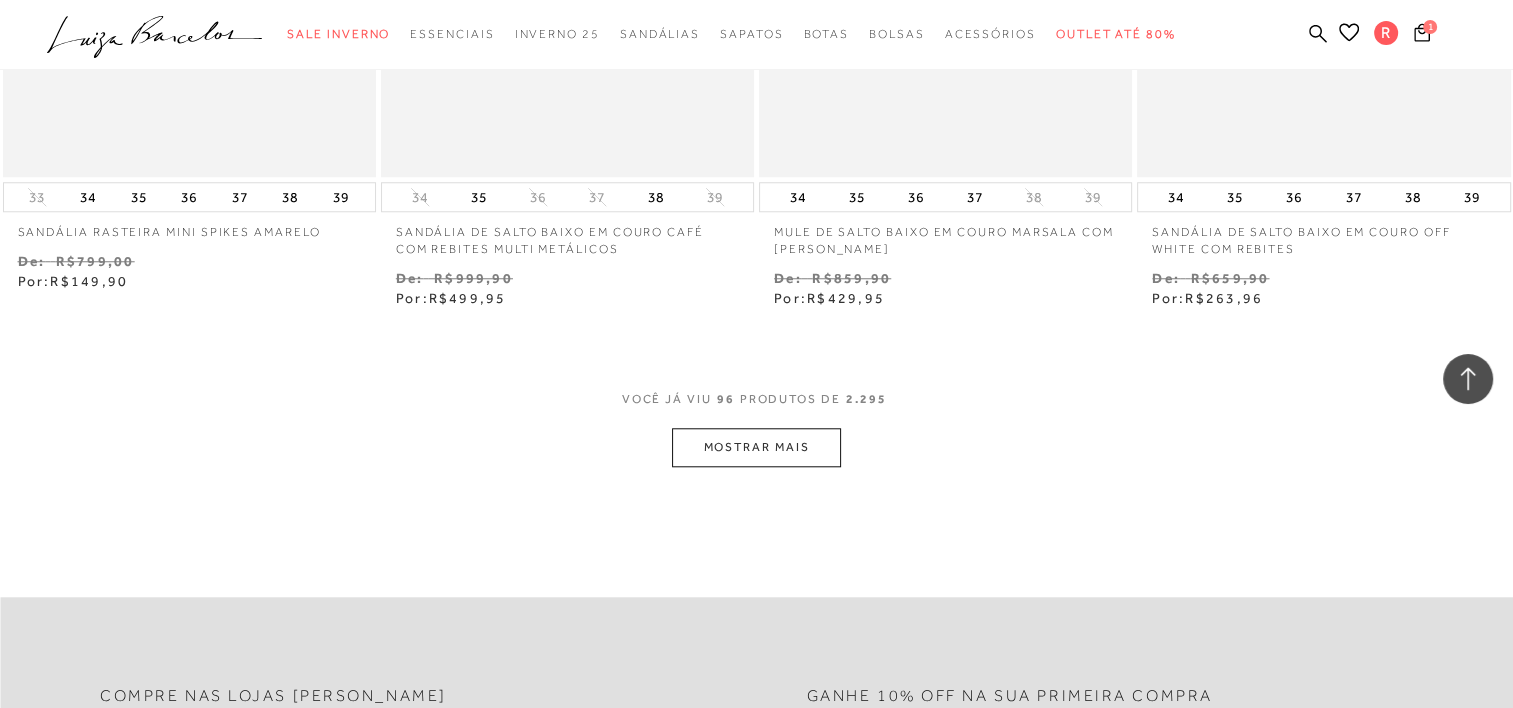 click on "MOSTRAR MAIS" at bounding box center (756, 447) 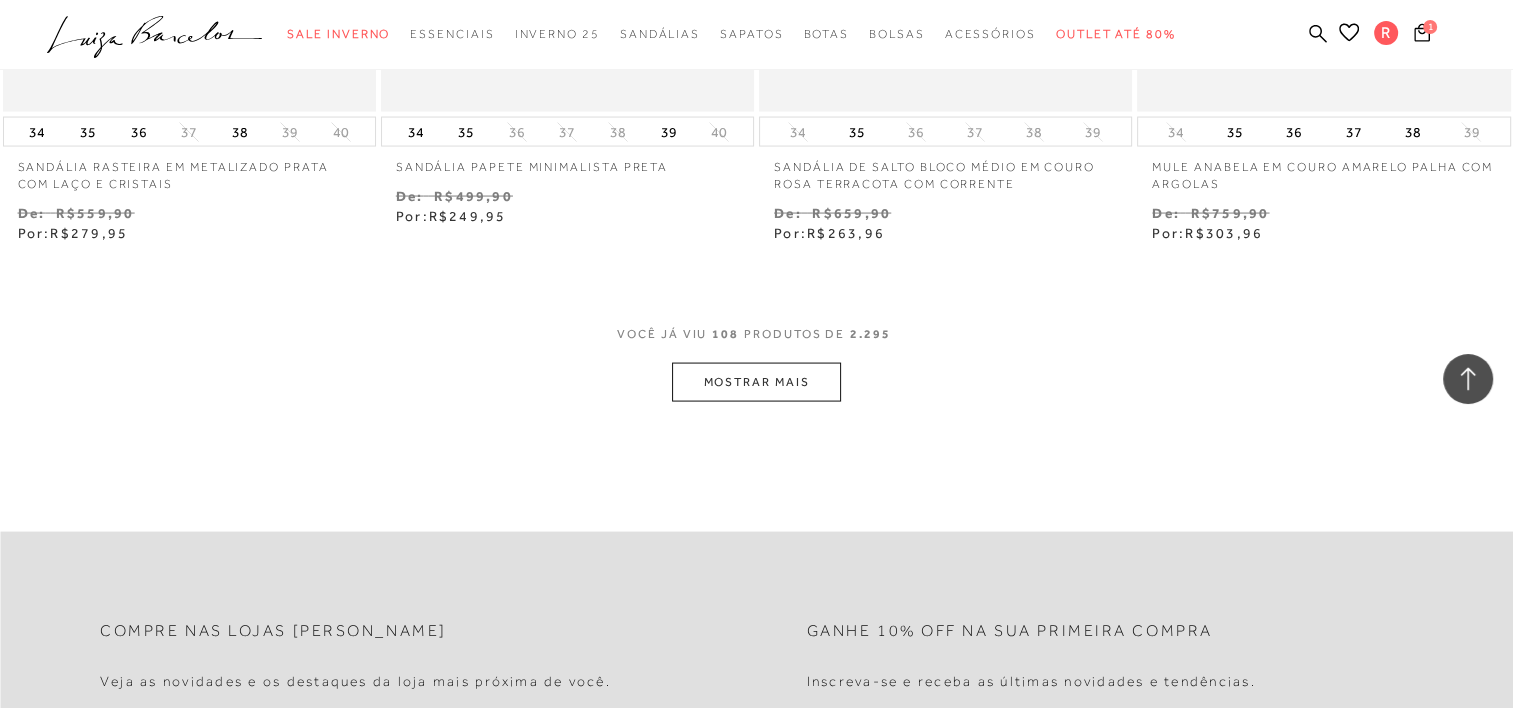 scroll, scrollTop: 19100, scrollLeft: 0, axis: vertical 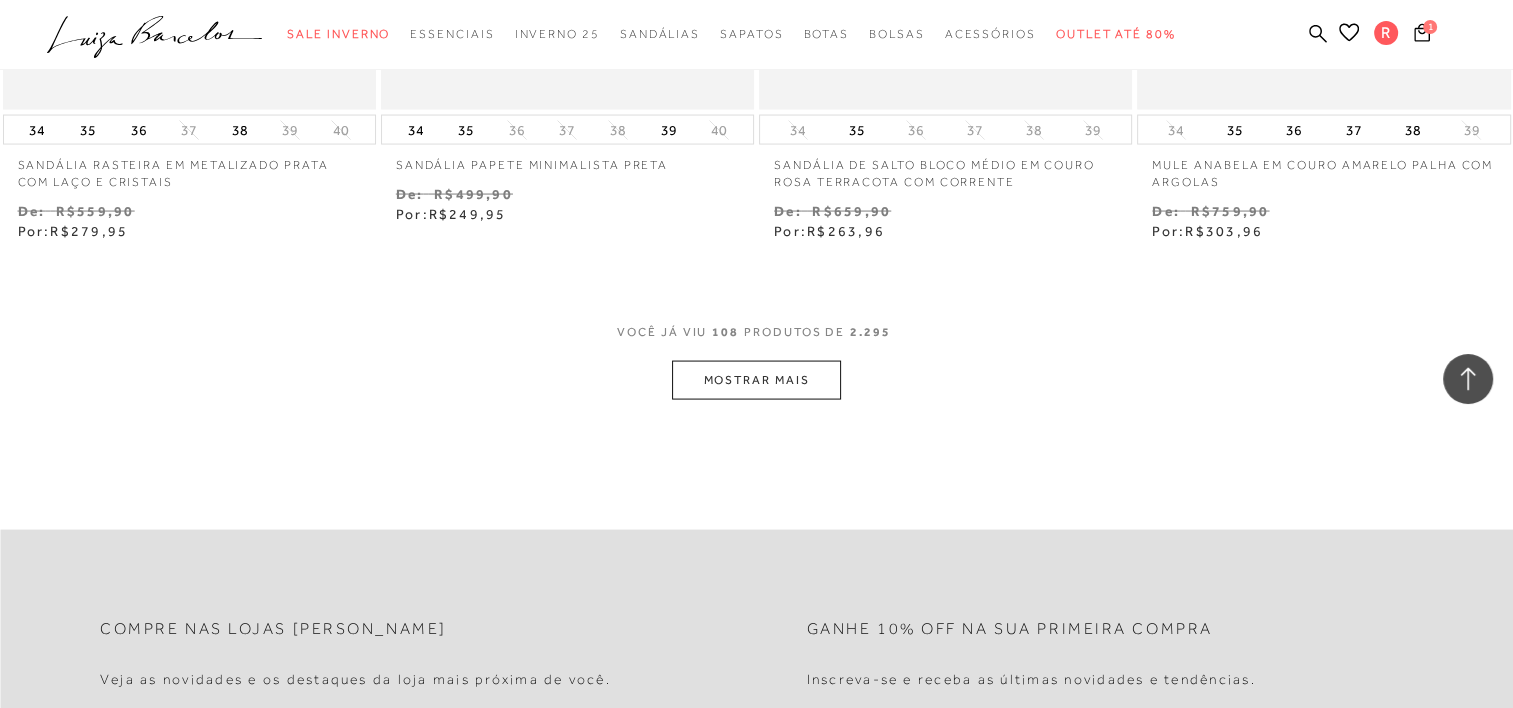 click on "MOSTRAR MAIS" at bounding box center [756, 380] 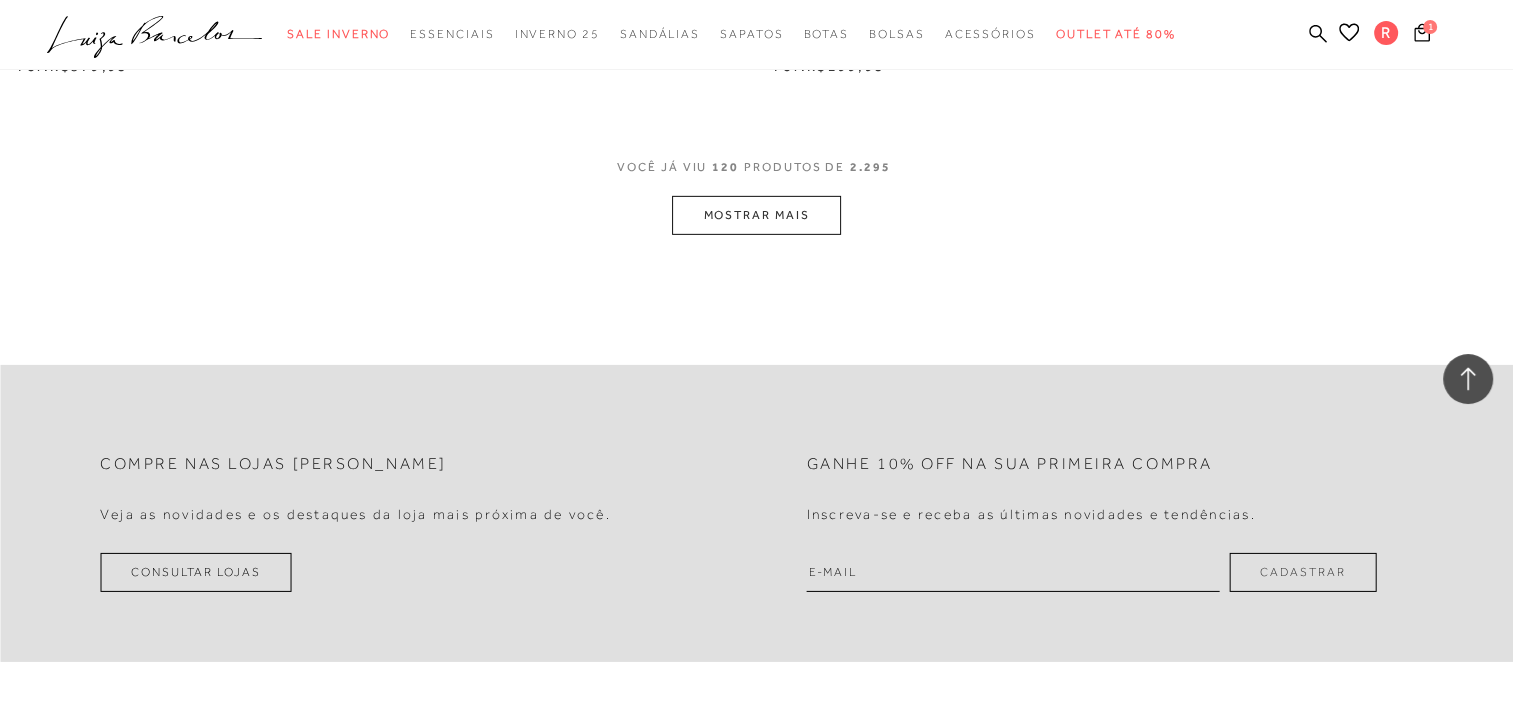 scroll, scrollTop: 21400, scrollLeft: 0, axis: vertical 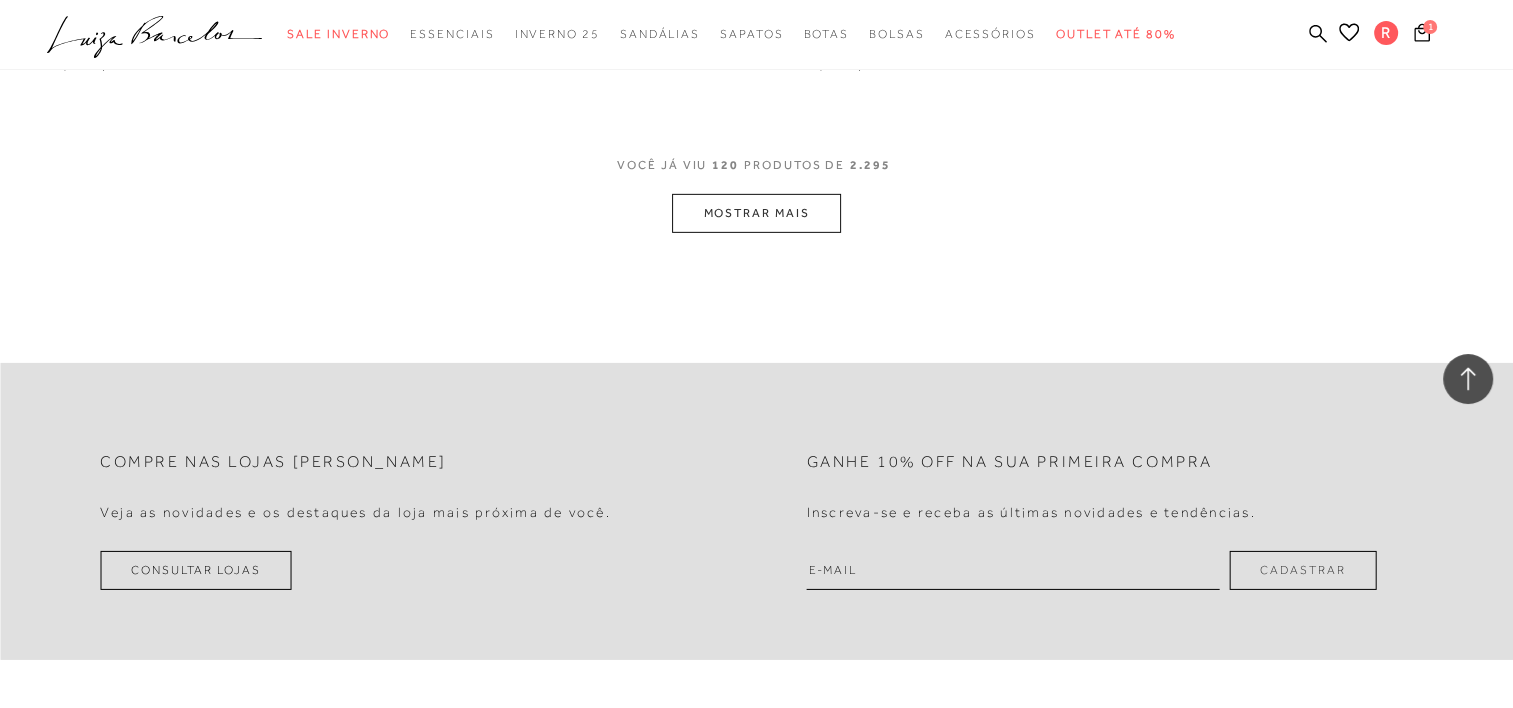 click on "MOSTRAR MAIS" at bounding box center (756, 213) 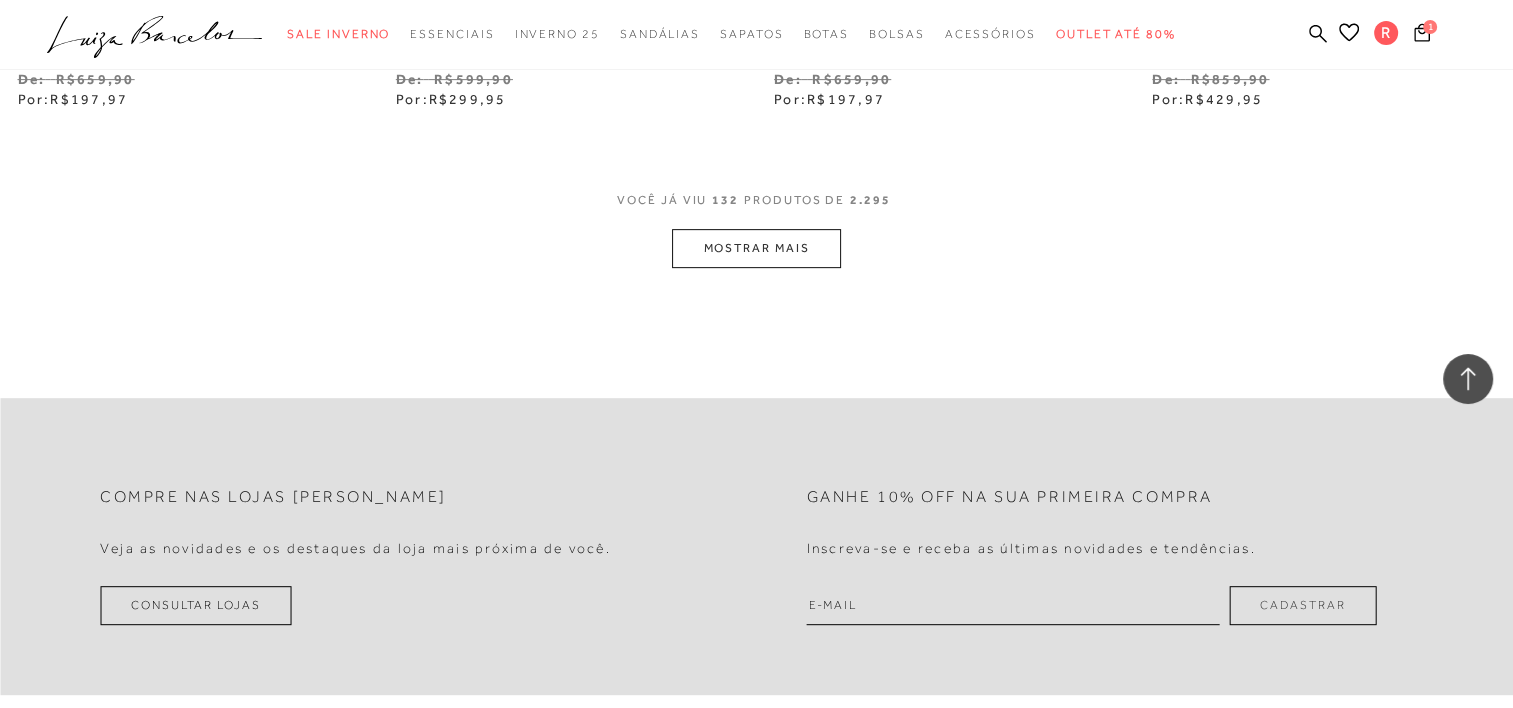 scroll, scrollTop: 23500, scrollLeft: 0, axis: vertical 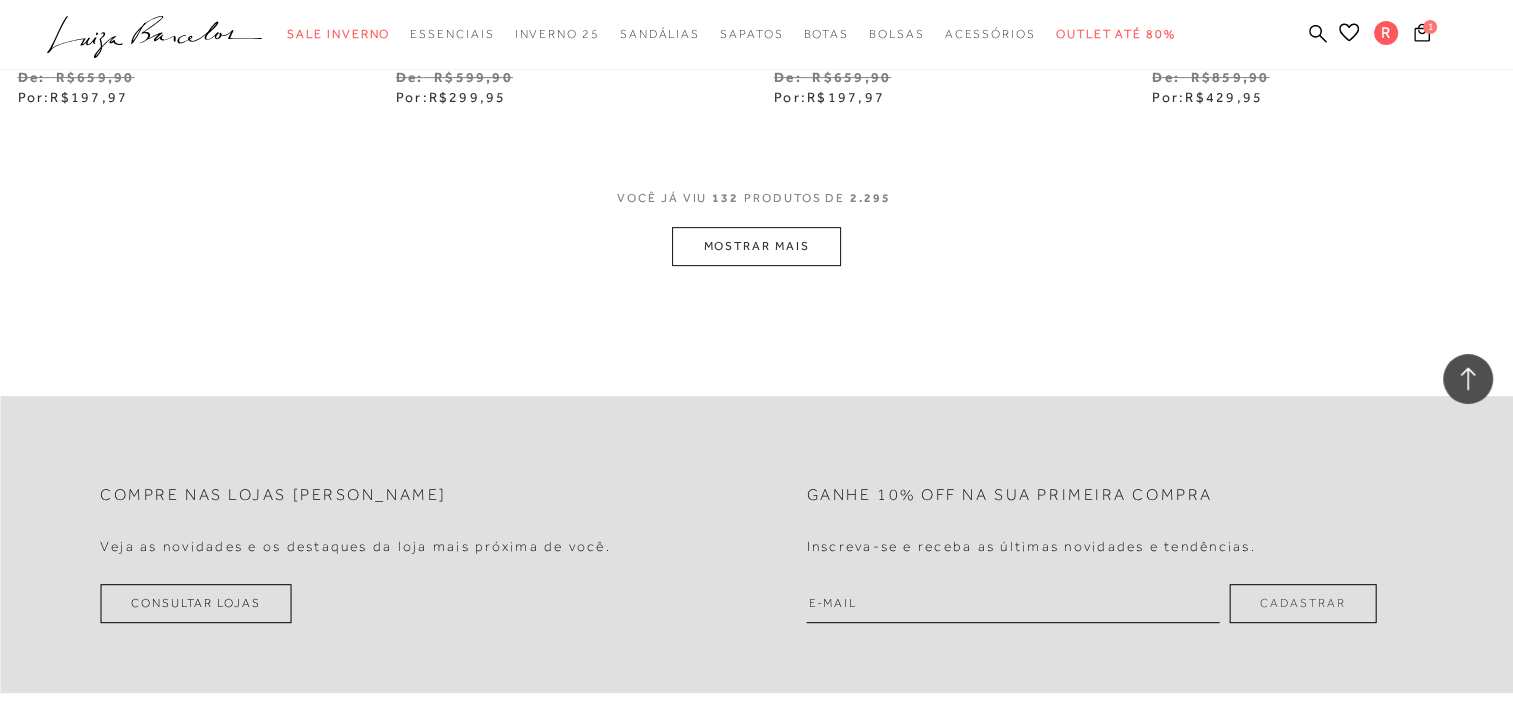 click on "MOSTRAR MAIS" at bounding box center (756, 246) 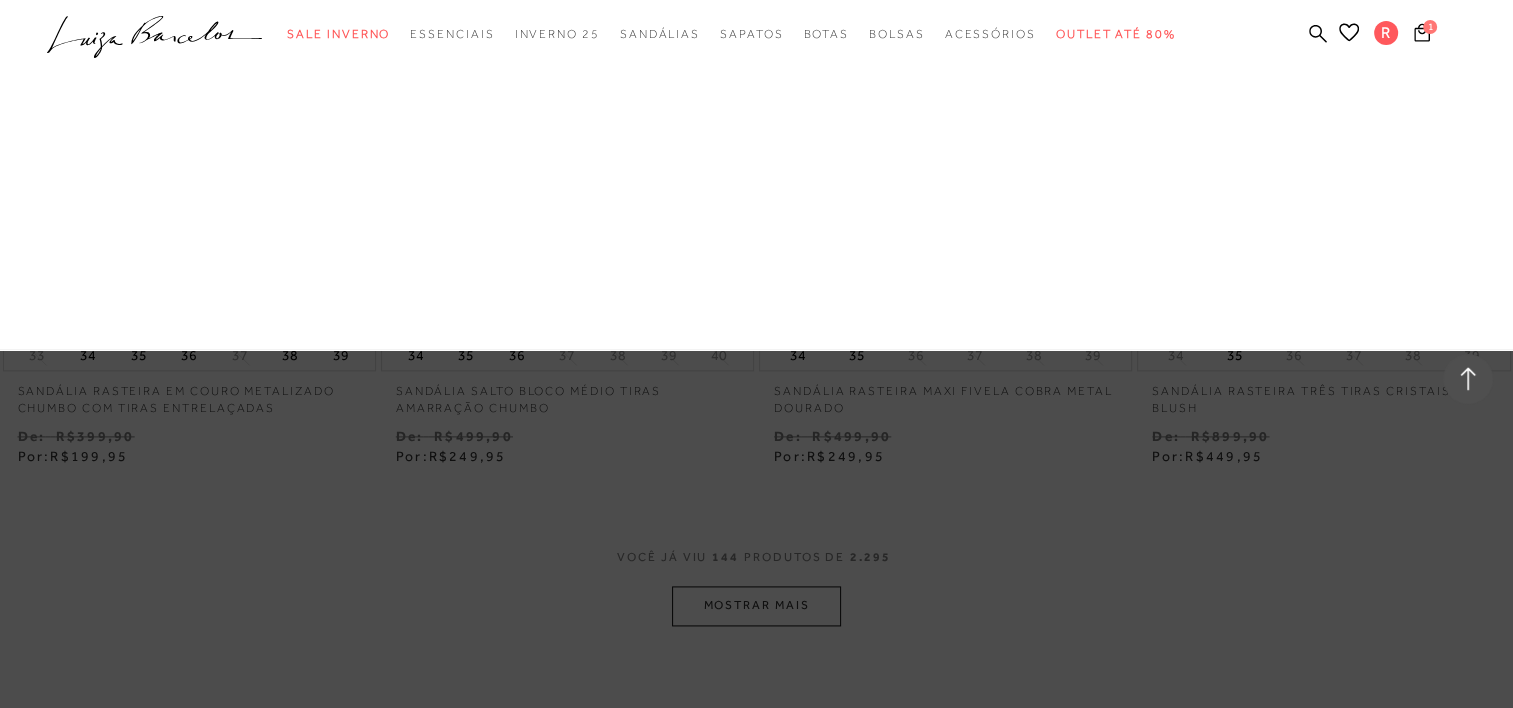 scroll, scrollTop: 25300, scrollLeft: 0, axis: vertical 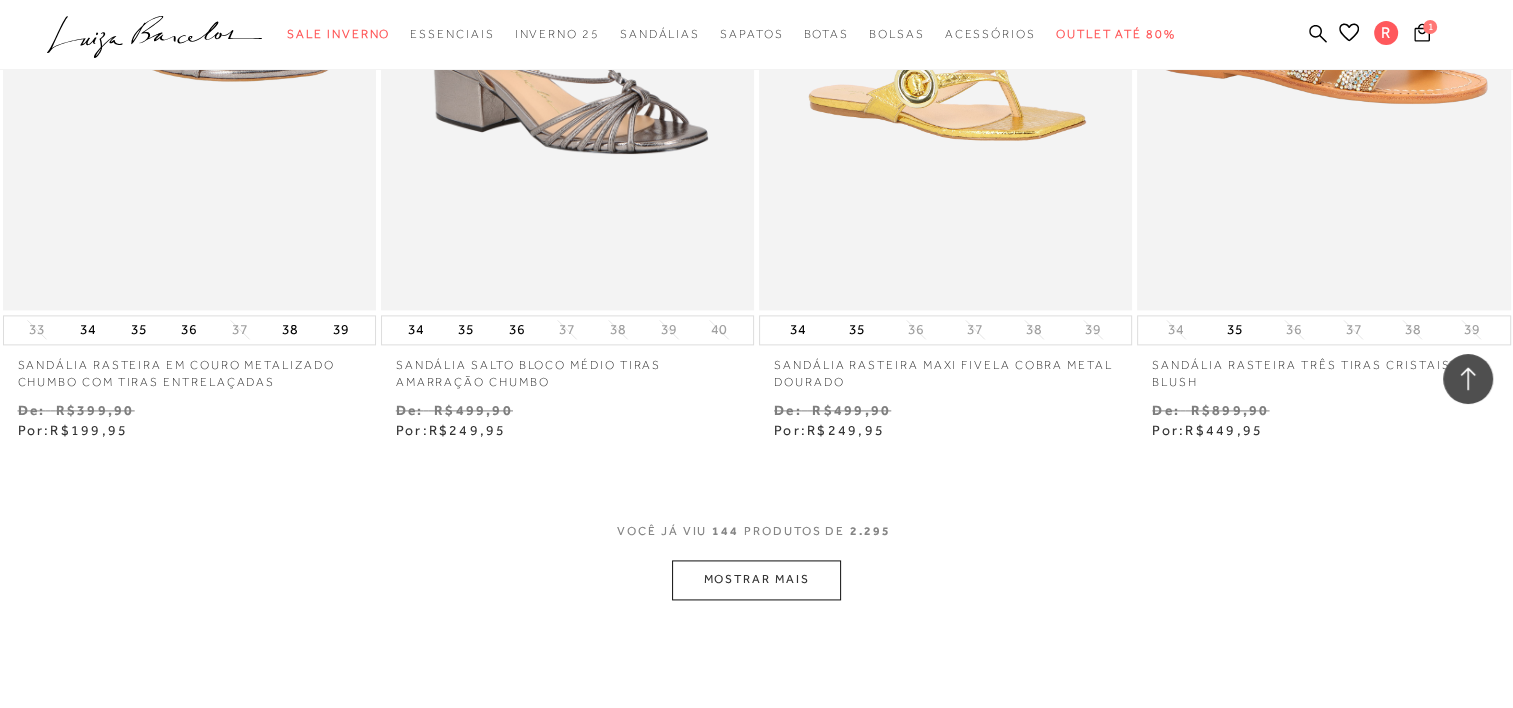 click on "MOSTRAR MAIS" at bounding box center [756, 579] 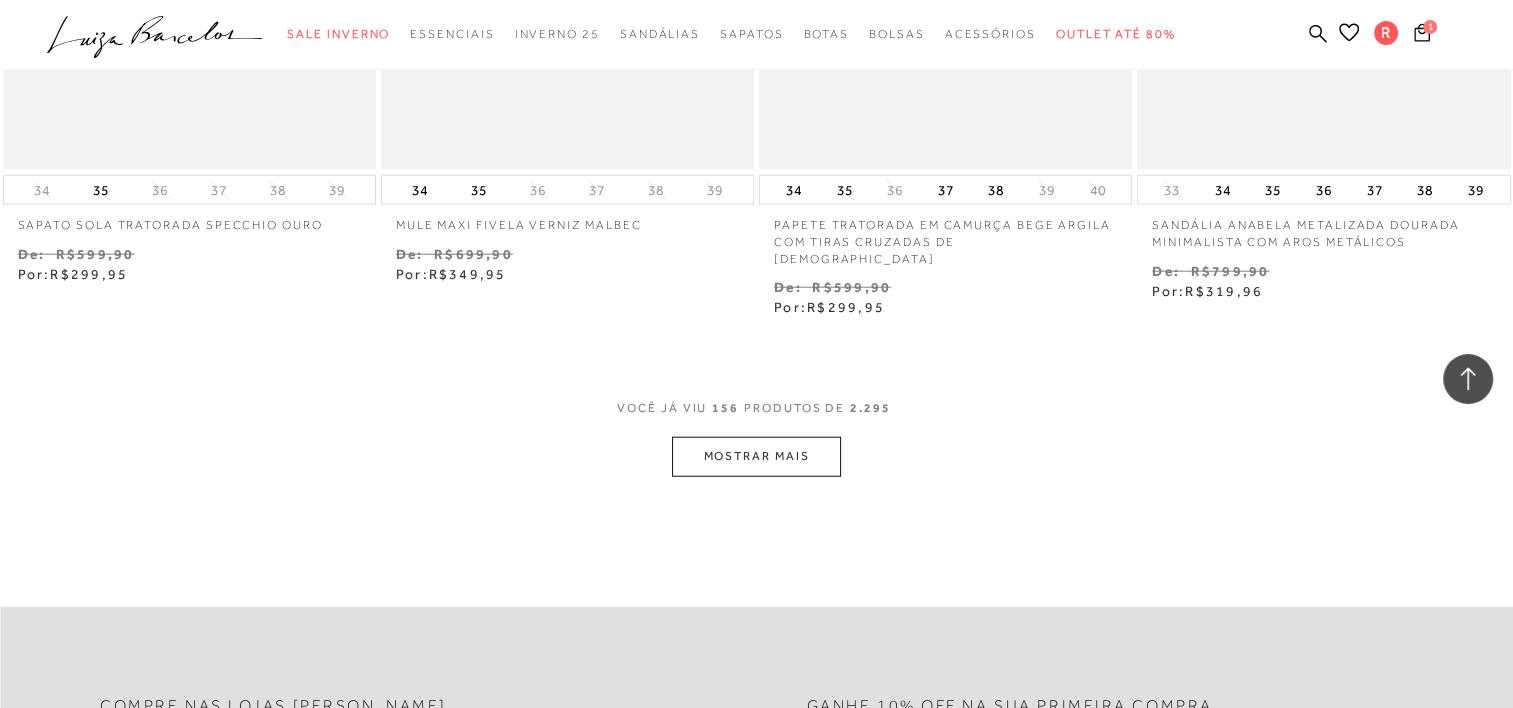 scroll, scrollTop: 27600, scrollLeft: 0, axis: vertical 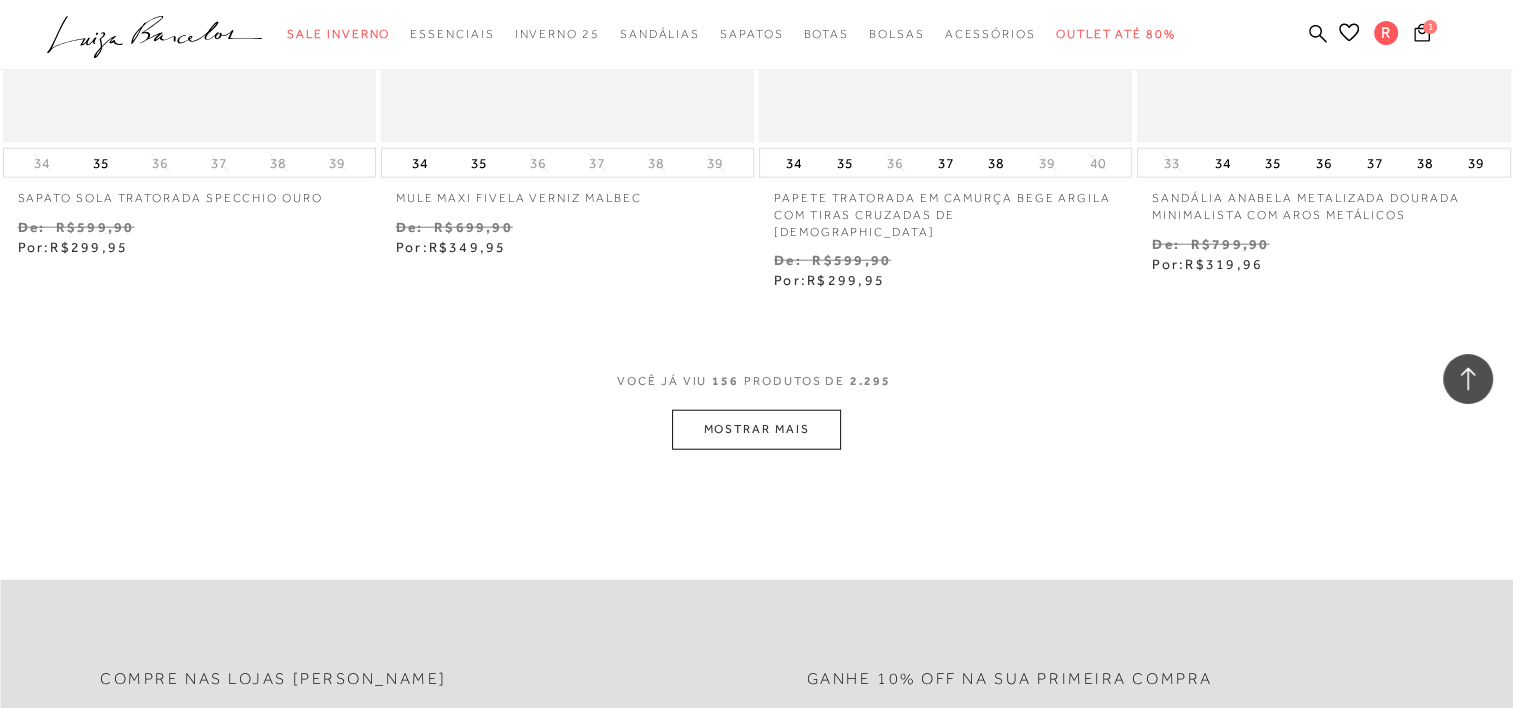 click on "MOSTRAR MAIS" at bounding box center (756, 429) 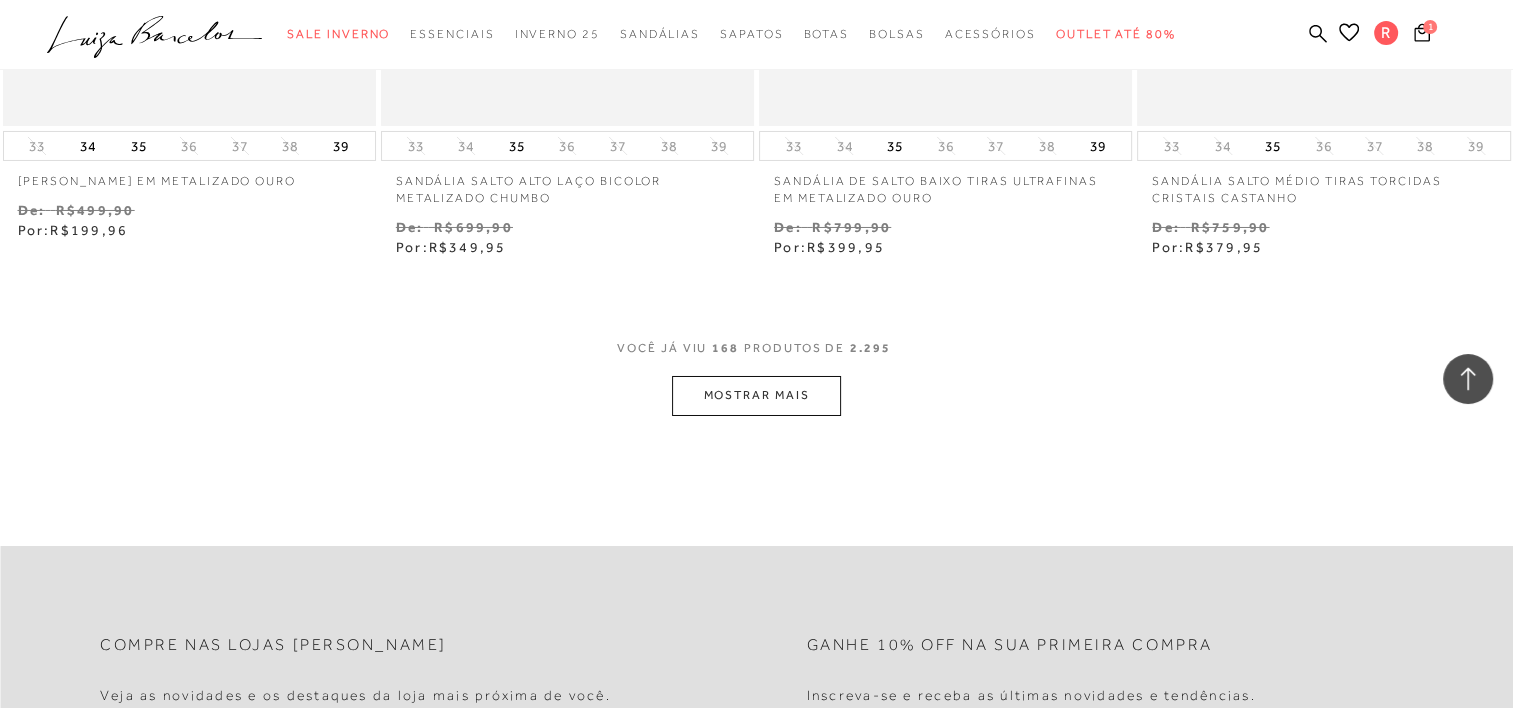 scroll, scrollTop: 29800, scrollLeft: 0, axis: vertical 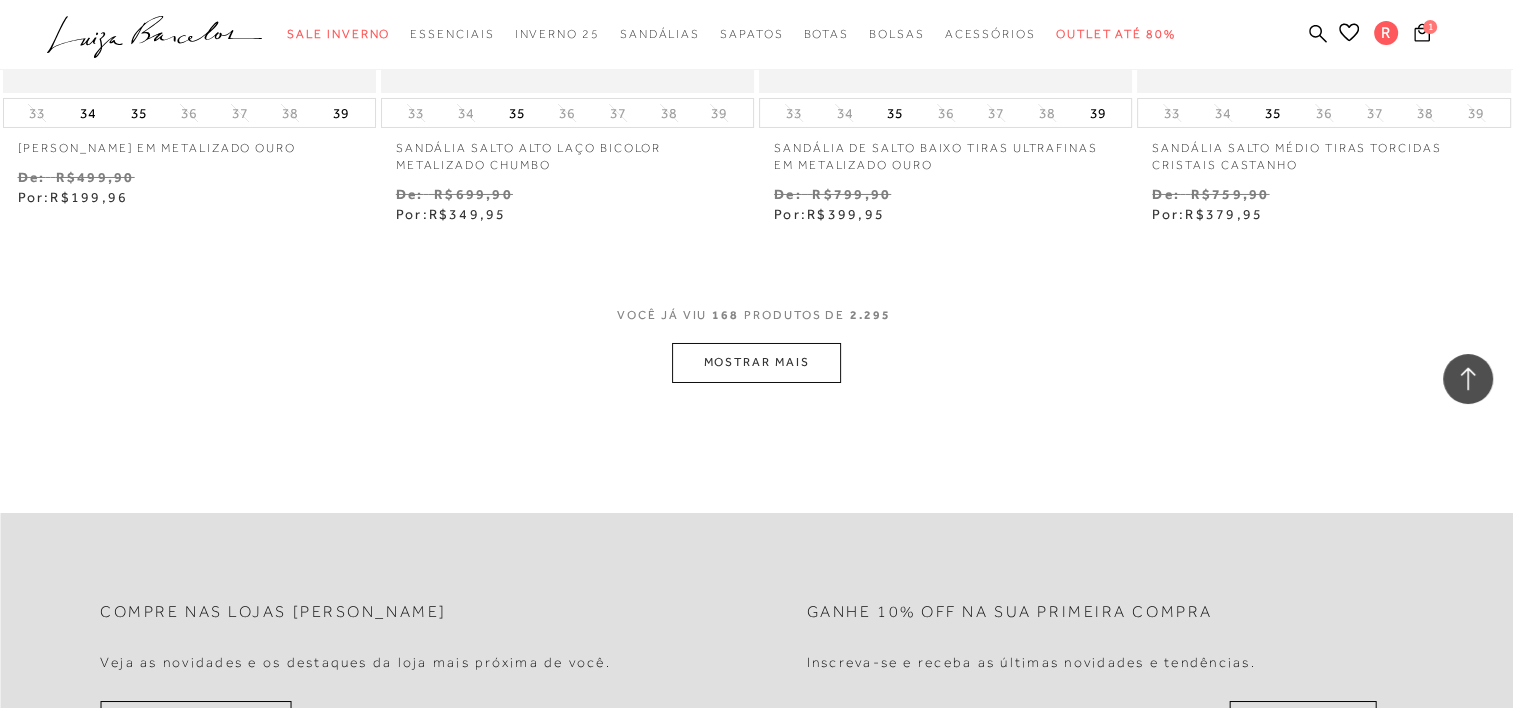click on "MOSTRAR MAIS" at bounding box center (756, 362) 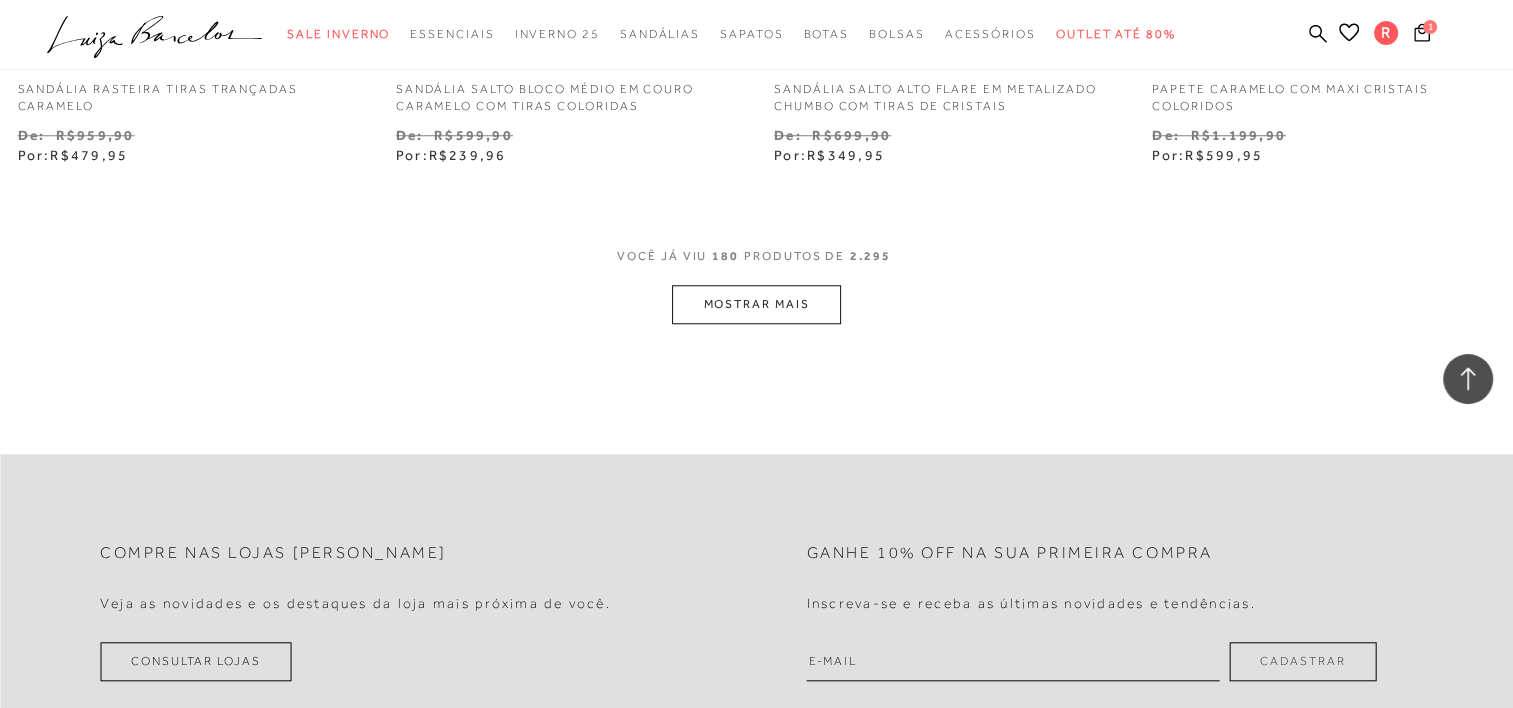 scroll, scrollTop: 32000, scrollLeft: 0, axis: vertical 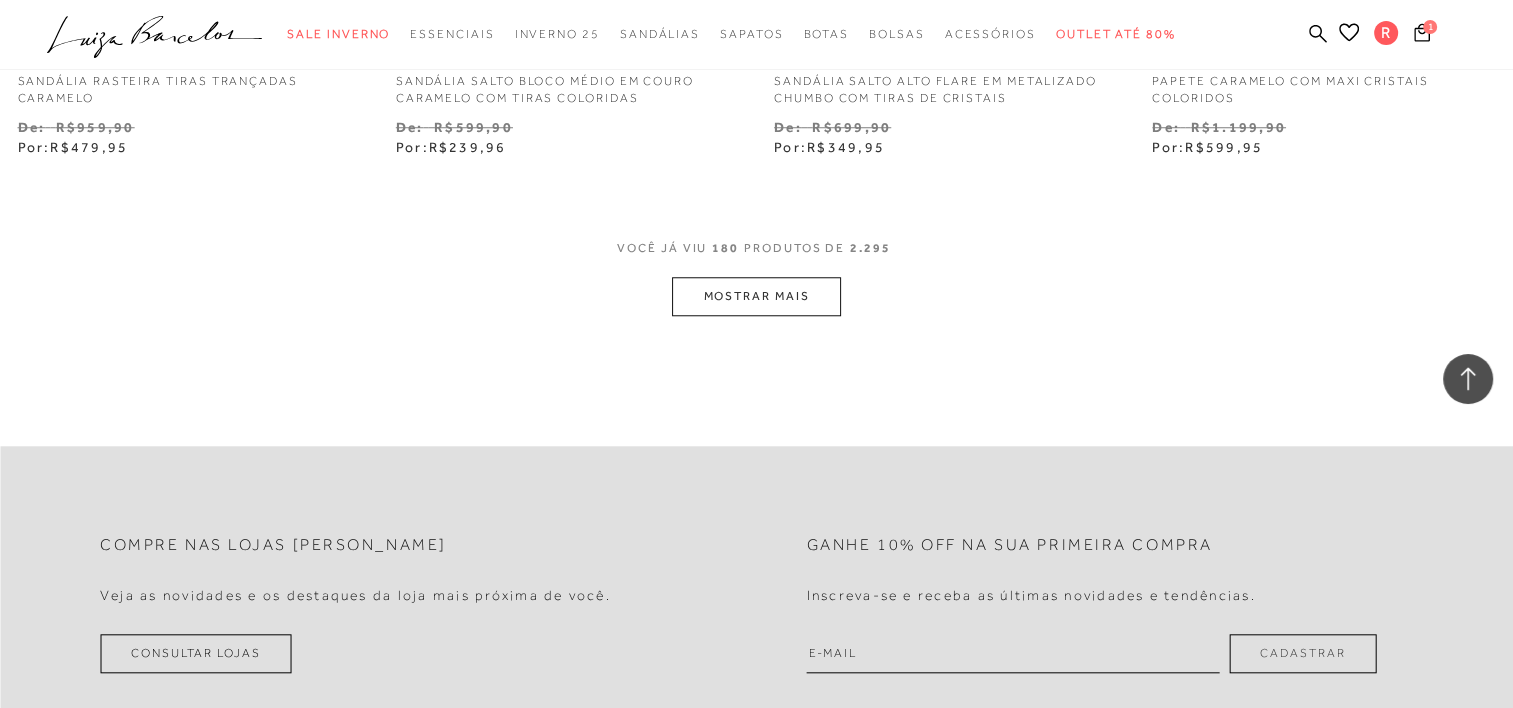 click on "MOSTRAR MAIS" at bounding box center (756, 296) 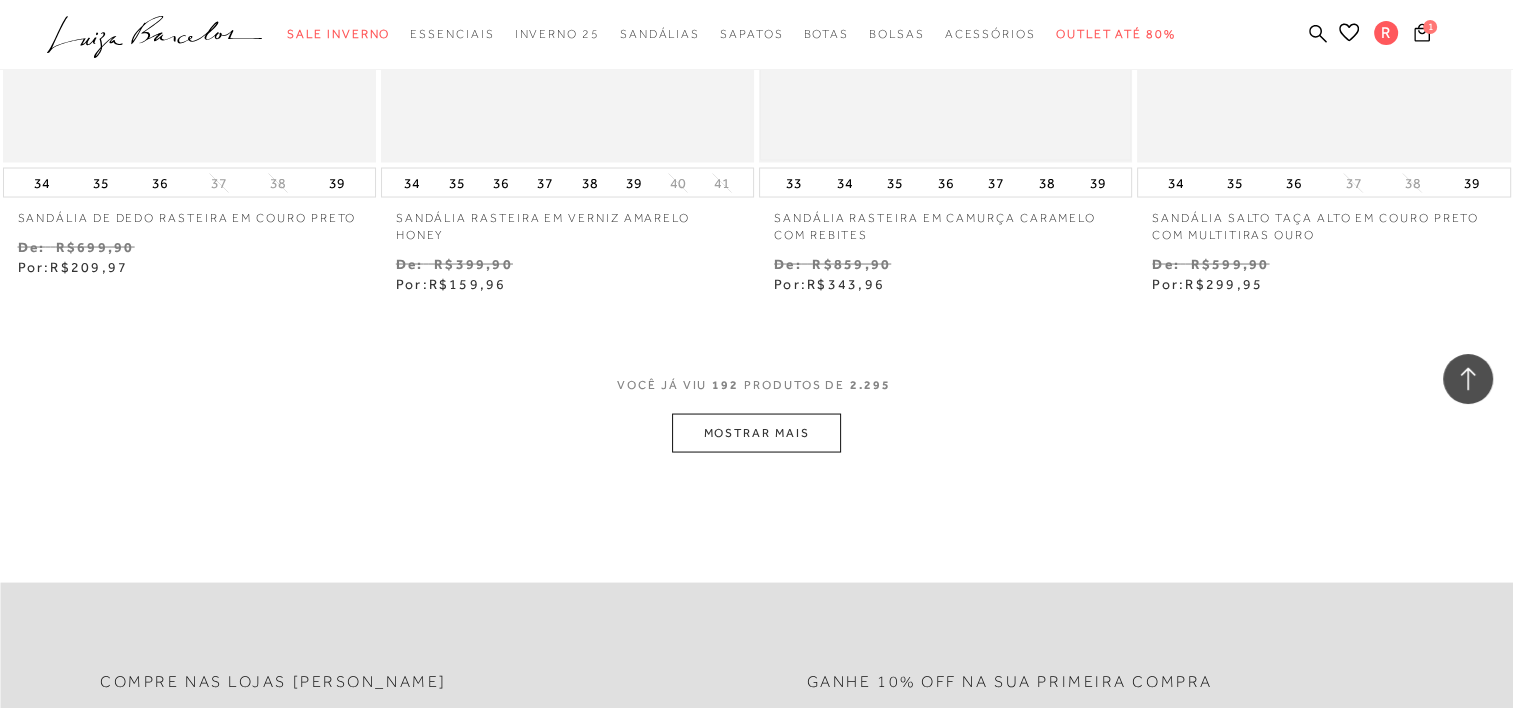 scroll, scrollTop: 34000, scrollLeft: 0, axis: vertical 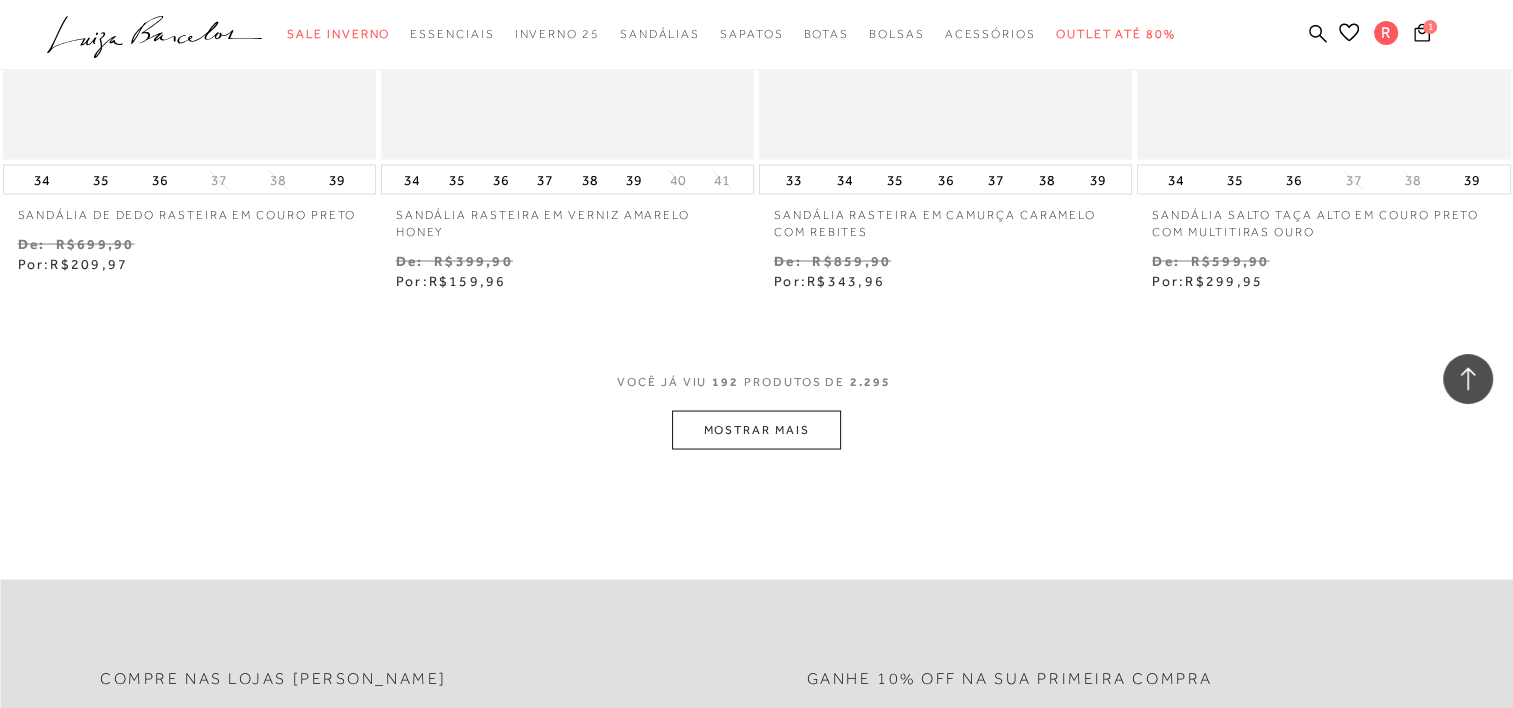 click on "MOSTRAR MAIS" at bounding box center (756, 429) 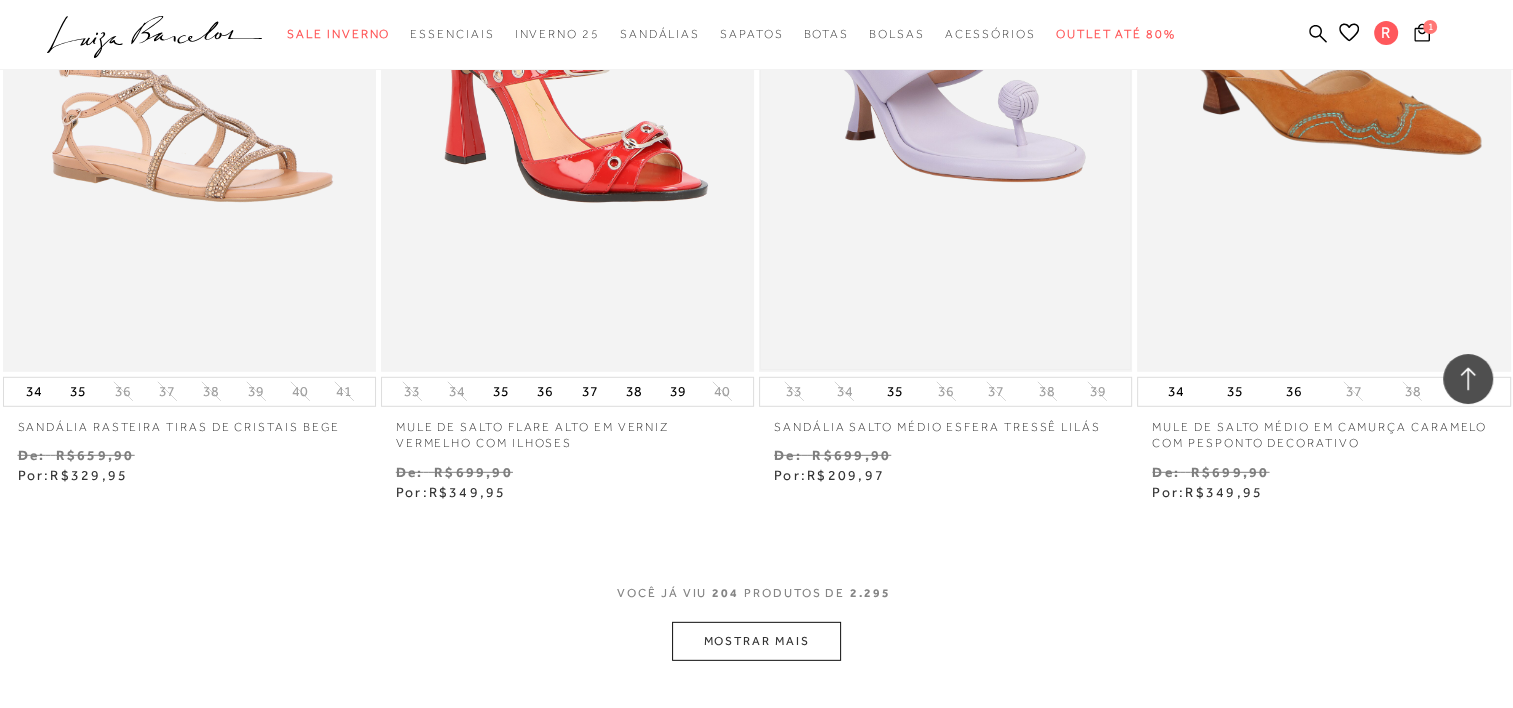 scroll, scrollTop: 36100, scrollLeft: 0, axis: vertical 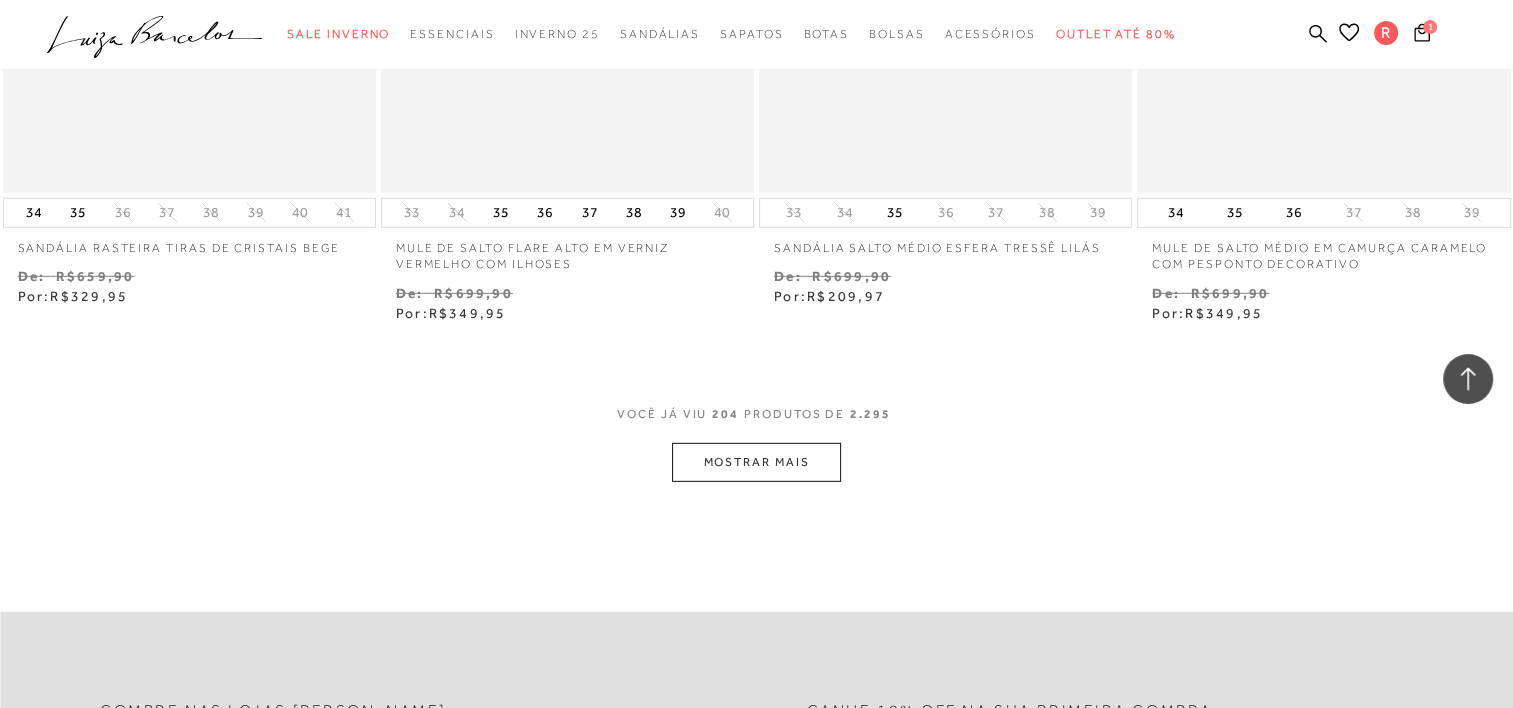 click on "MOSTRAR MAIS" at bounding box center [756, 462] 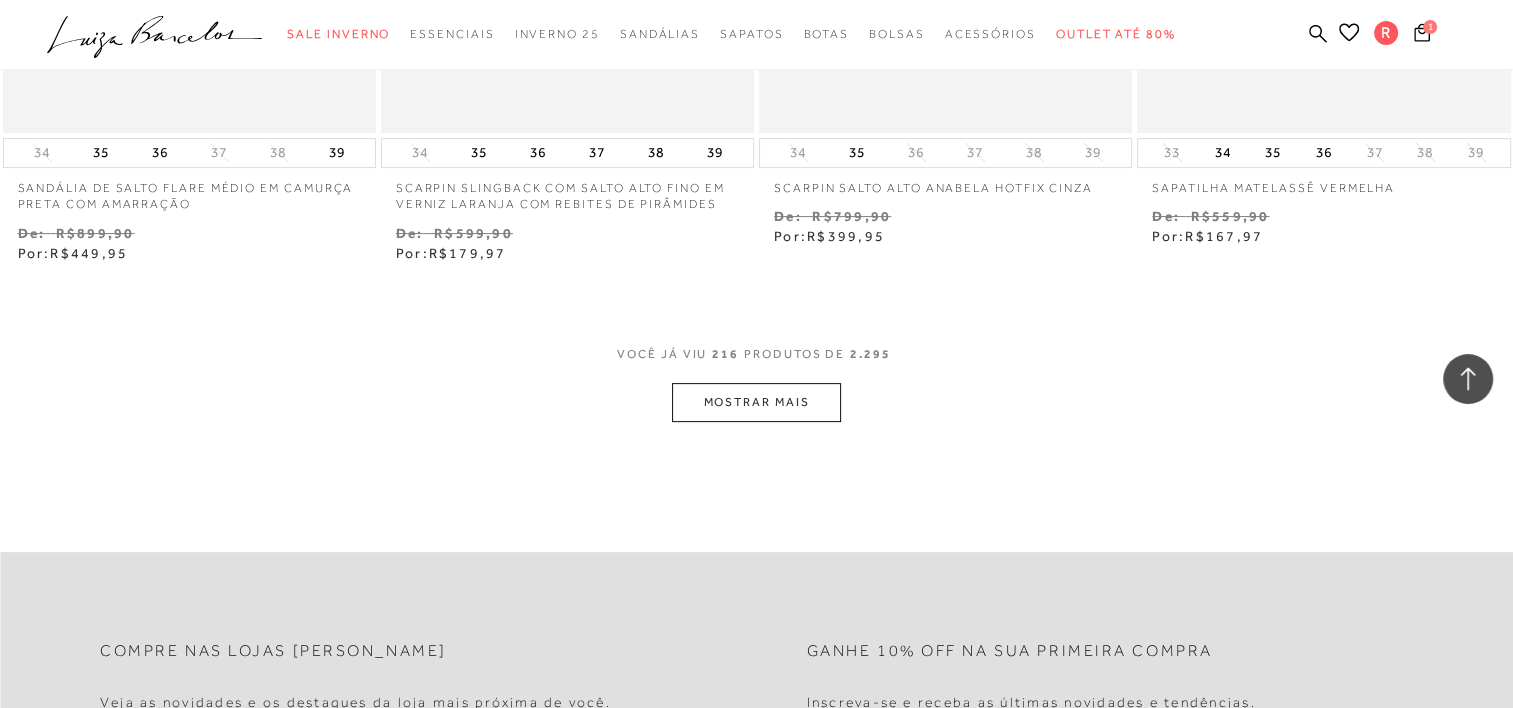 scroll, scrollTop: 38300, scrollLeft: 0, axis: vertical 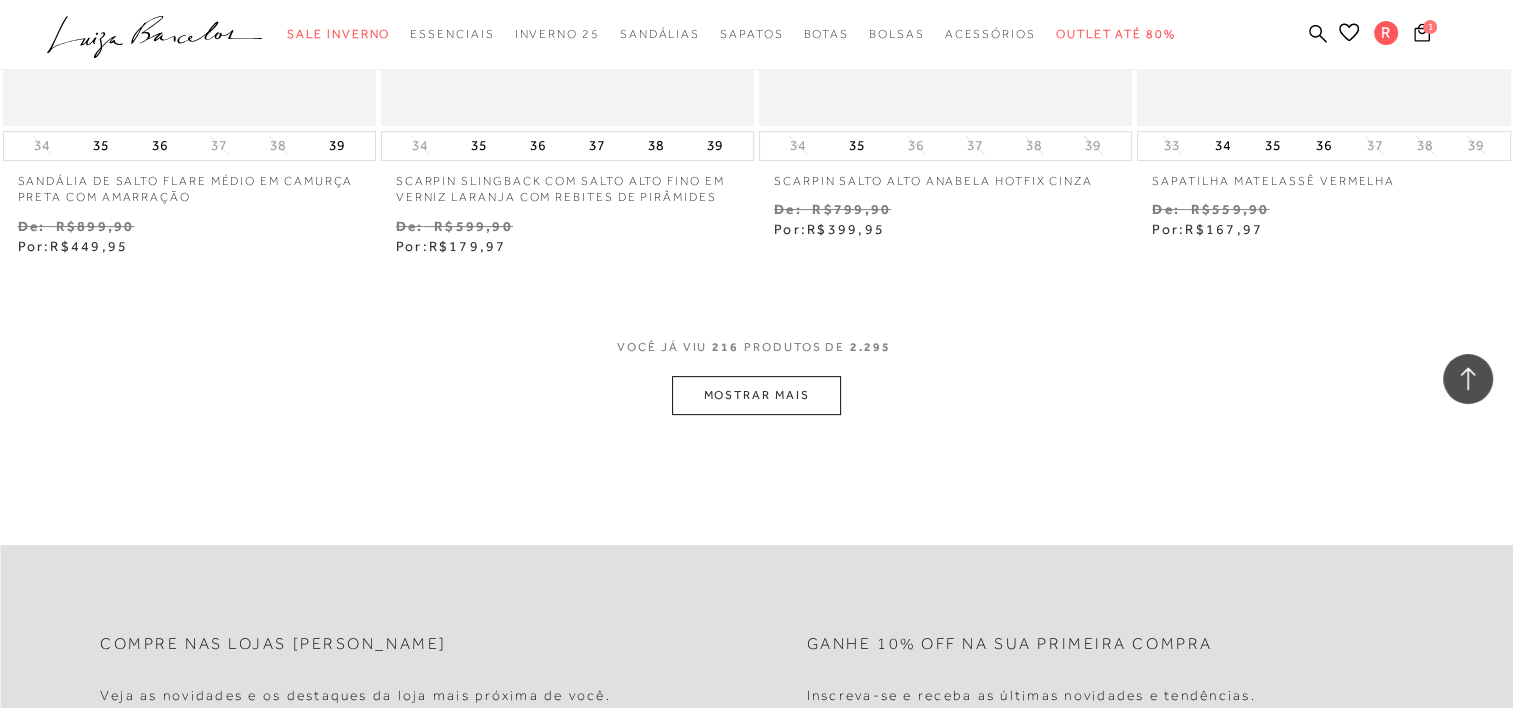 click on "MOSTRAR MAIS" at bounding box center (756, 395) 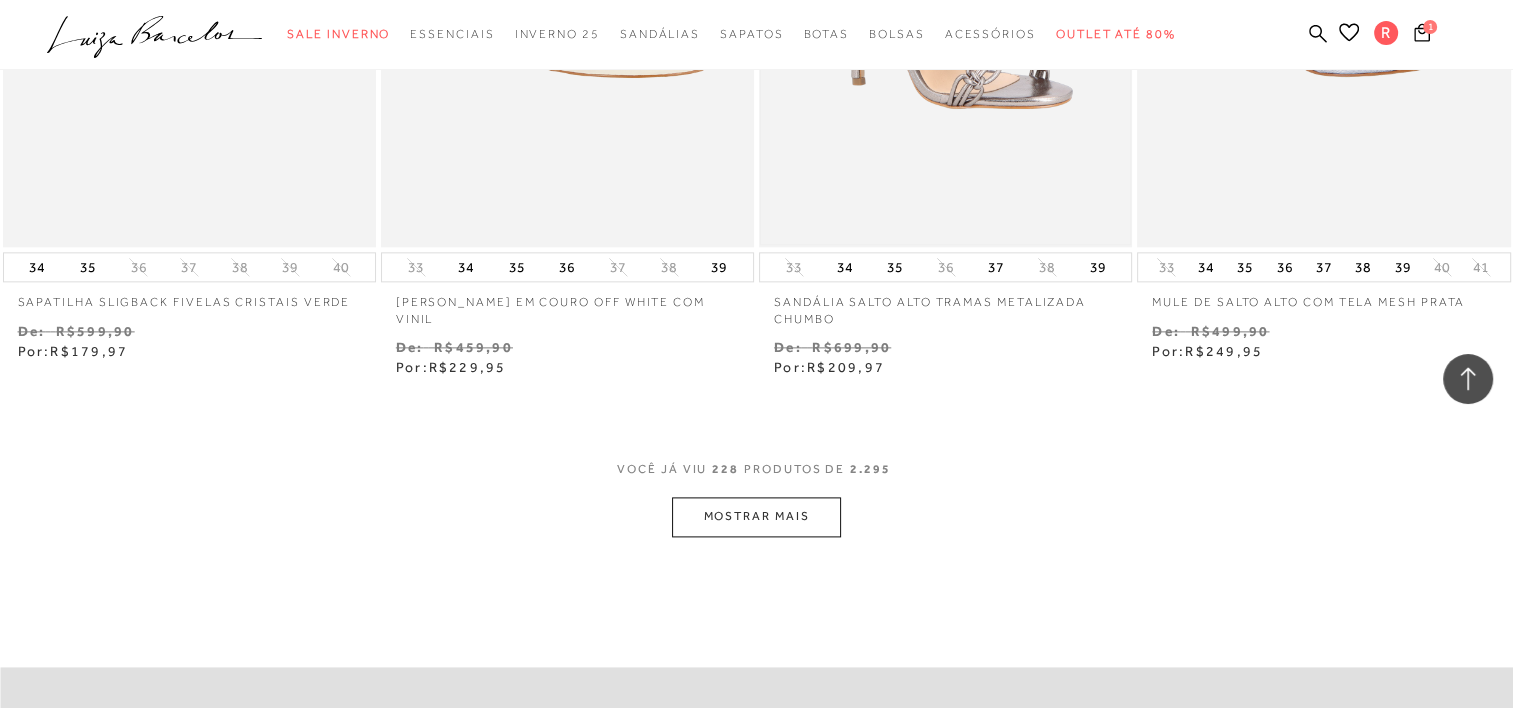scroll, scrollTop: 40400, scrollLeft: 0, axis: vertical 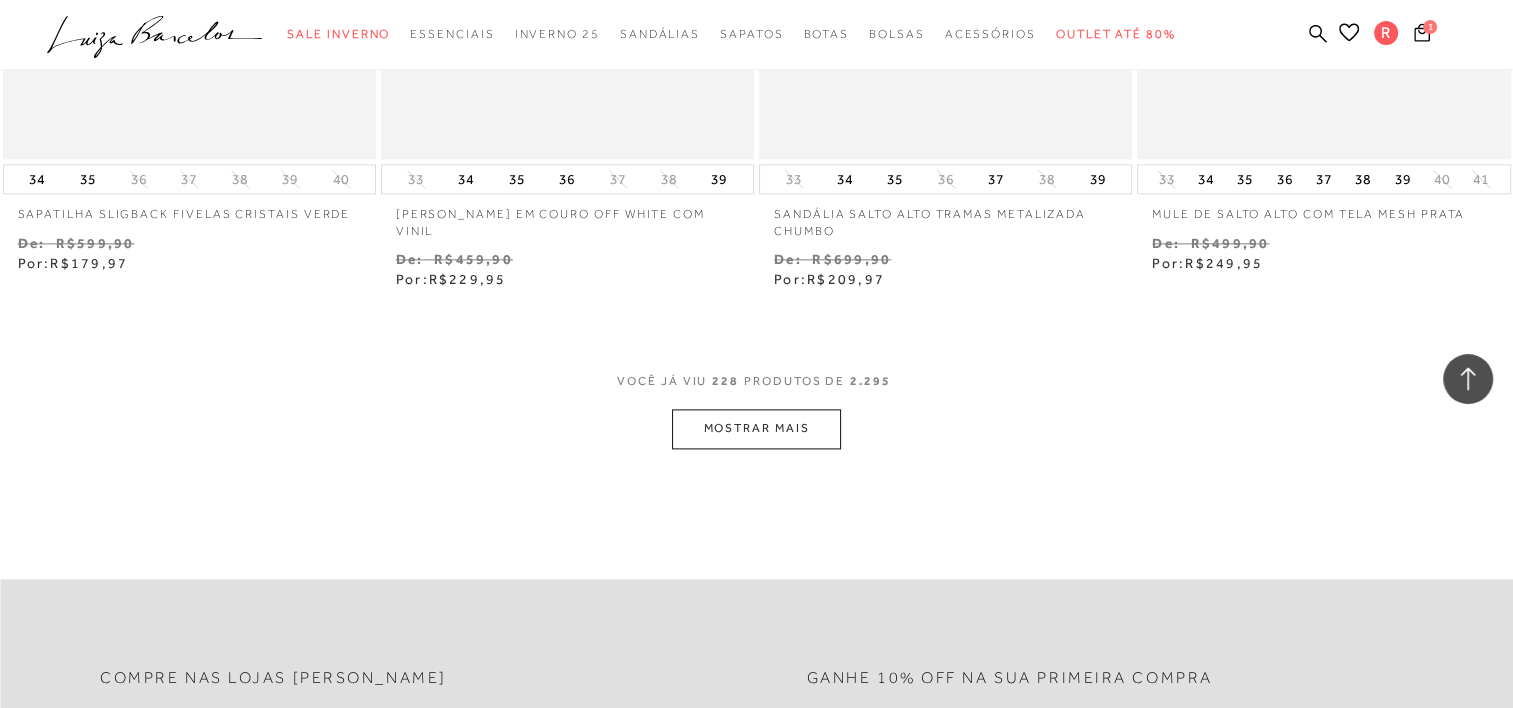 click on "MOSTRAR MAIS" at bounding box center [756, 428] 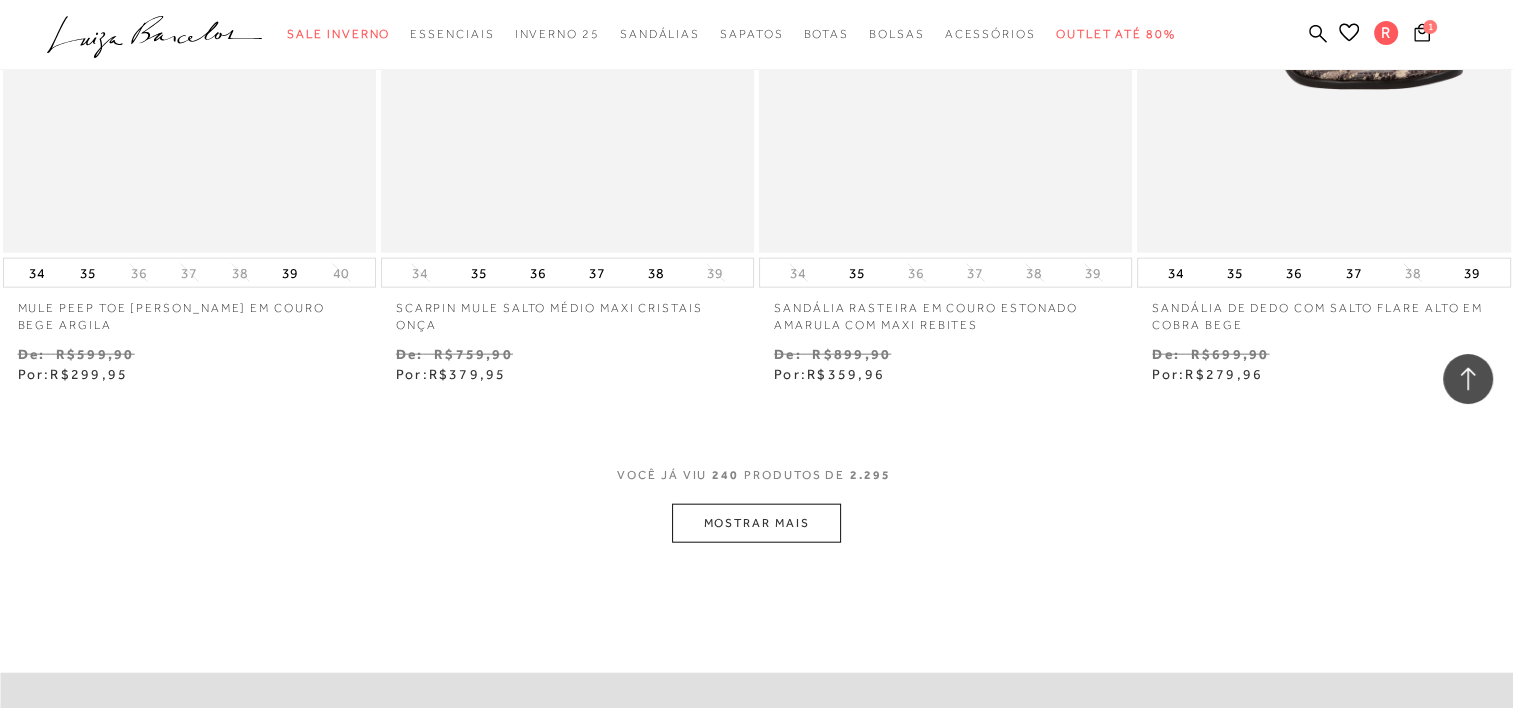 scroll, scrollTop: 42500, scrollLeft: 0, axis: vertical 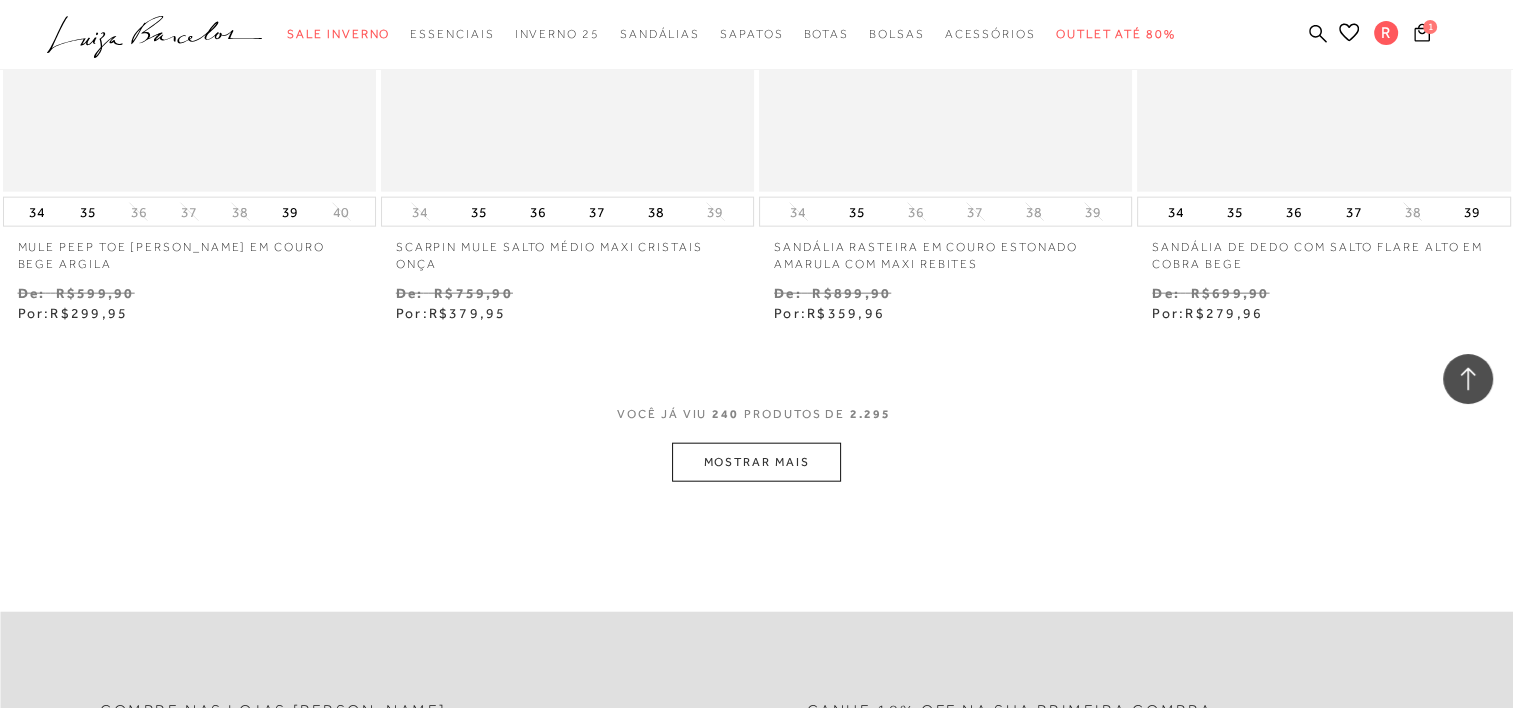 click on "MOSTRAR MAIS" at bounding box center [756, 462] 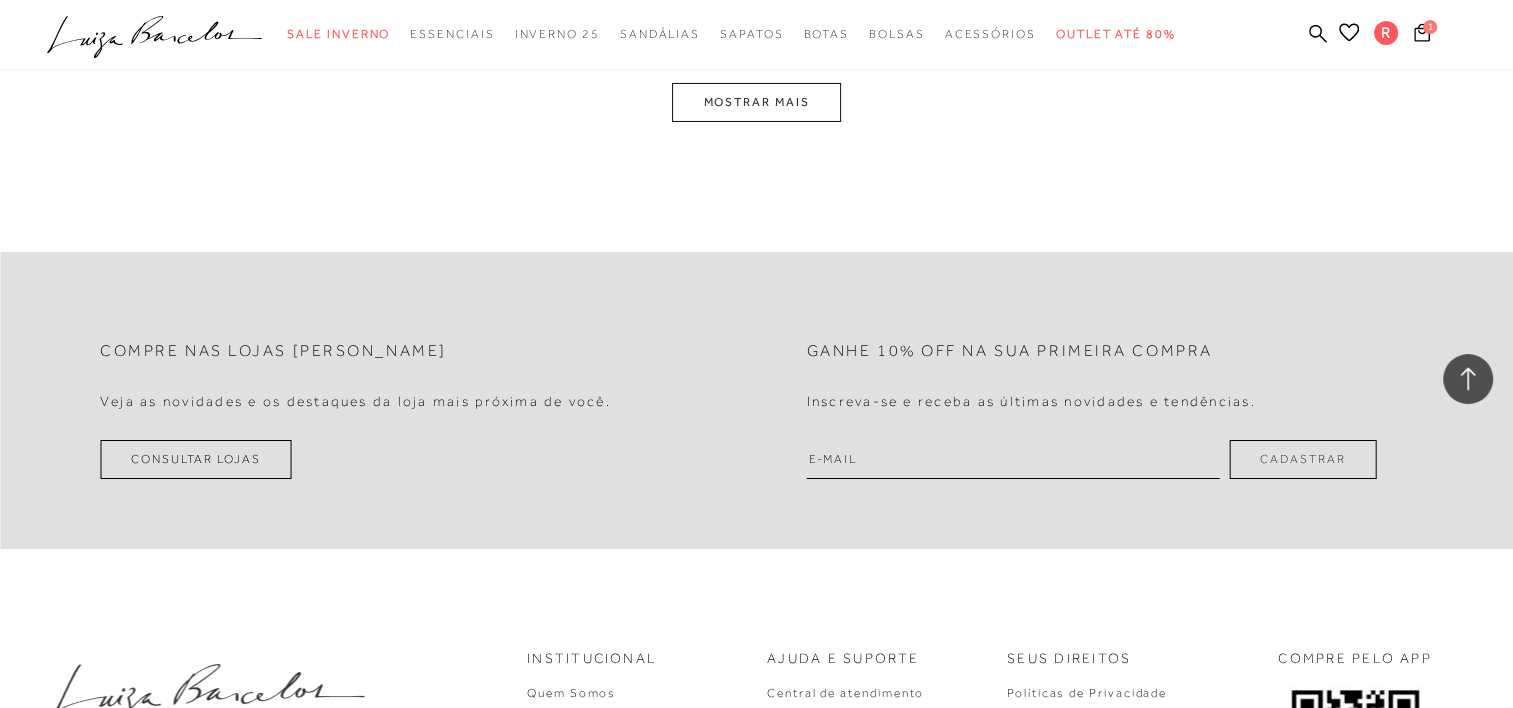 scroll, scrollTop: 45000, scrollLeft: 0, axis: vertical 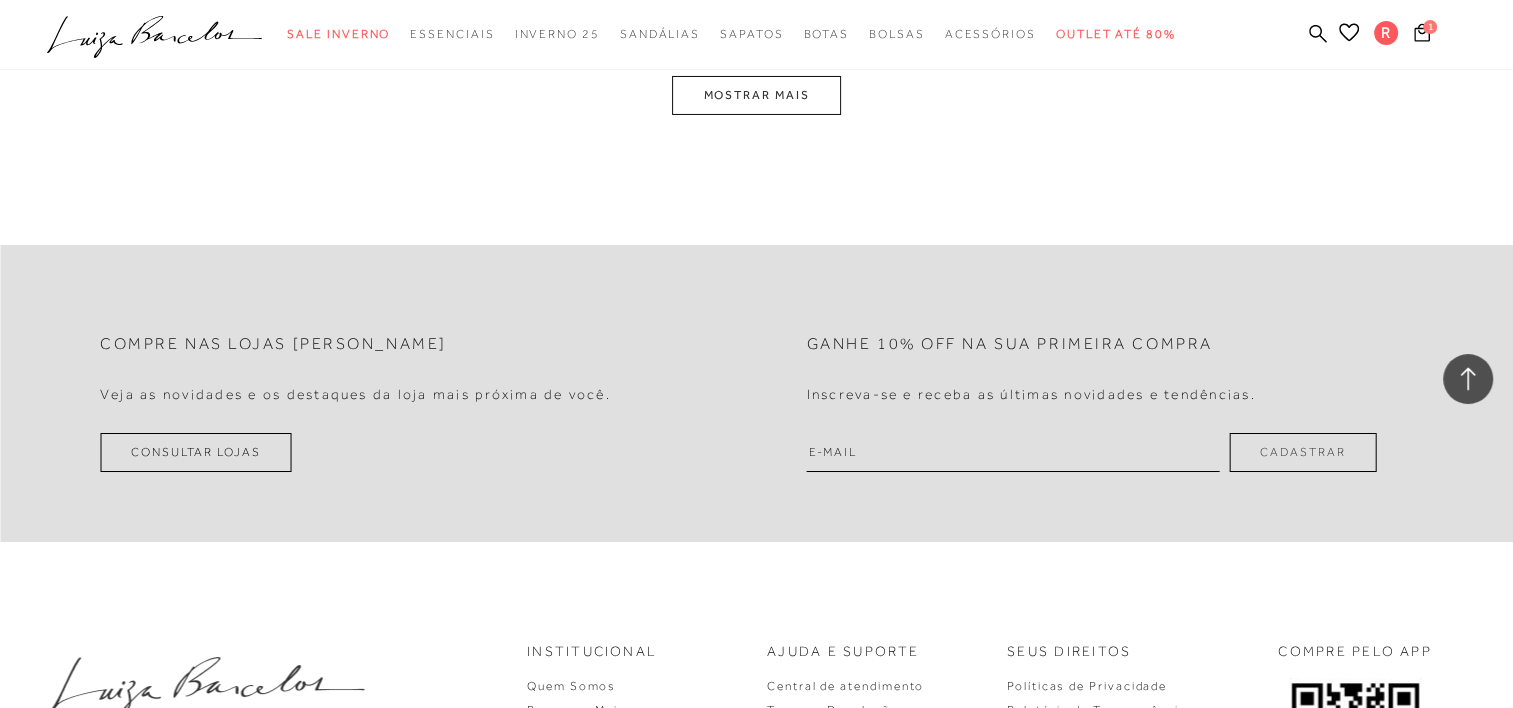 click on "MOSTRAR MAIS" at bounding box center (756, 95) 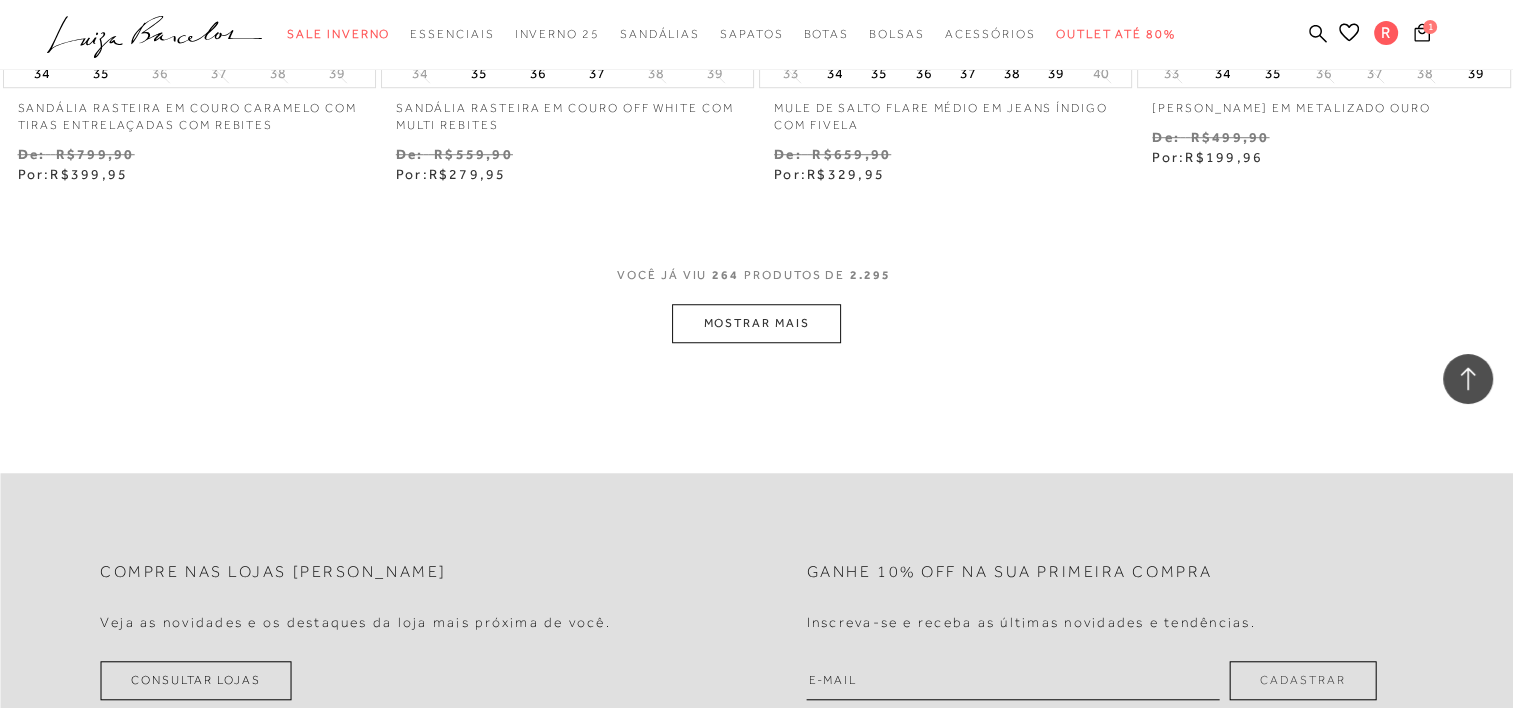scroll, scrollTop: 47132, scrollLeft: 0, axis: vertical 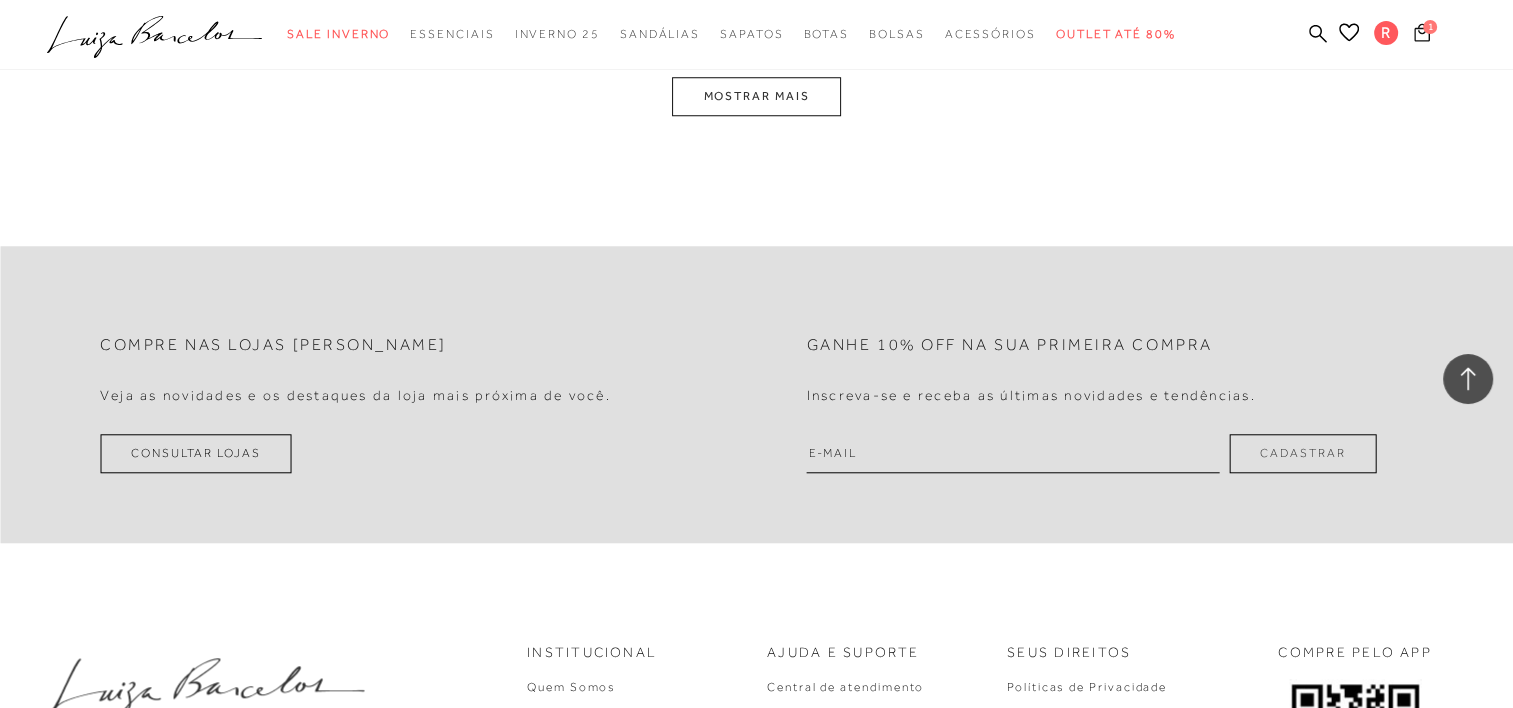 click 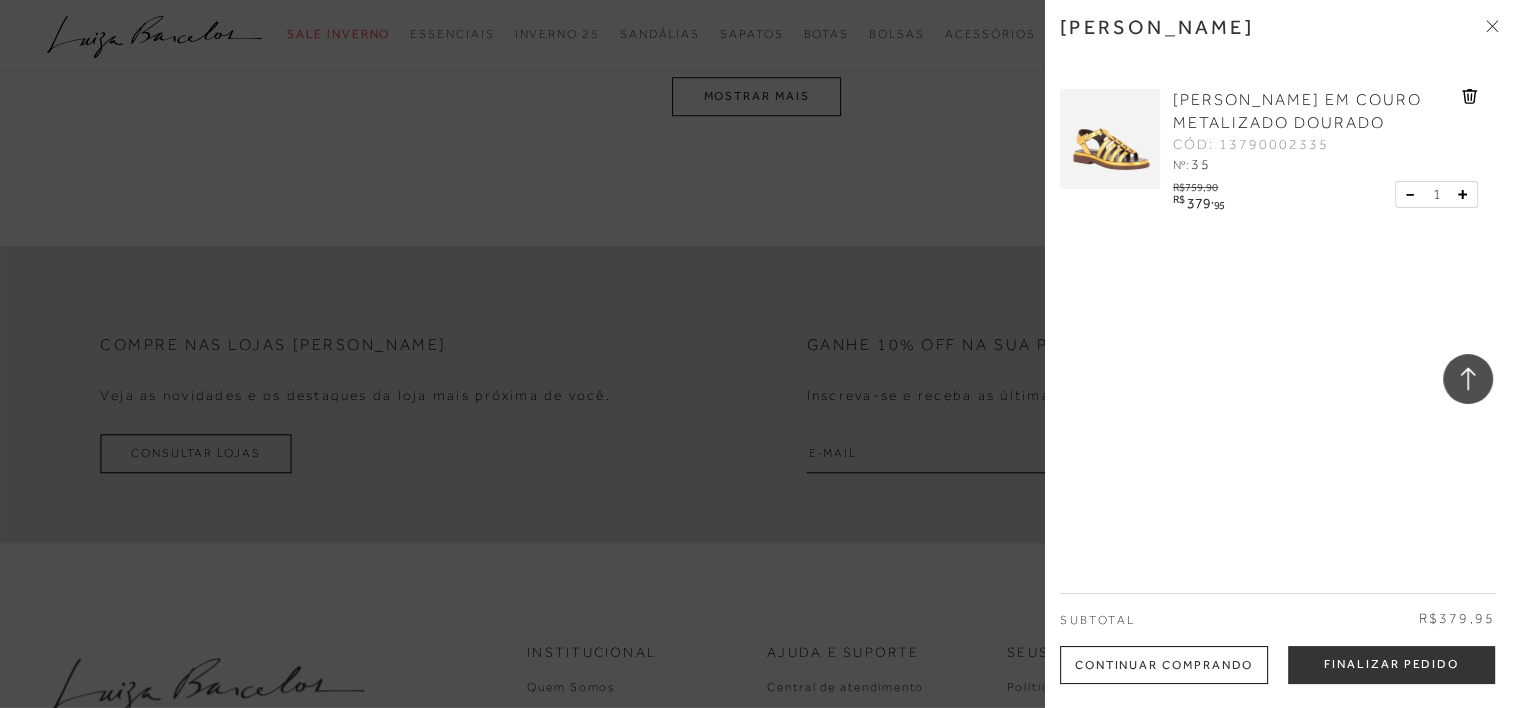 click on "Minha sacola
SANDÁLIA FISHER EM COURO METALIZADO DOURADO
CÓD: 13790002335
Nº:
35
R$" at bounding box center (1279, 354) 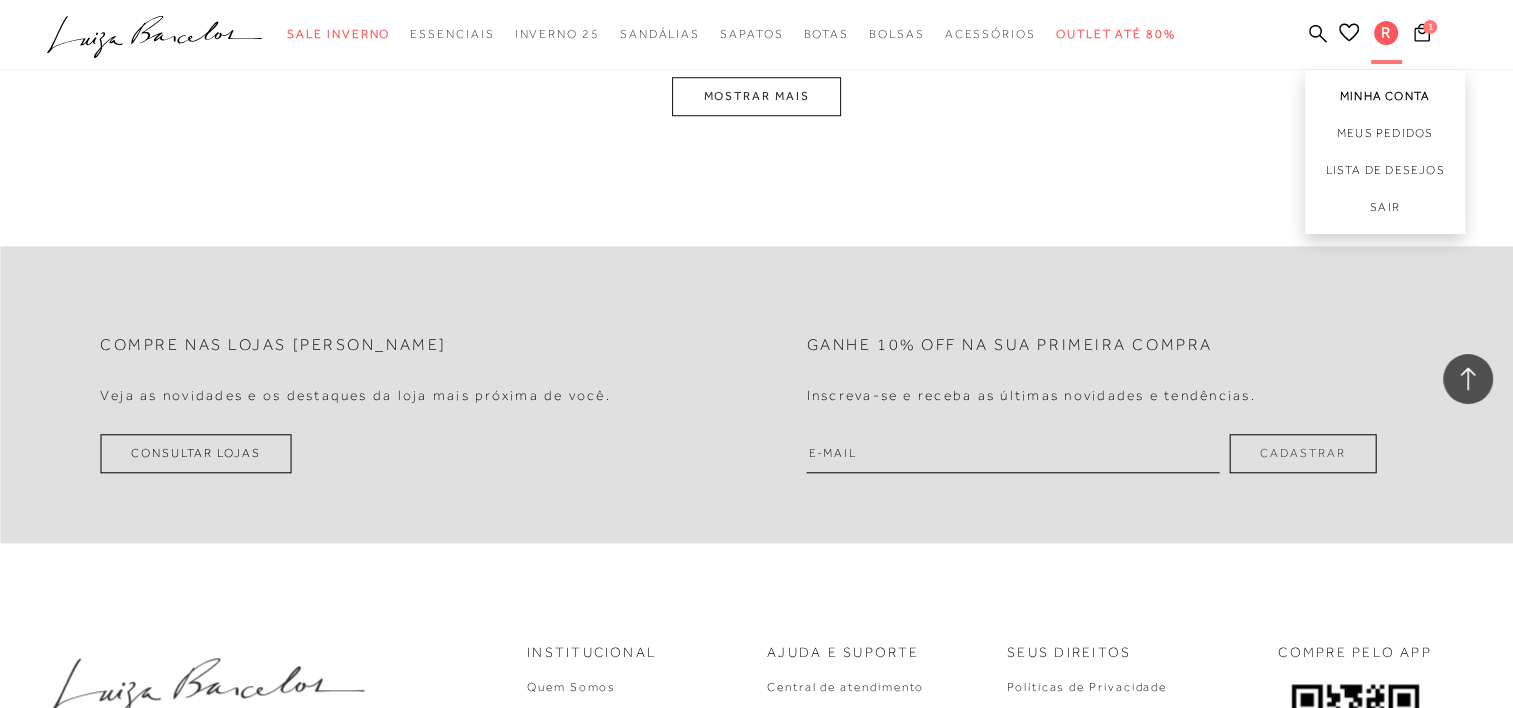 click on "Minha Conta" at bounding box center [1385, 92] 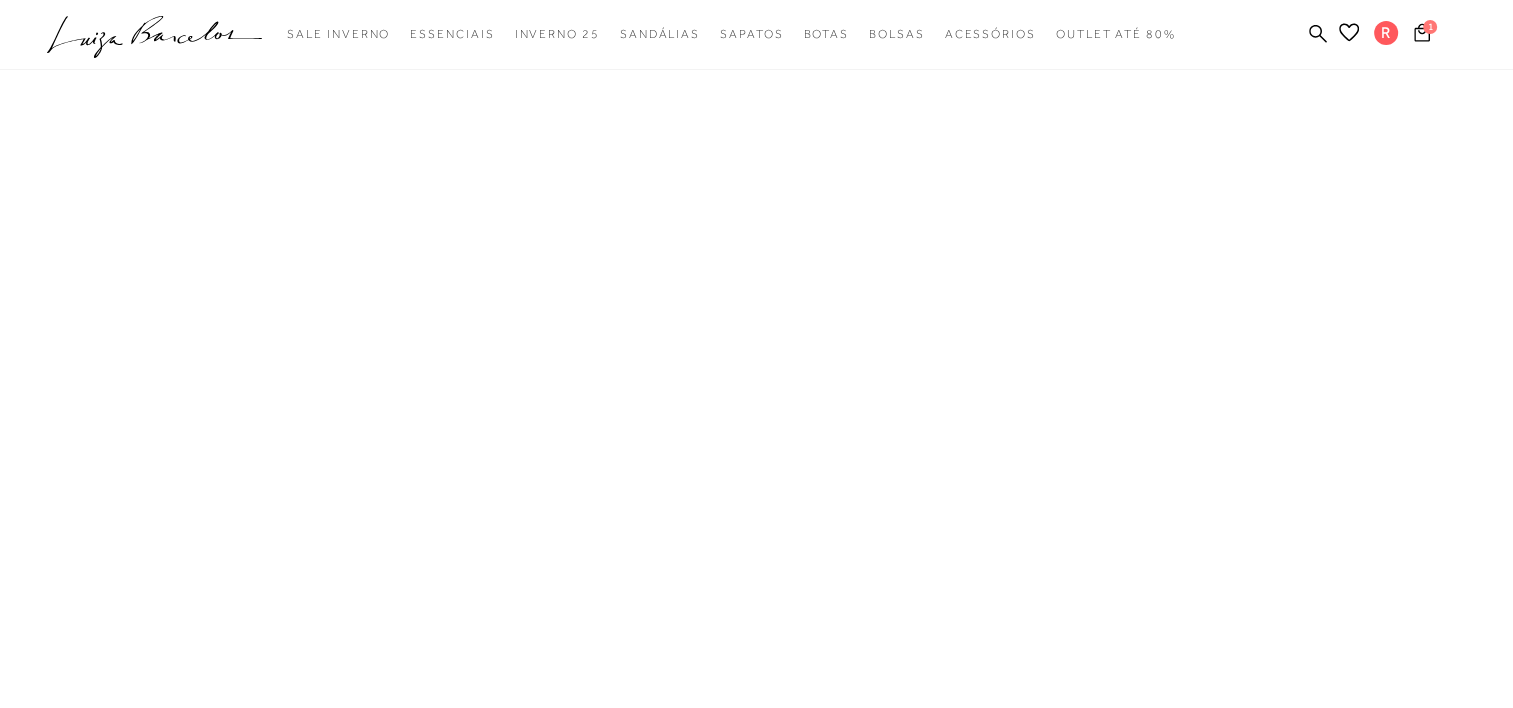 scroll, scrollTop: 0, scrollLeft: 0, axis: both 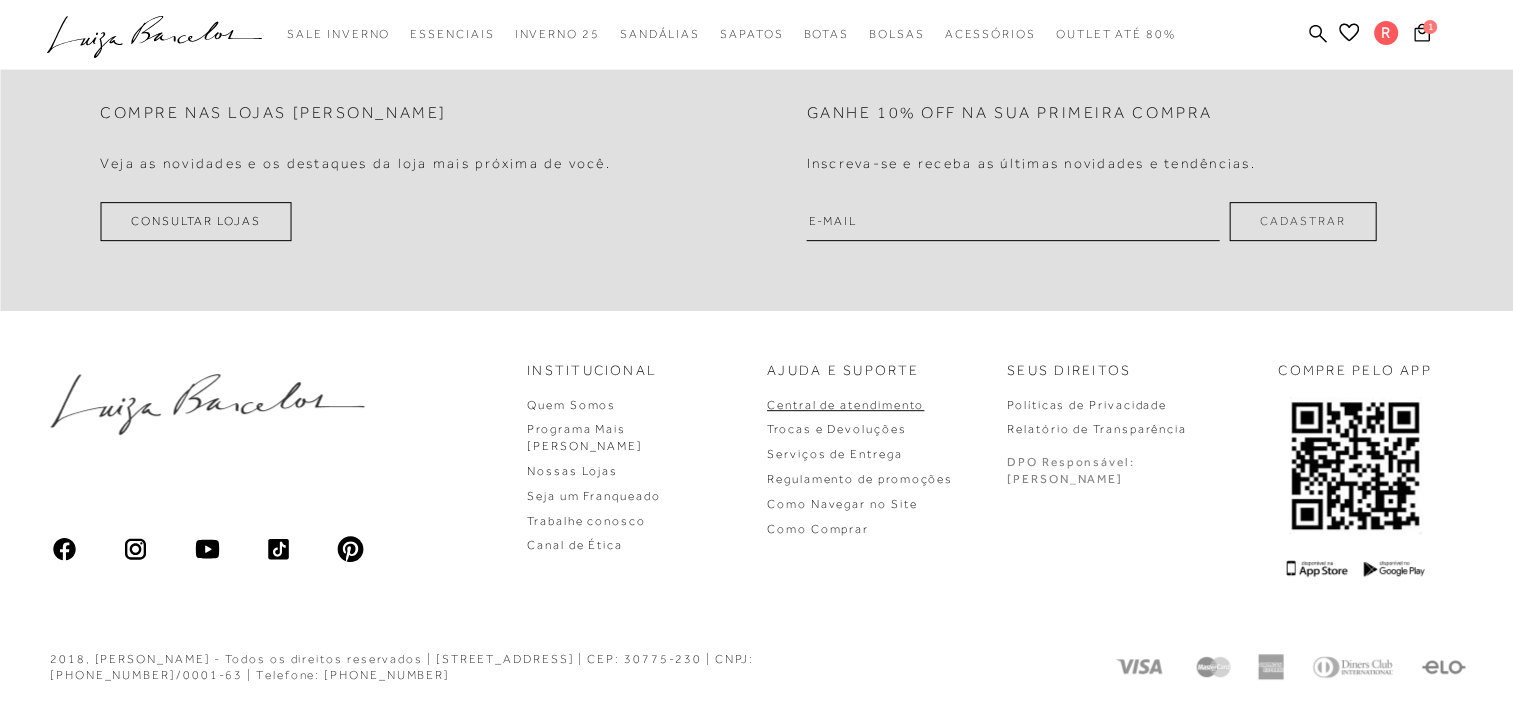 click on "Central de atendimento" at bounding box center [845, 405] 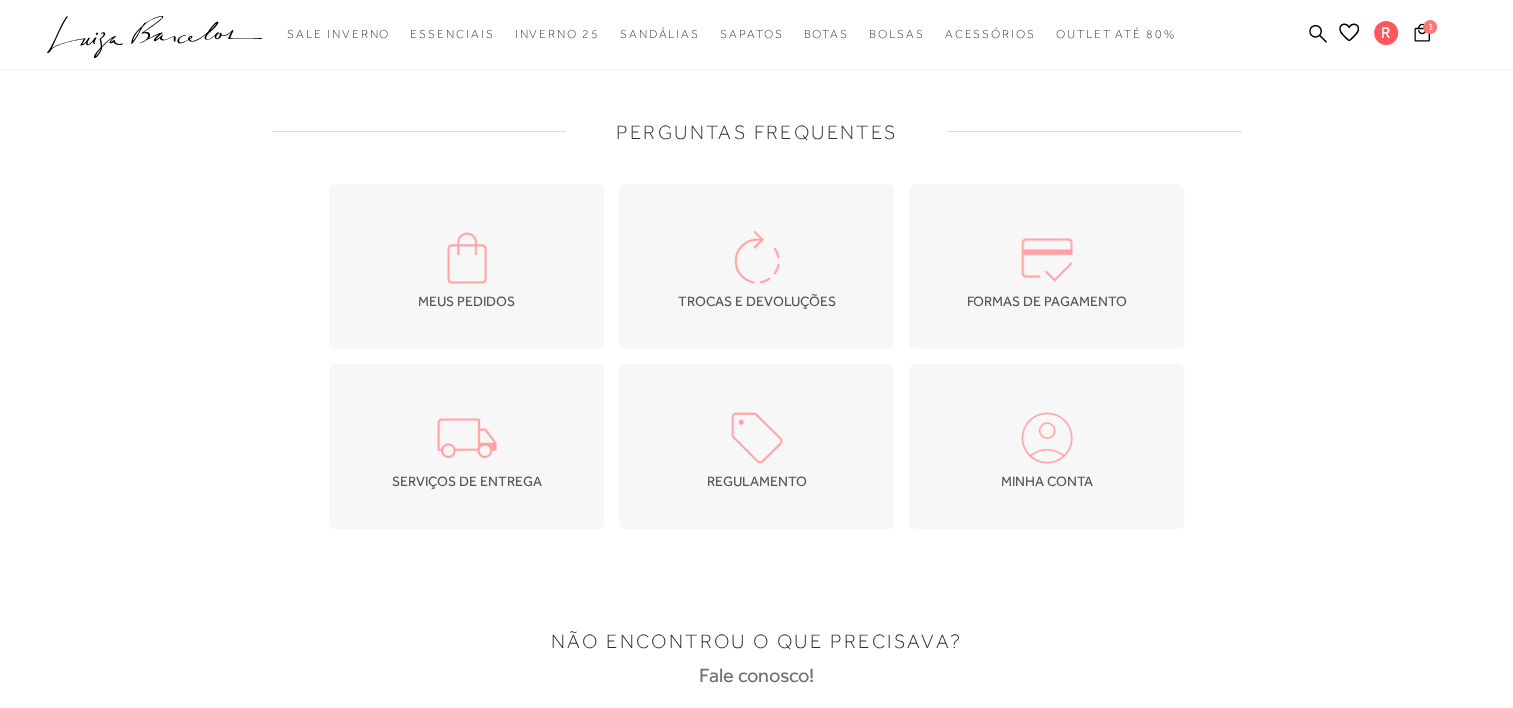scroll, scrollTop: 0, scrollLeft: 0, axis: both 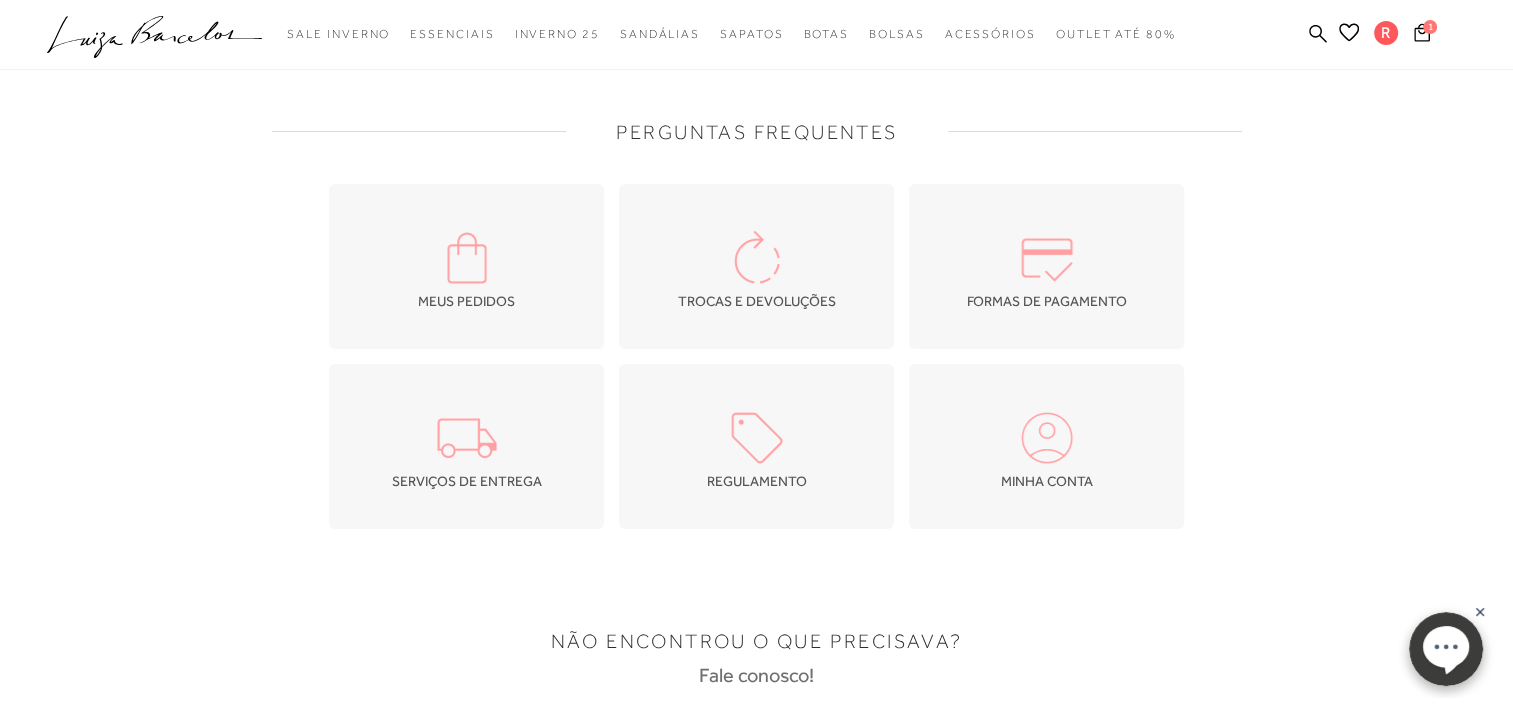 click at bounding box center (757, 258) 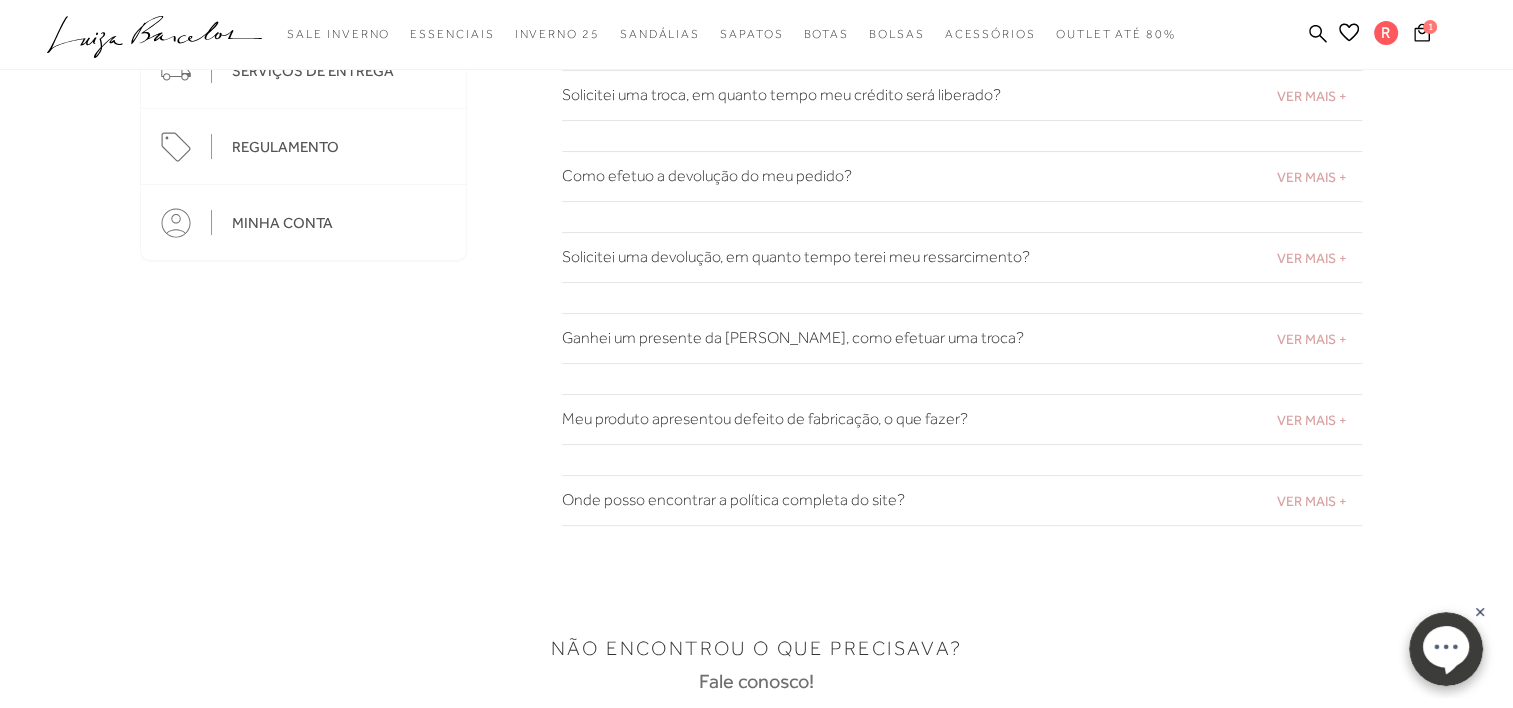 scroll, scrollTop: 400, scrollLeft: 0, axis: vertical 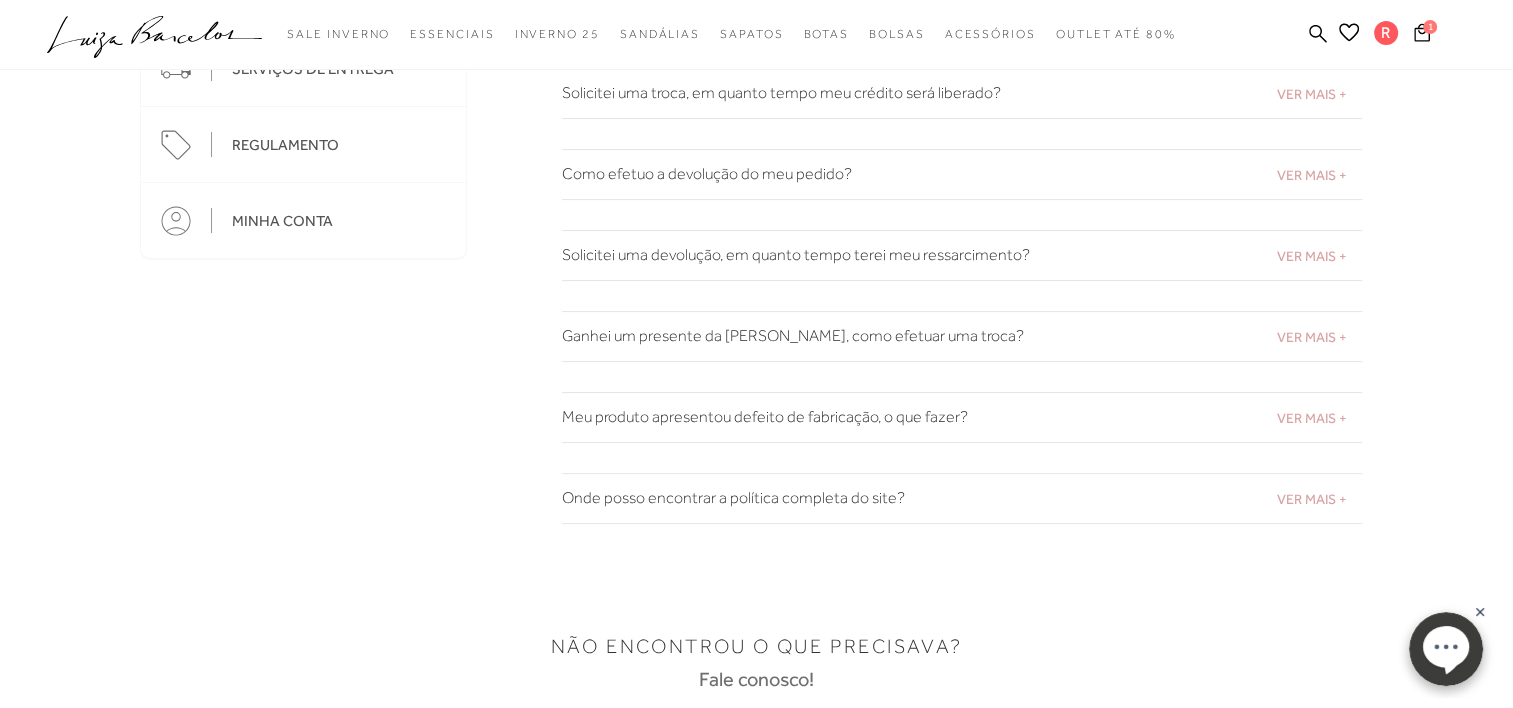 click on "VER MAIS +
Meu produto apresentou defeito de fabricação, o que fazer?" at bounding box center (962, 417) 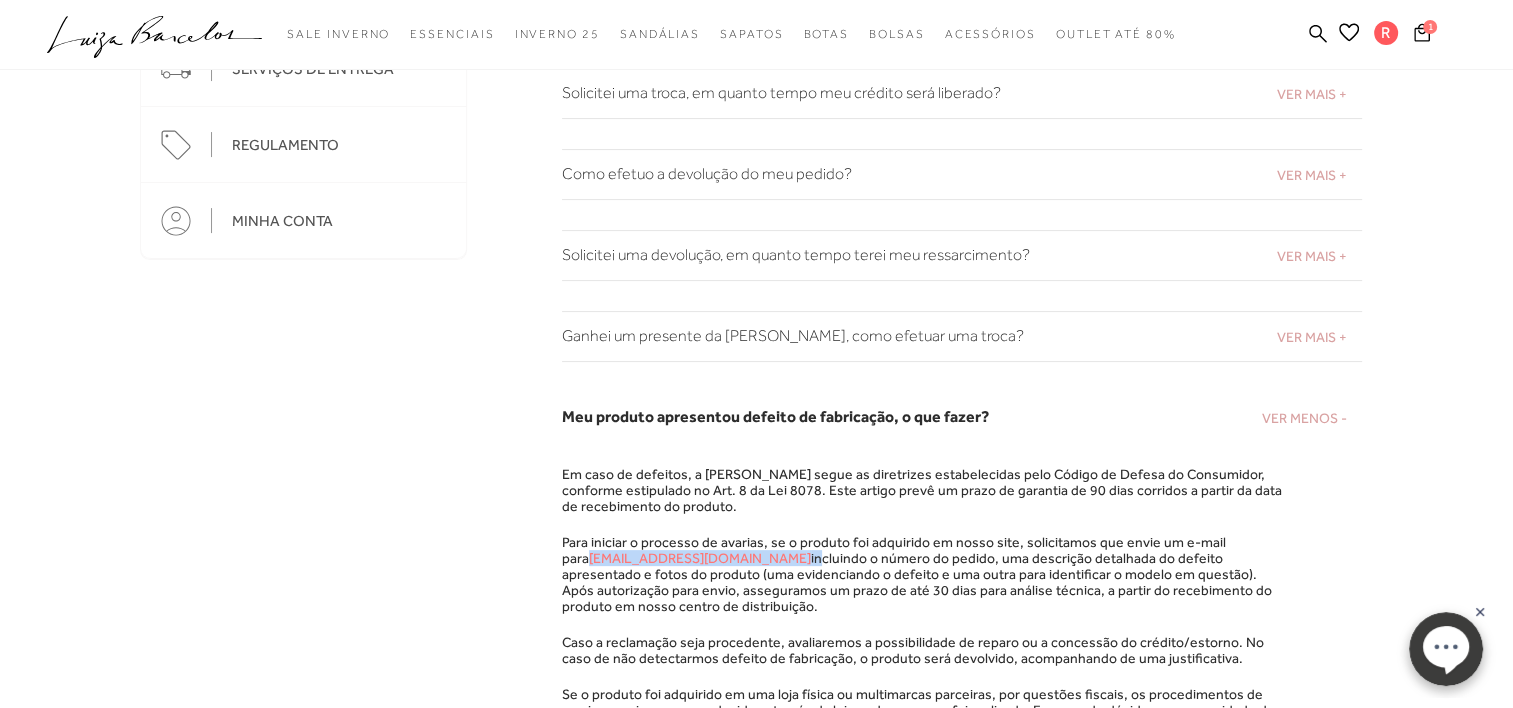 drag, startPoint x: 786, startPoint y: 552, endPoint x: 554, endPoint y: 556, distance: 232.03448 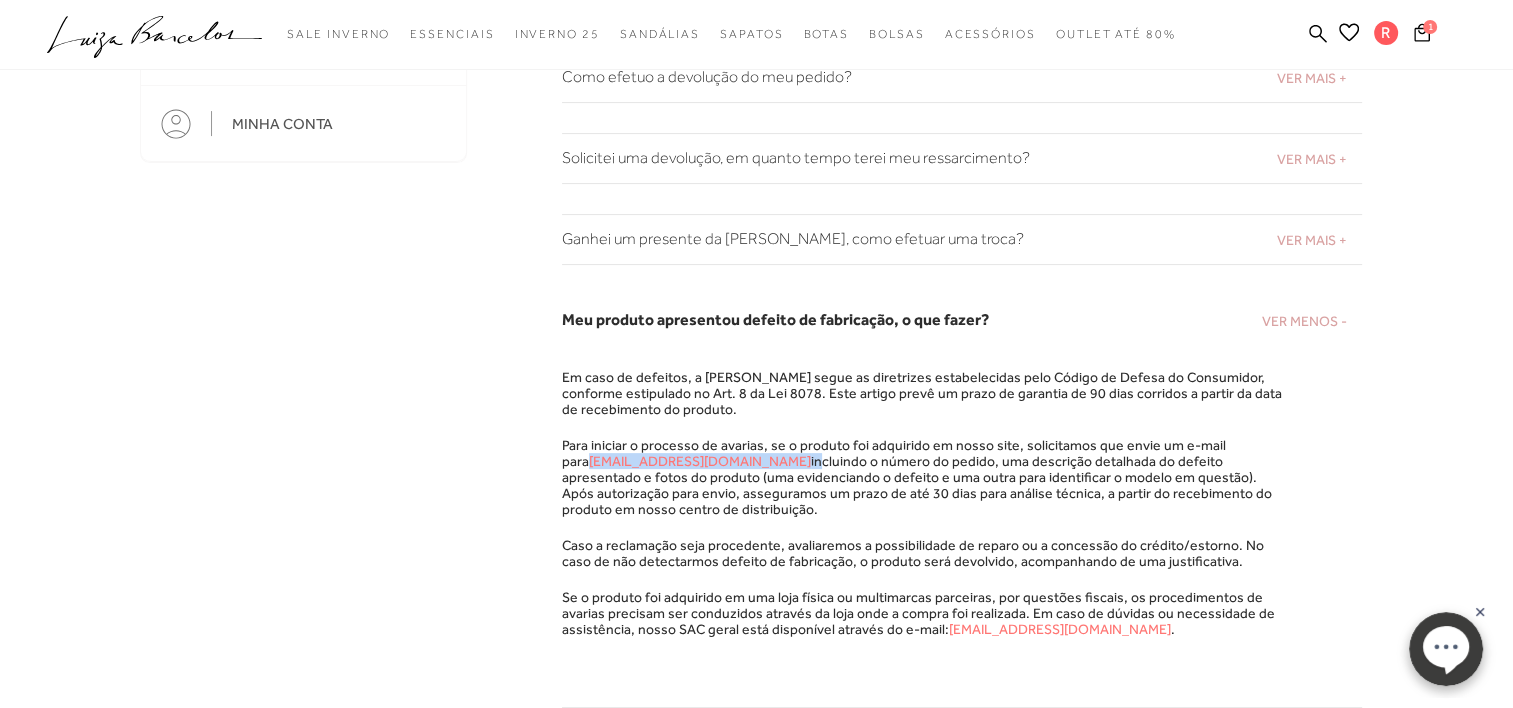 scroll, scrollTop: 500, scrollLeft: 0, axis: vertical 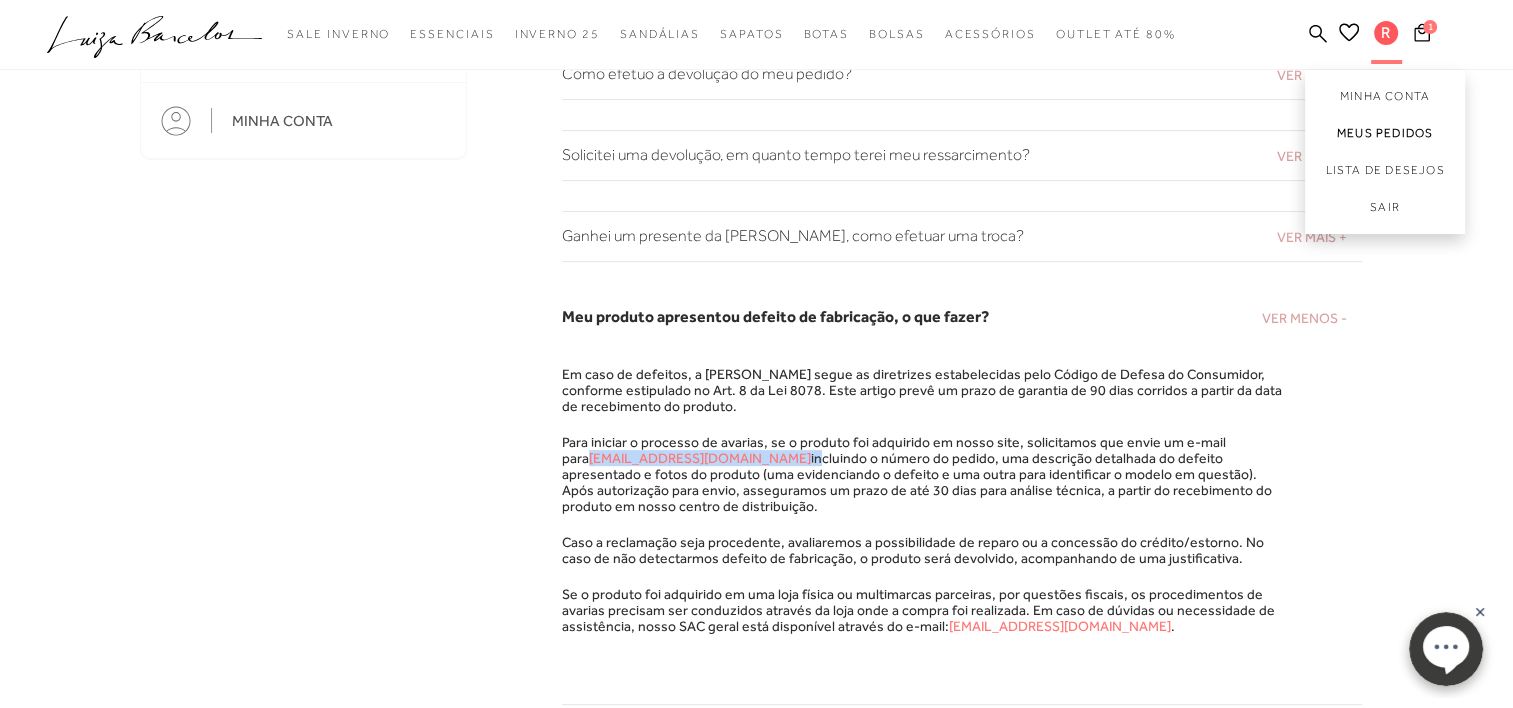 click on "Meus Pedidos" at bounding box center [1385, 133] 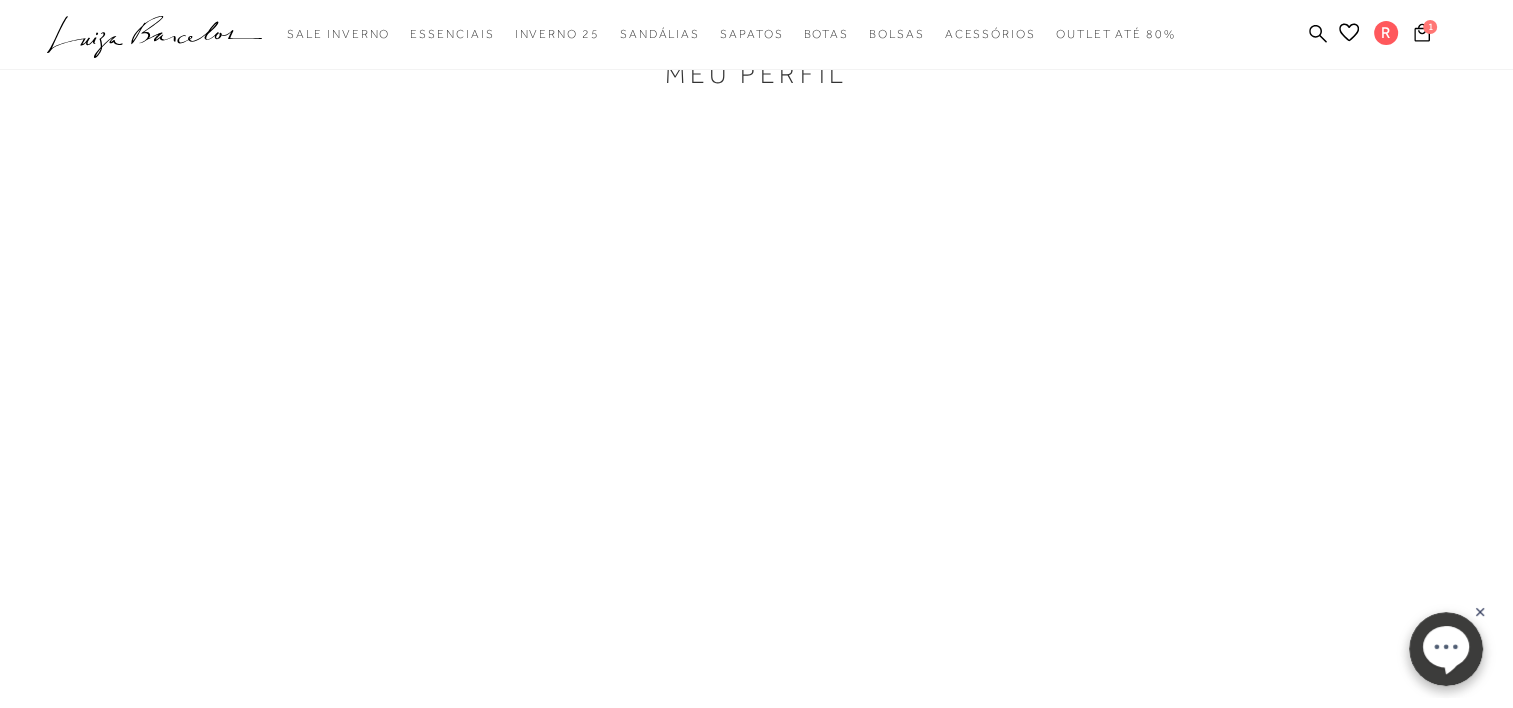 scroll, scrollTop: 0, scrollLeft: 0, axis: both 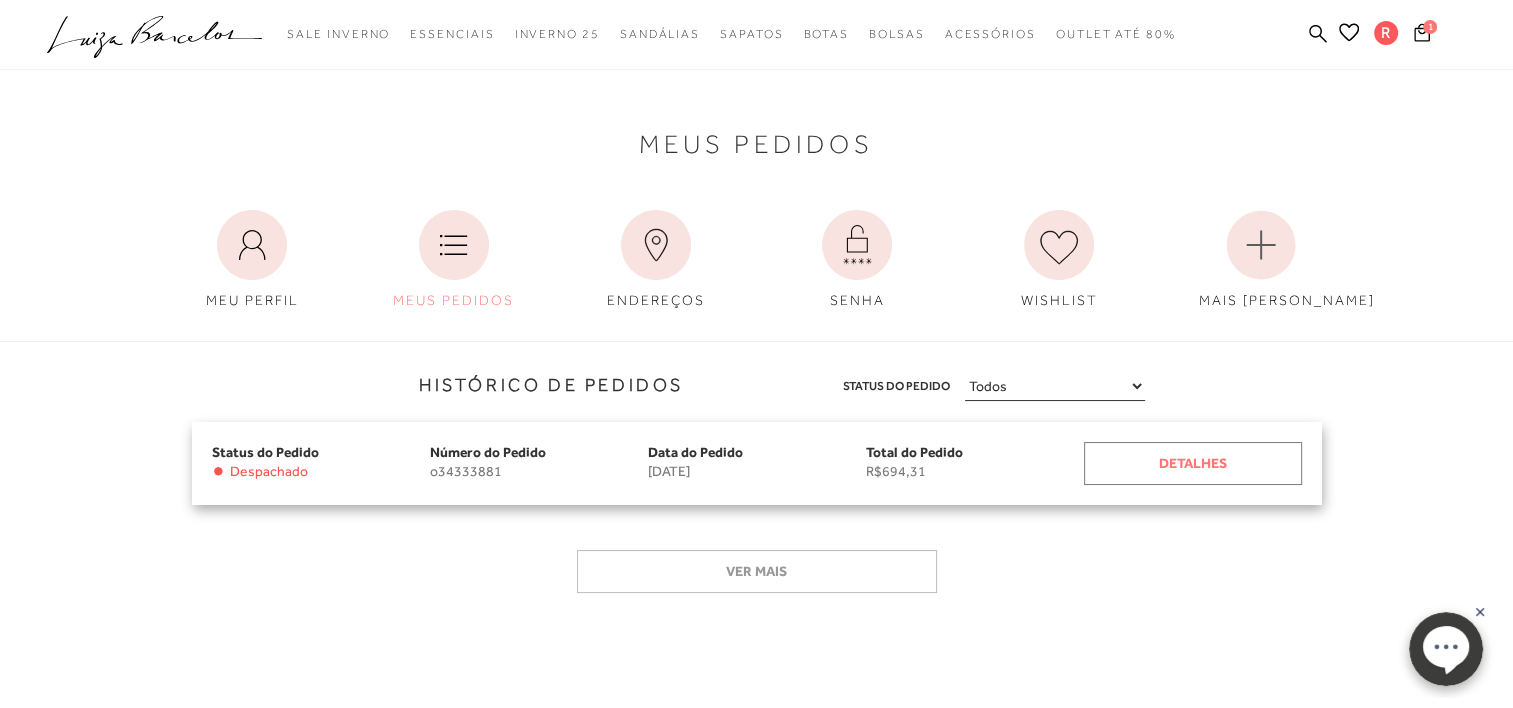 click on "Detalhes" at bounding box center [1193, 463] 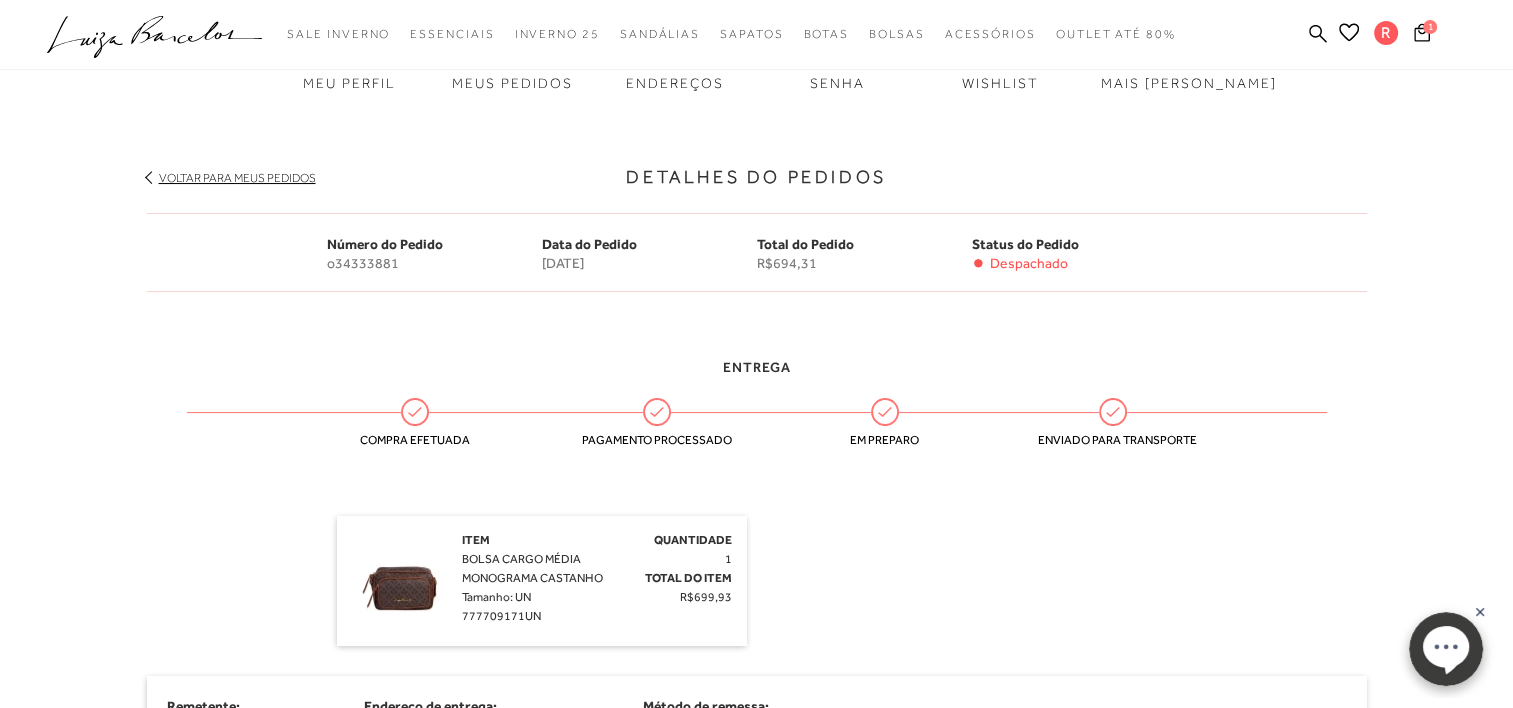 scroll, scrollTop: 200, scrollLeft: 0, axis: vertical 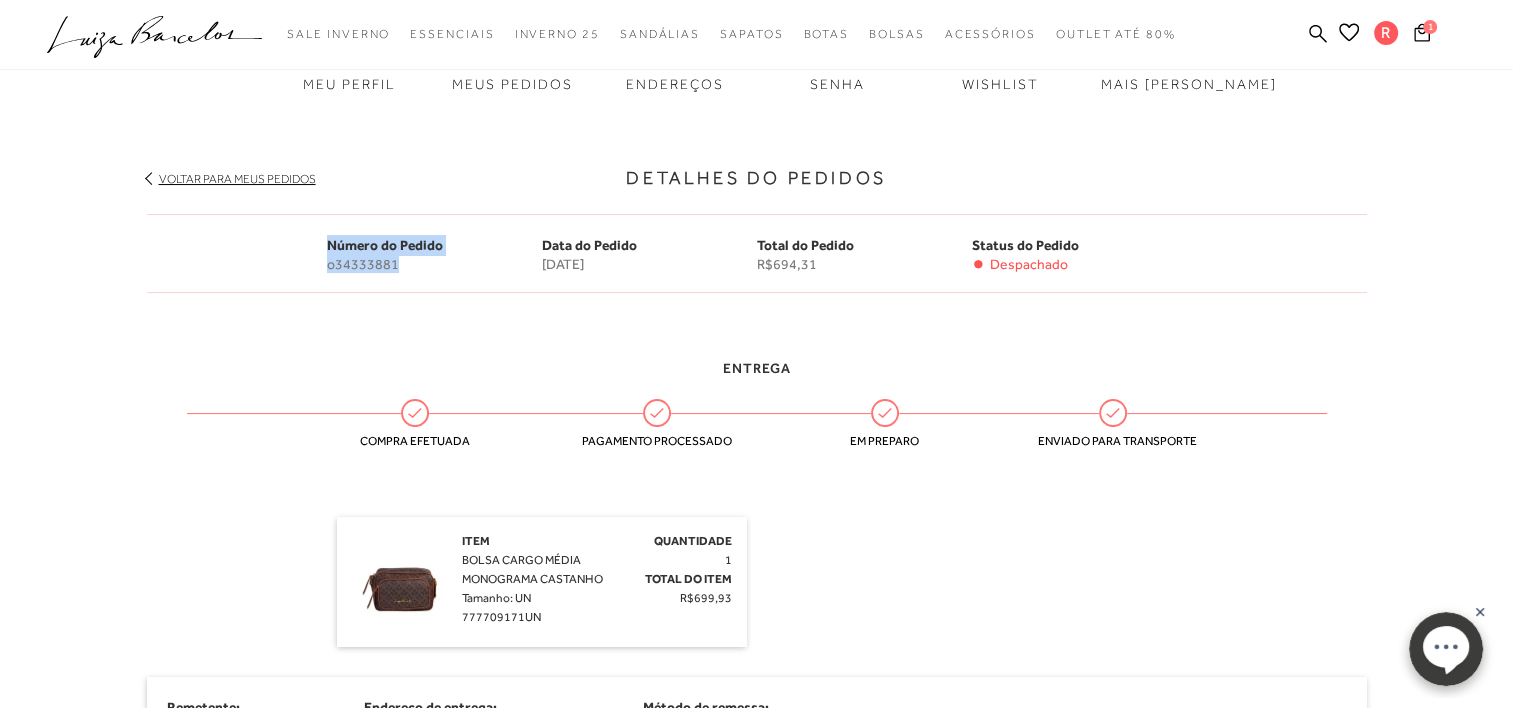 drag, startPoint x: 324, startPoint y: 243, endPoint x: 406, endPoint y: 264, distance: 84.646324 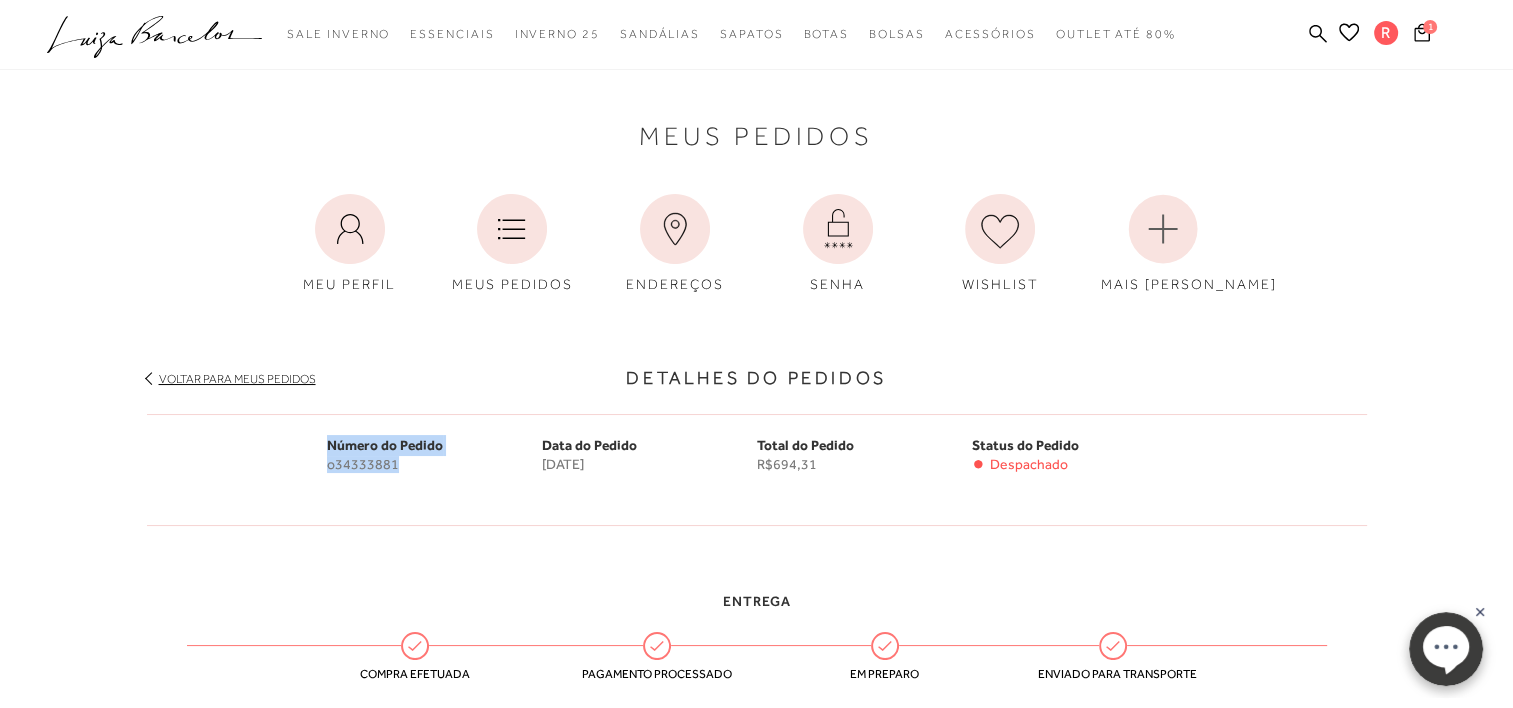 scroll, scrollTop: 0, scrollLeft: 0, axis: both 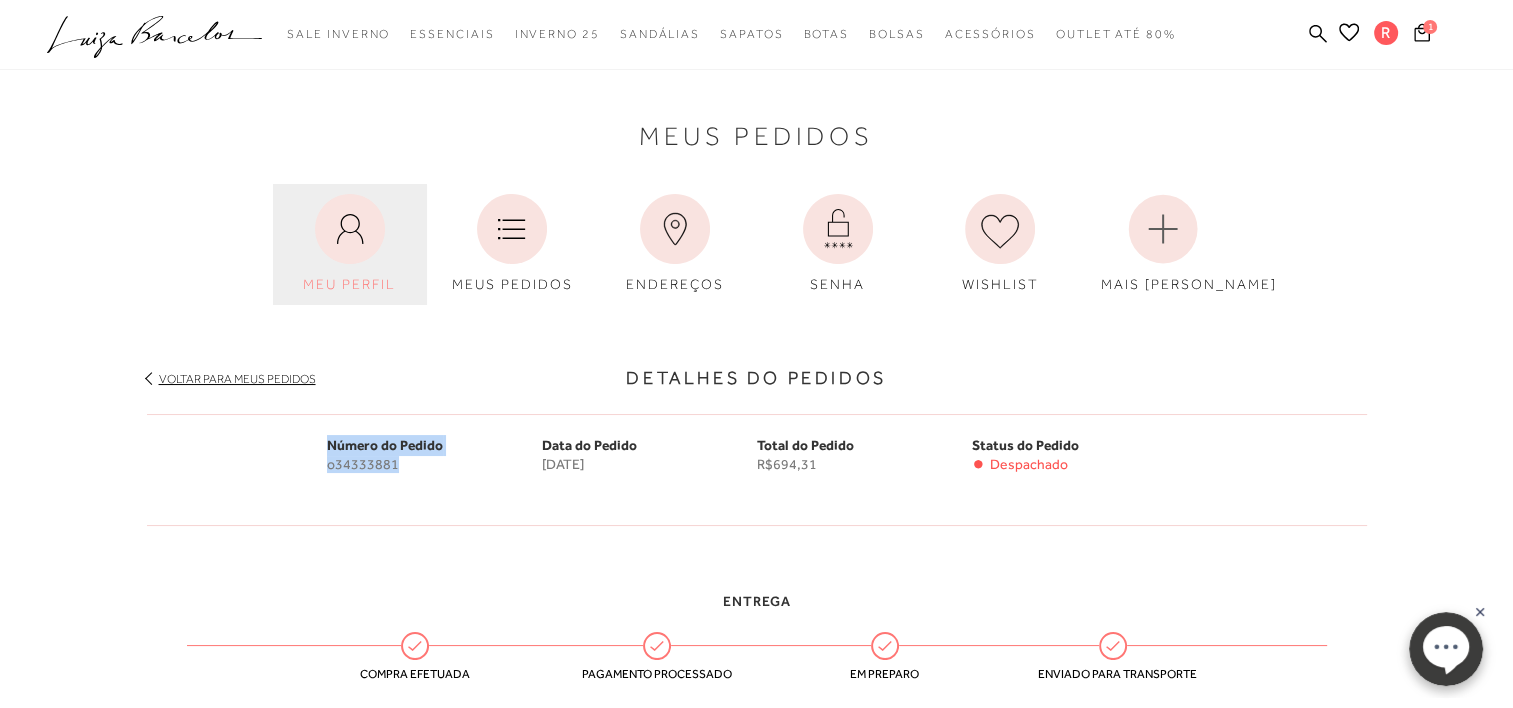 click 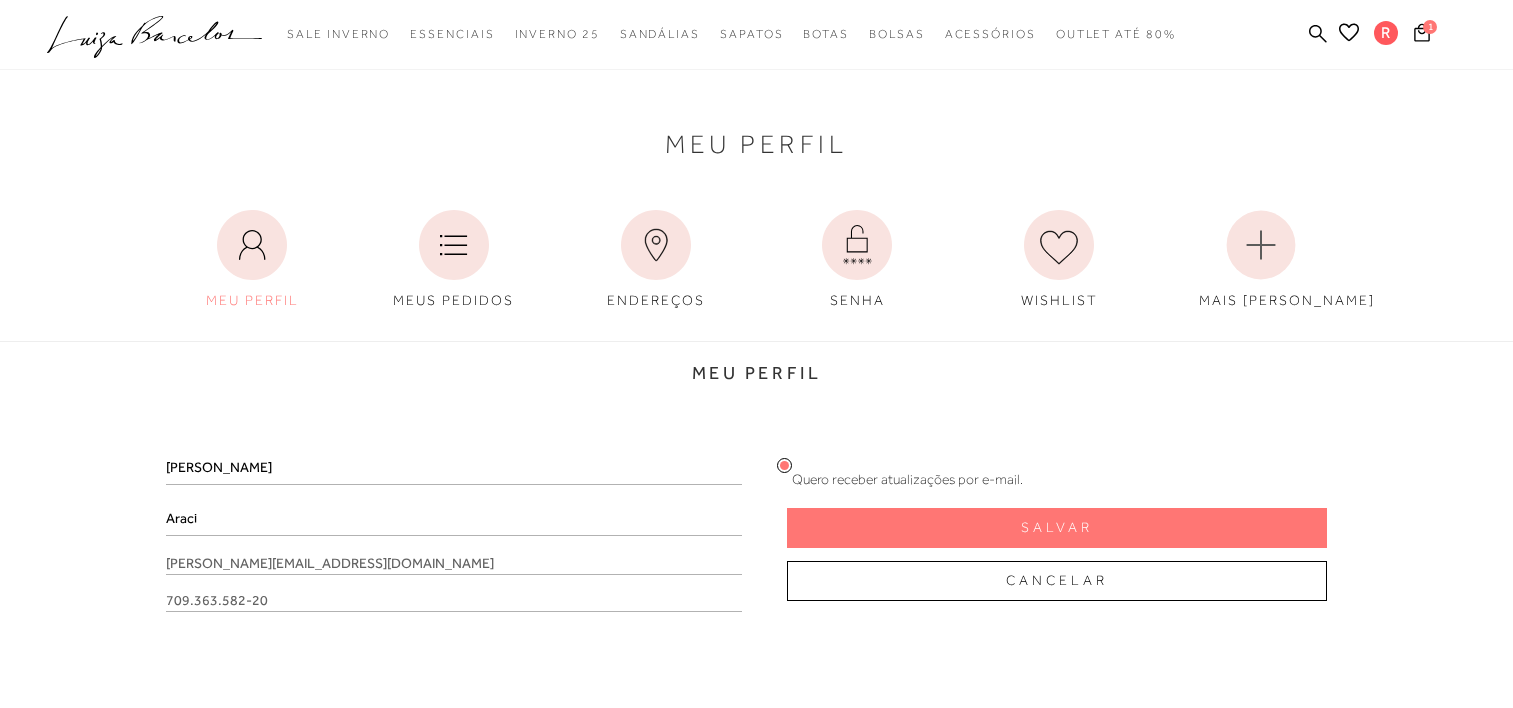 scroll, scrollTop: 0, scrollLeft: 0, axis: both 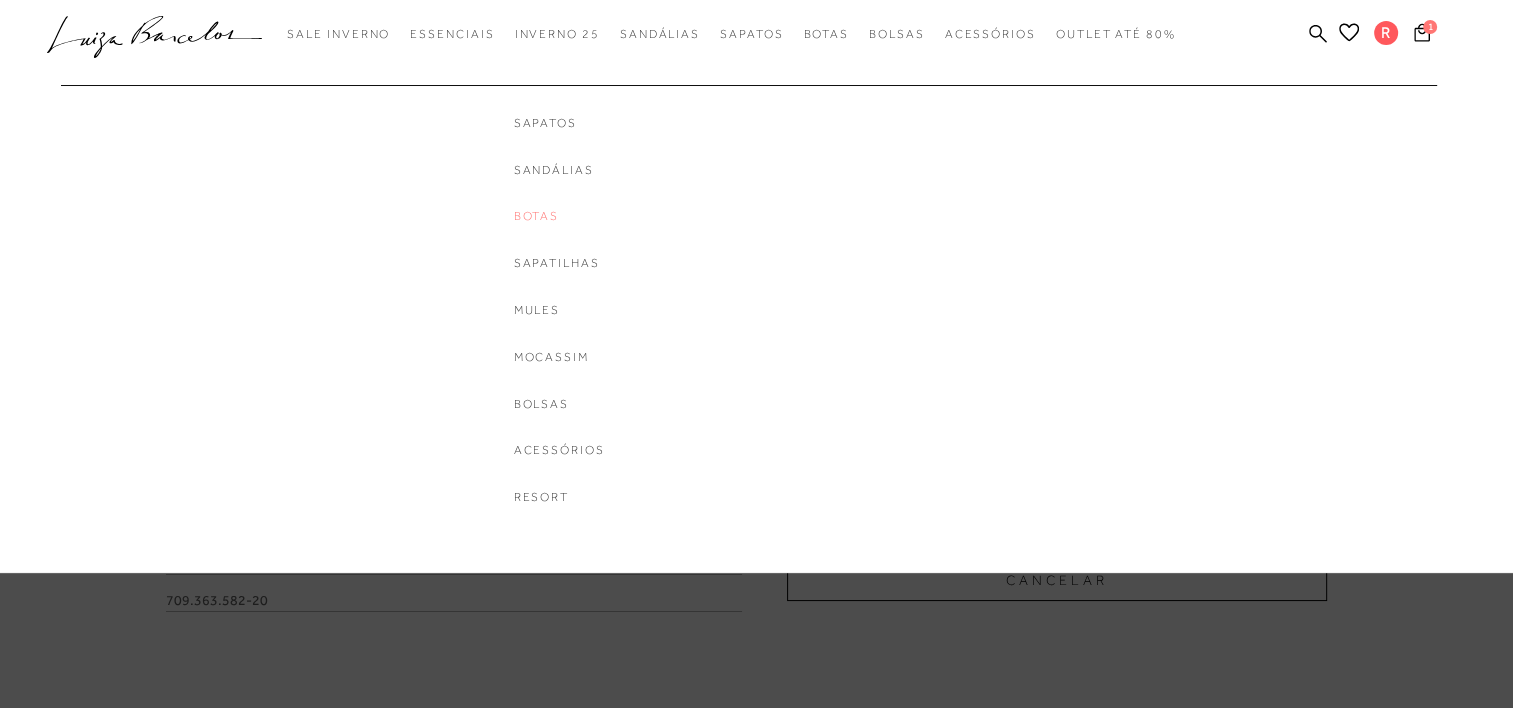 click on "Botas" at bounding box center [594, 216] 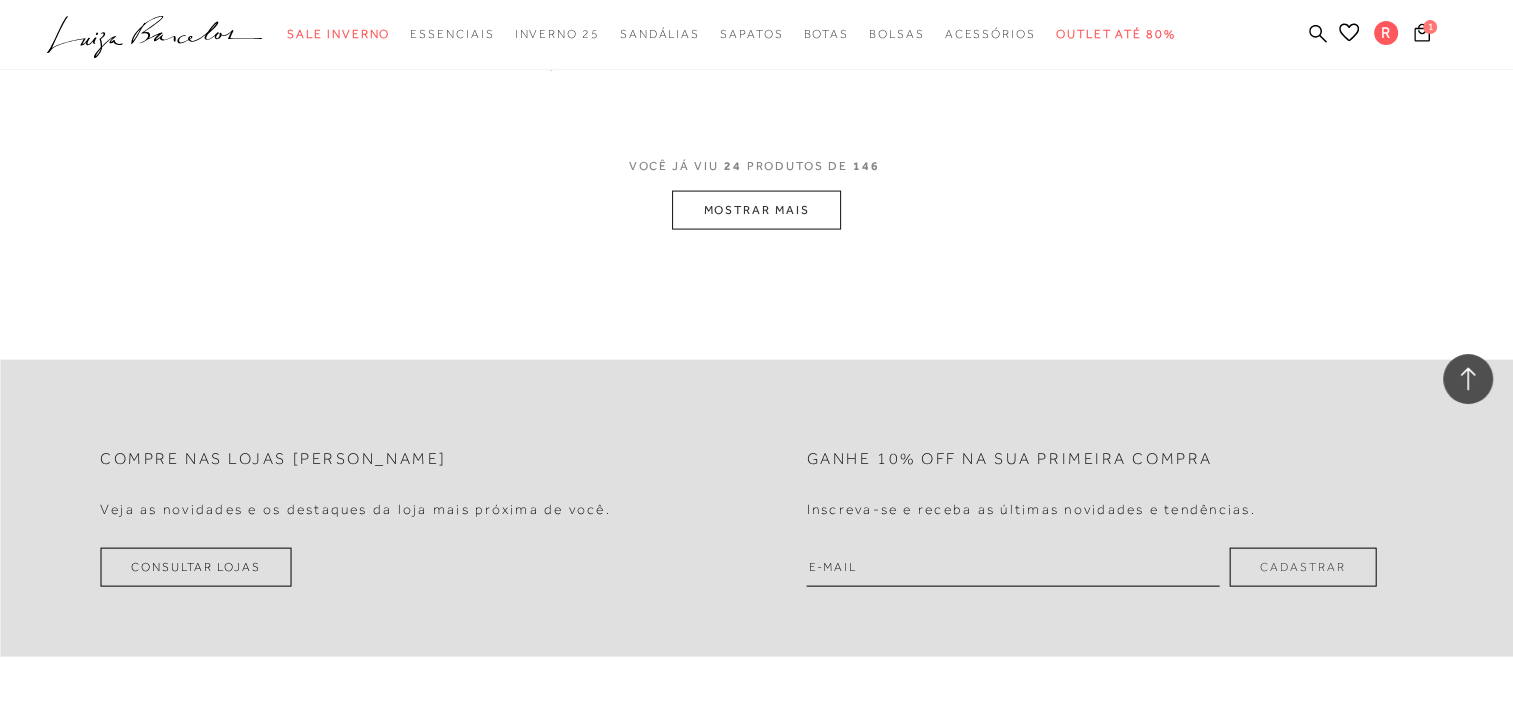 scroll, scrollTop: 4200, scrollLeft: 0, axis: vertical 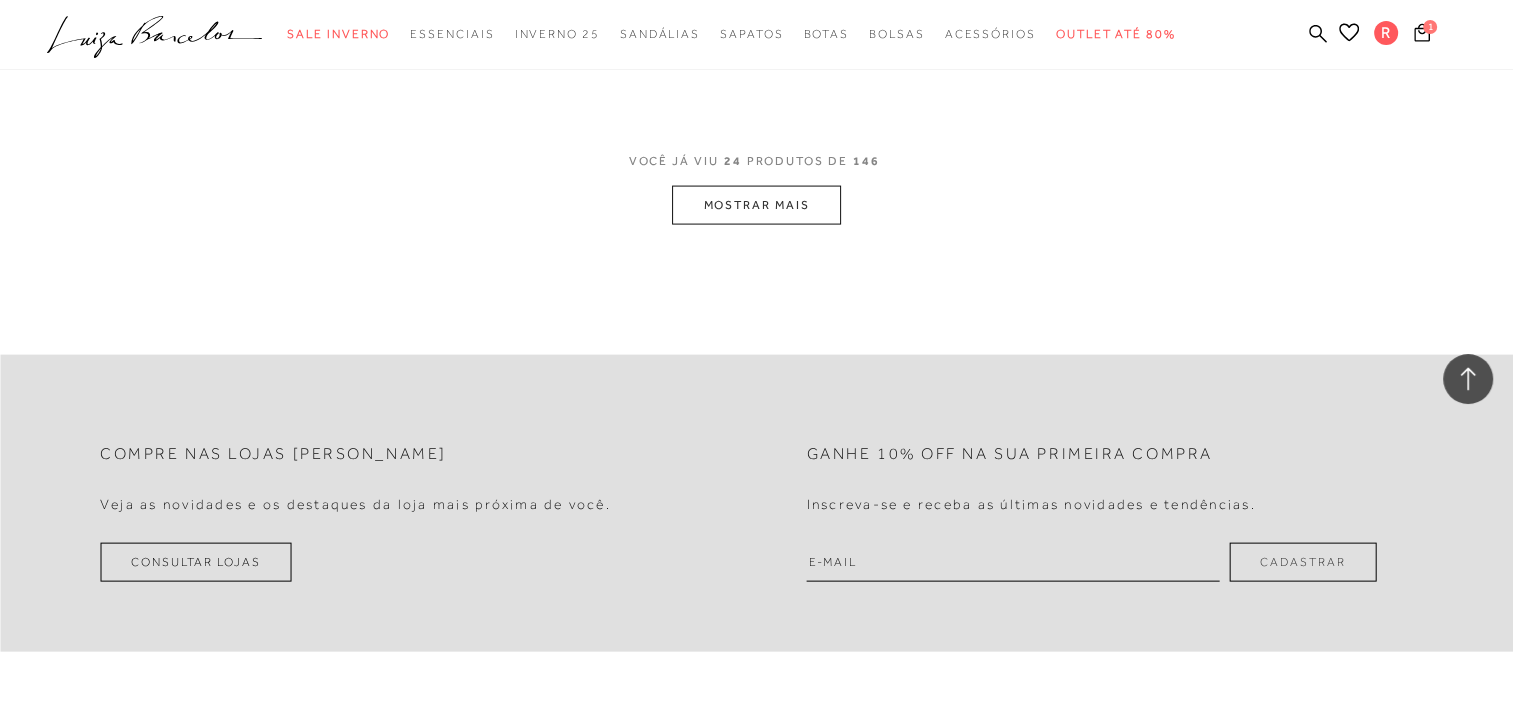 click on "MOSTRAR MAIS" at bounding box center (756, 205) 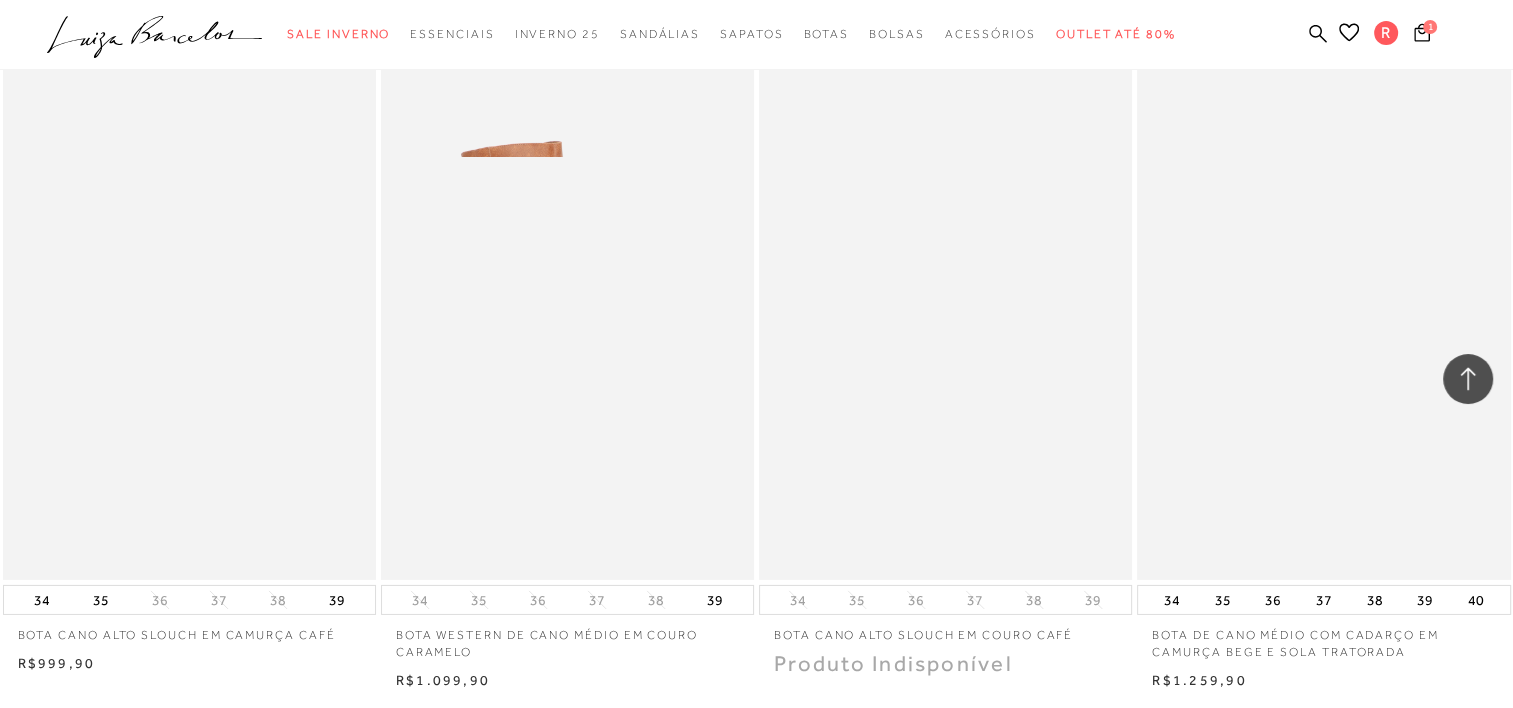 scroll, scrollTop: 6400, scrollLeft: 0, axis: vertical 